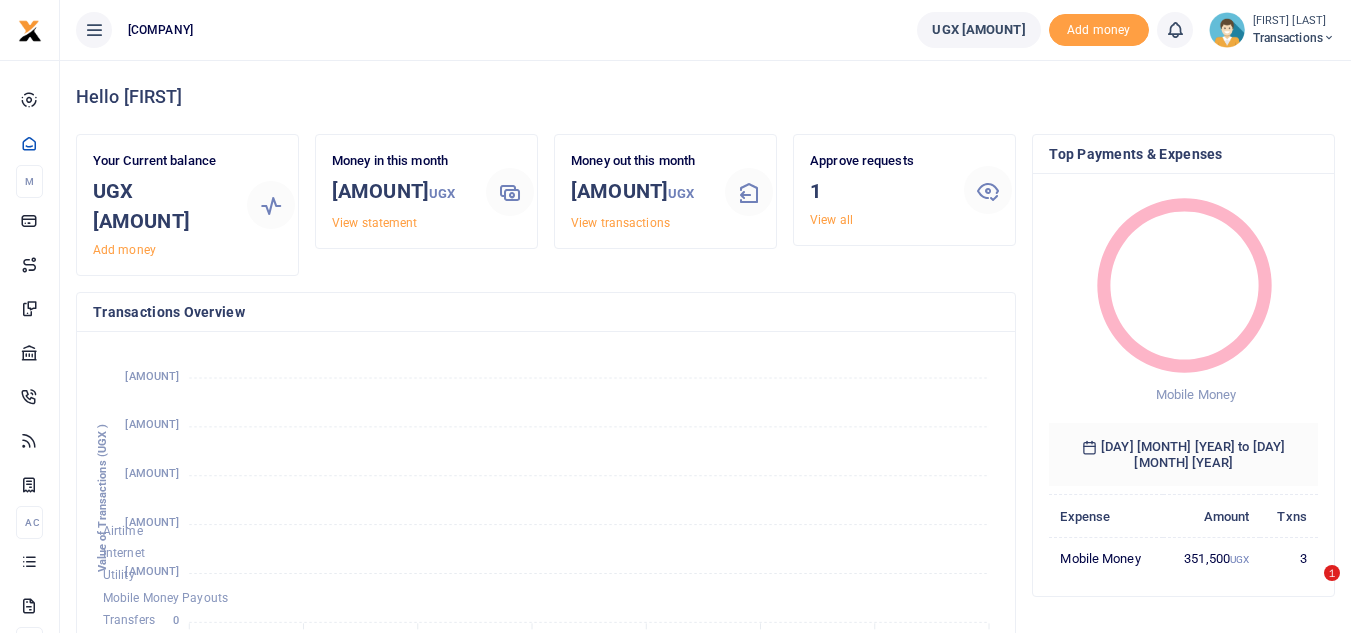 scroll, scrollTop: 0, scrollLeft: 0, axis: both 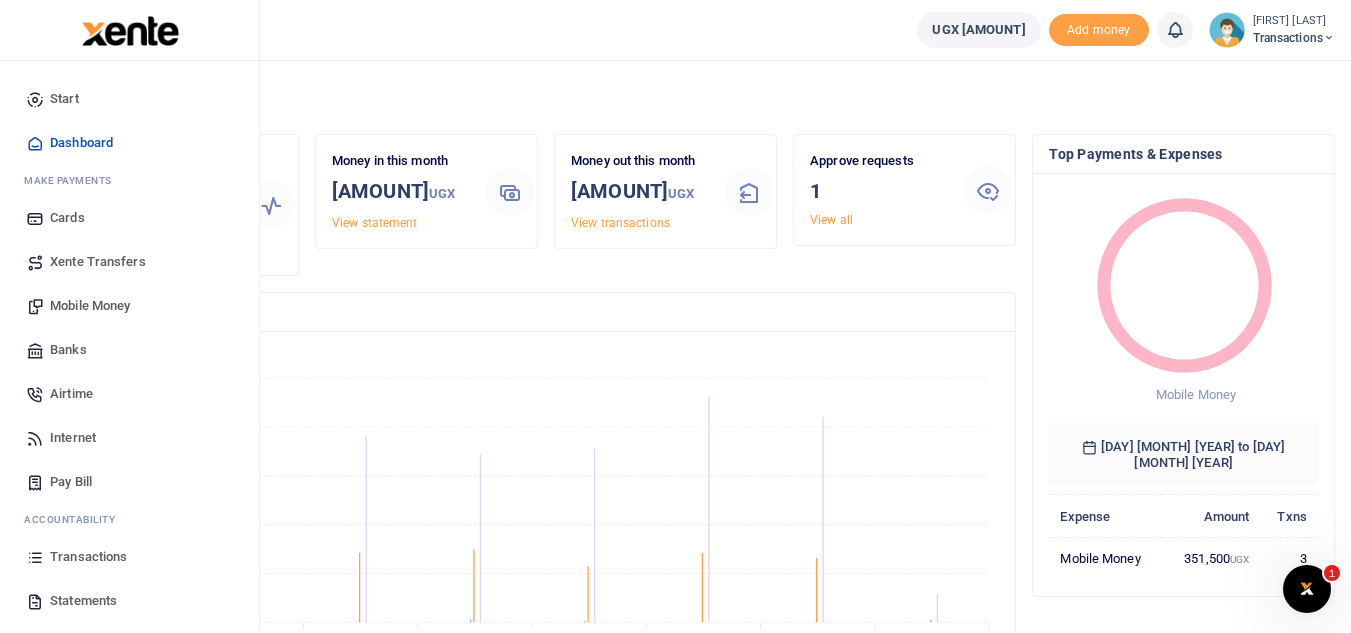 click on "Mobile Money" at bounding box center (90, 306) 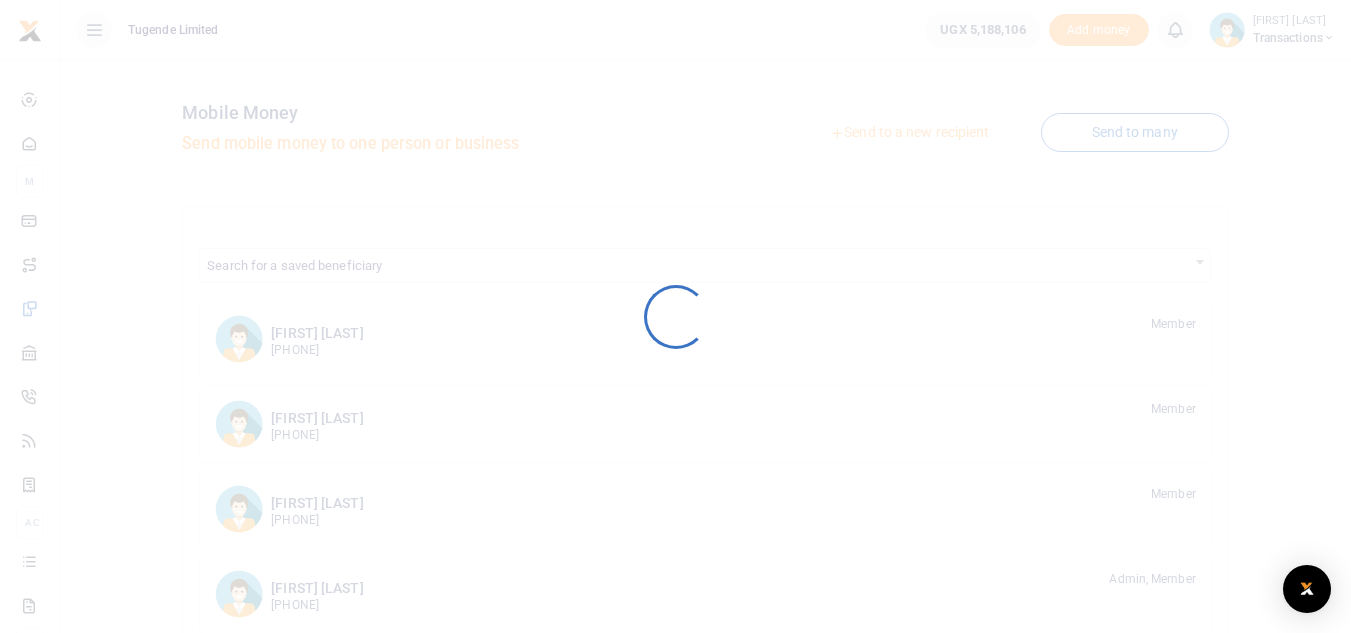 scroll, scrollTop: 0, scrollLeft: 0, axis: both 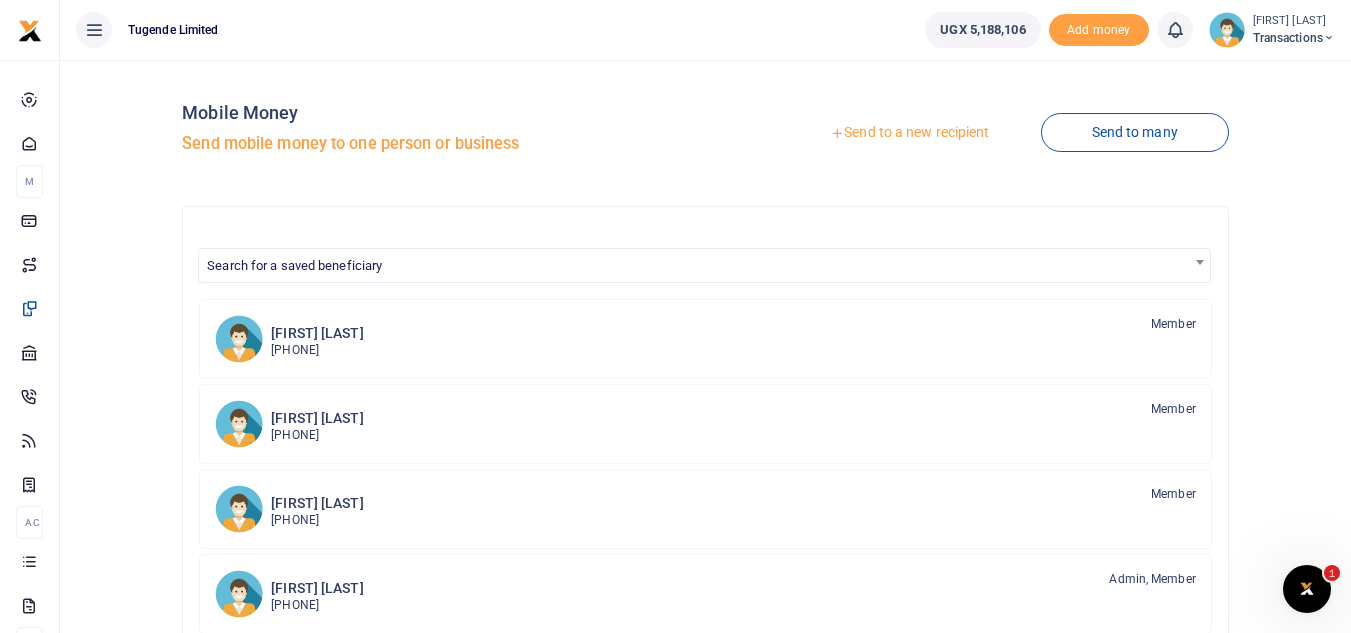 click on "Send to a new recipient" at bounding box center [909, 133] 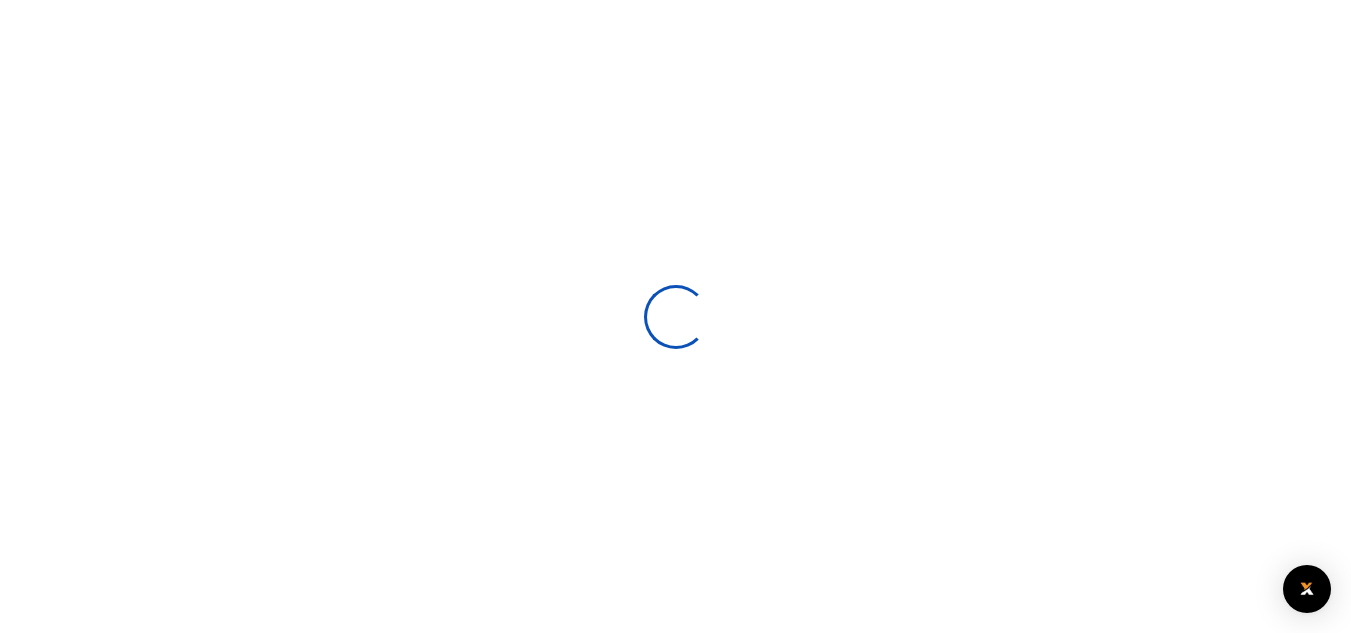 scroll, scrollTop: 0, scrollLeft: 0, axis: both 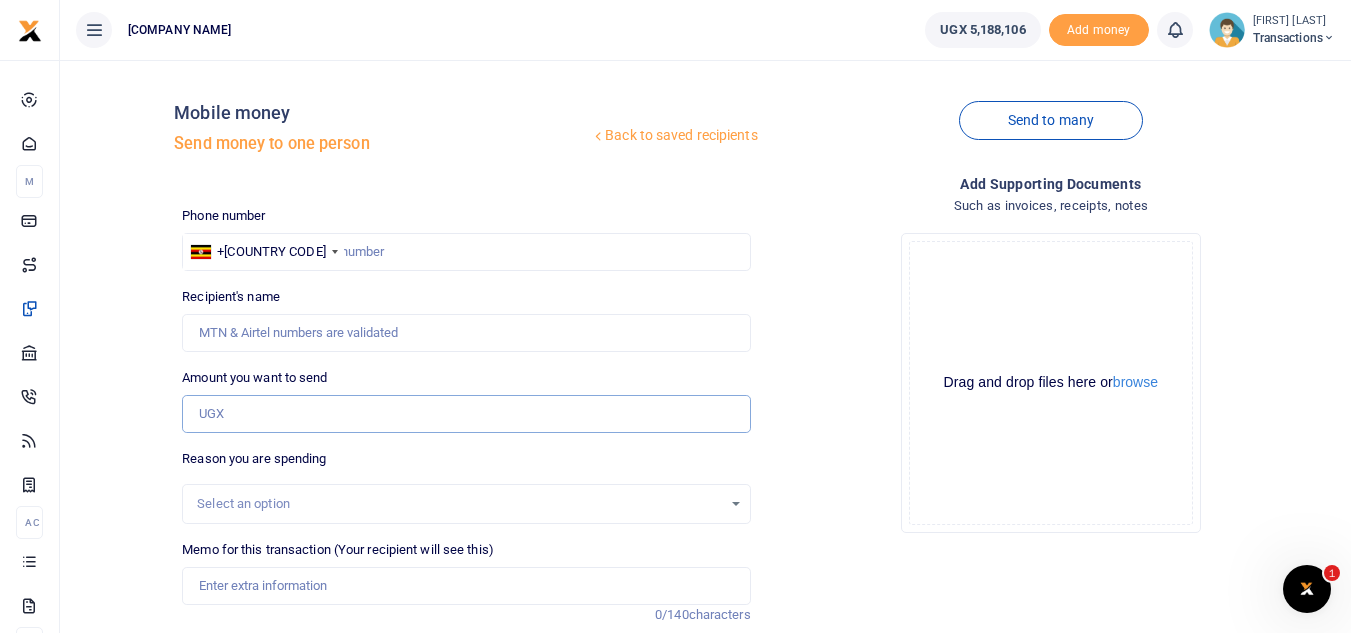 click on "Amount you want to send" at bounding box center (466, 414) 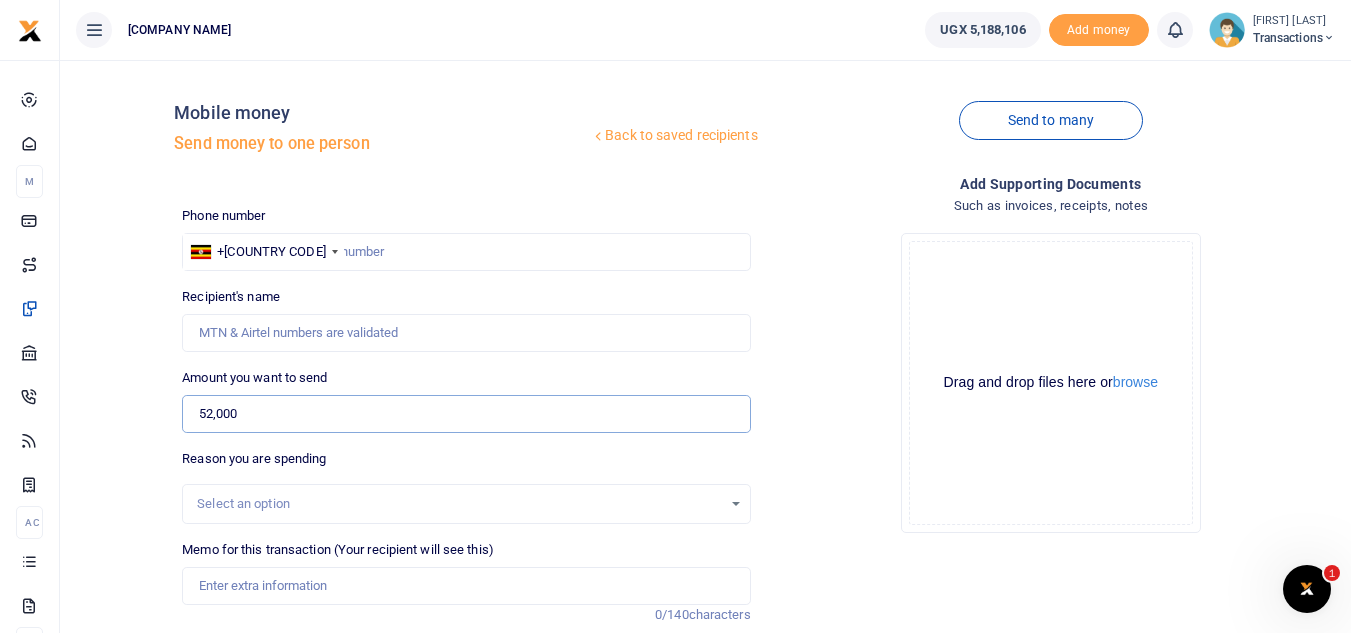 type on "52,000" 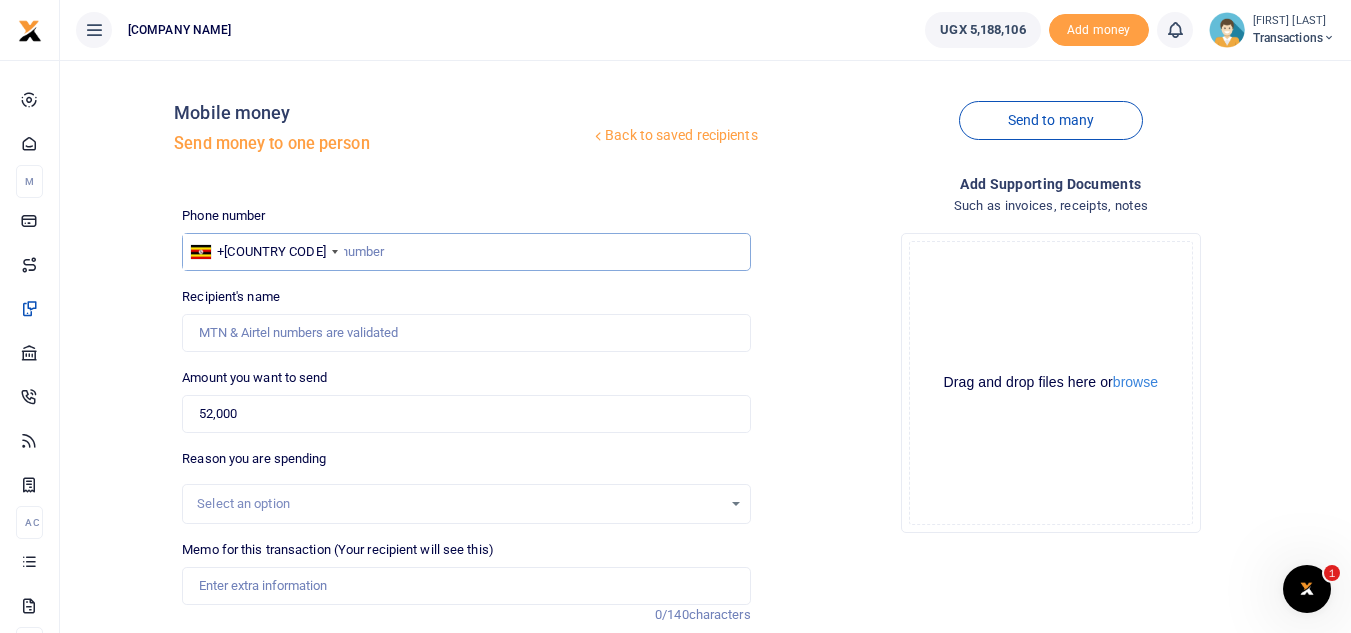click at bounding box center [466, 252] 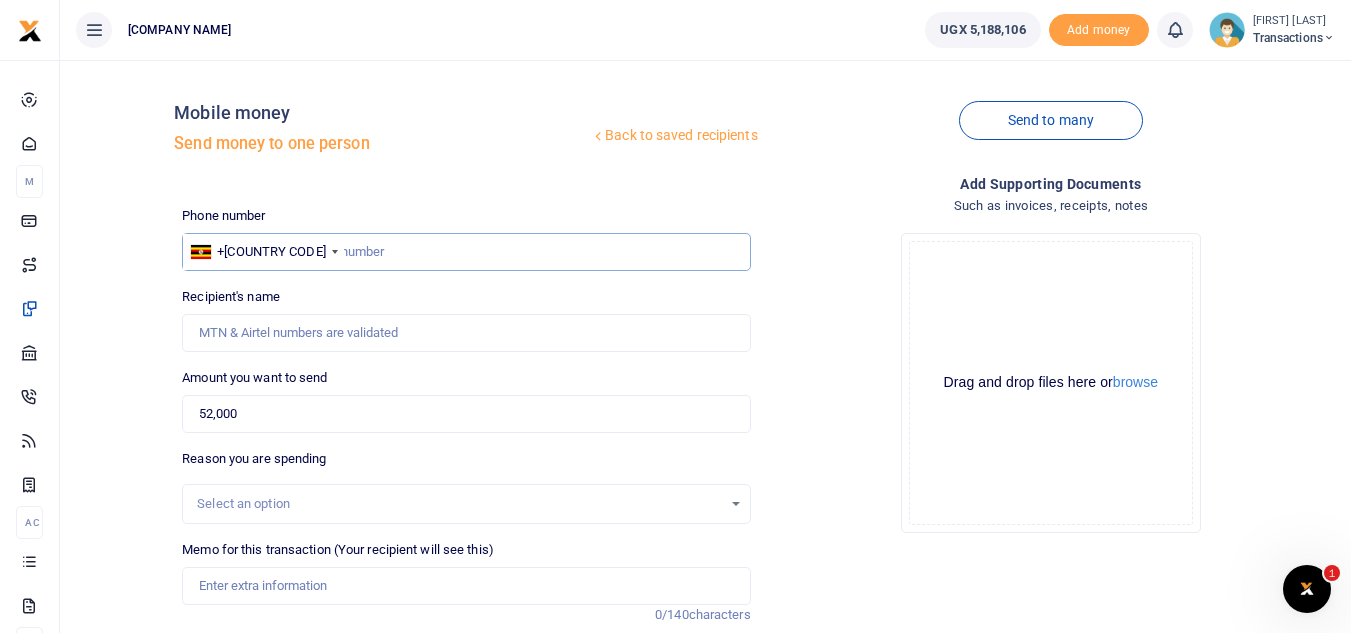 paste on "756325764" 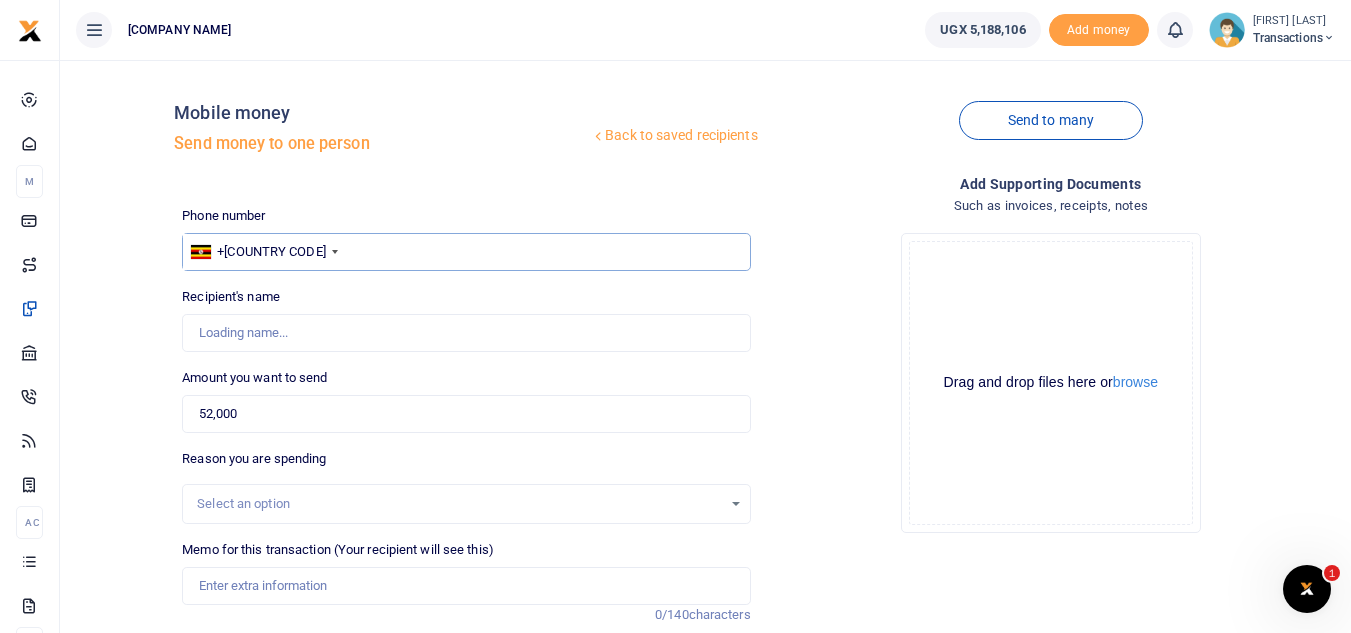 type on "756325764" 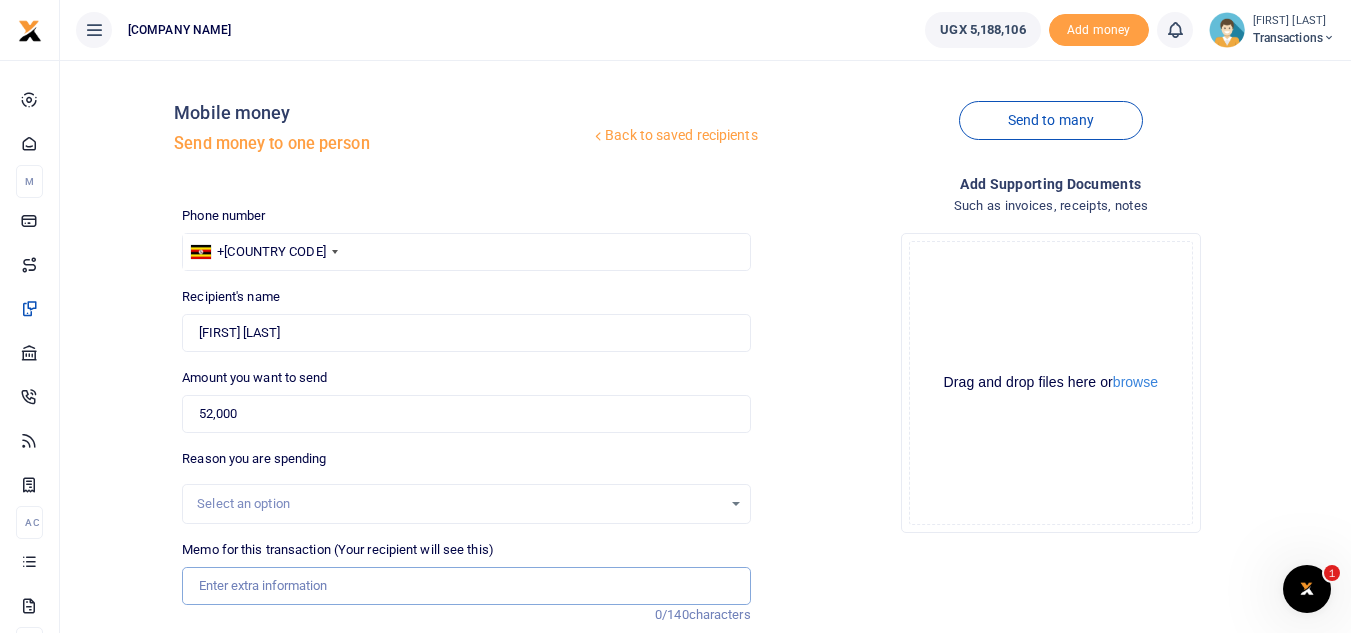 click on "Memo for this transaction (Your recipient will see this)" at bounding box center (466, 586) 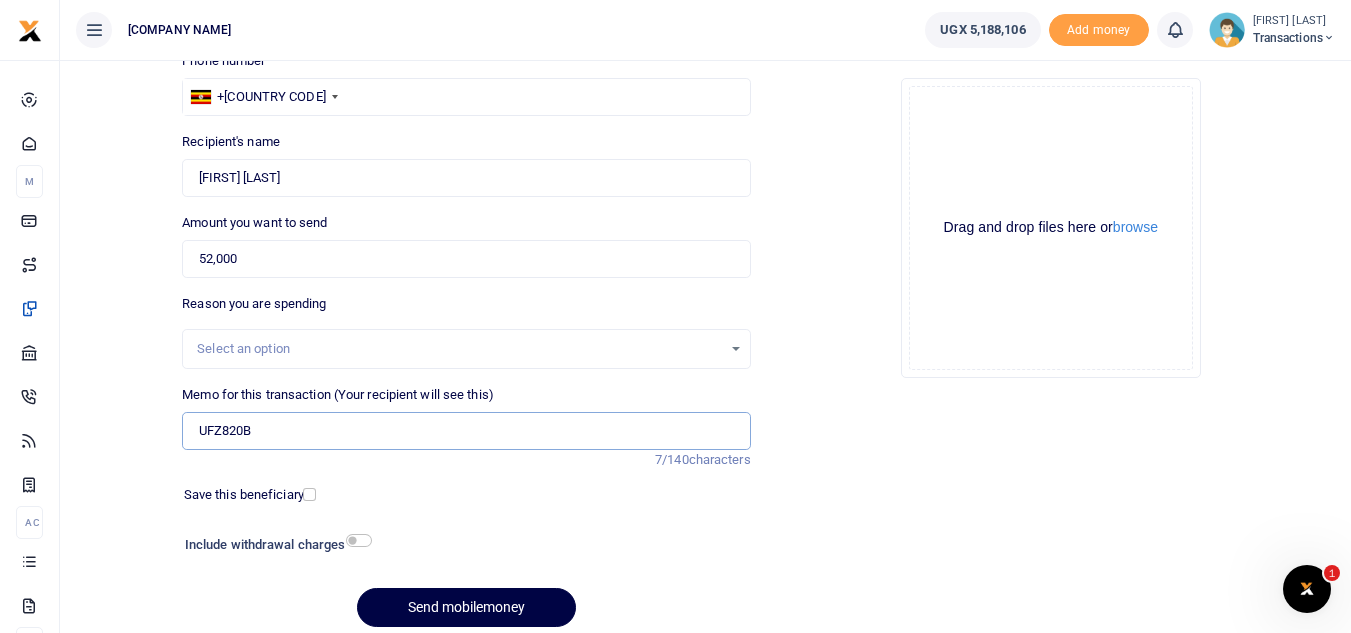 scroll, scrollTop: 158, scrollLeft: 0, axis: vertical 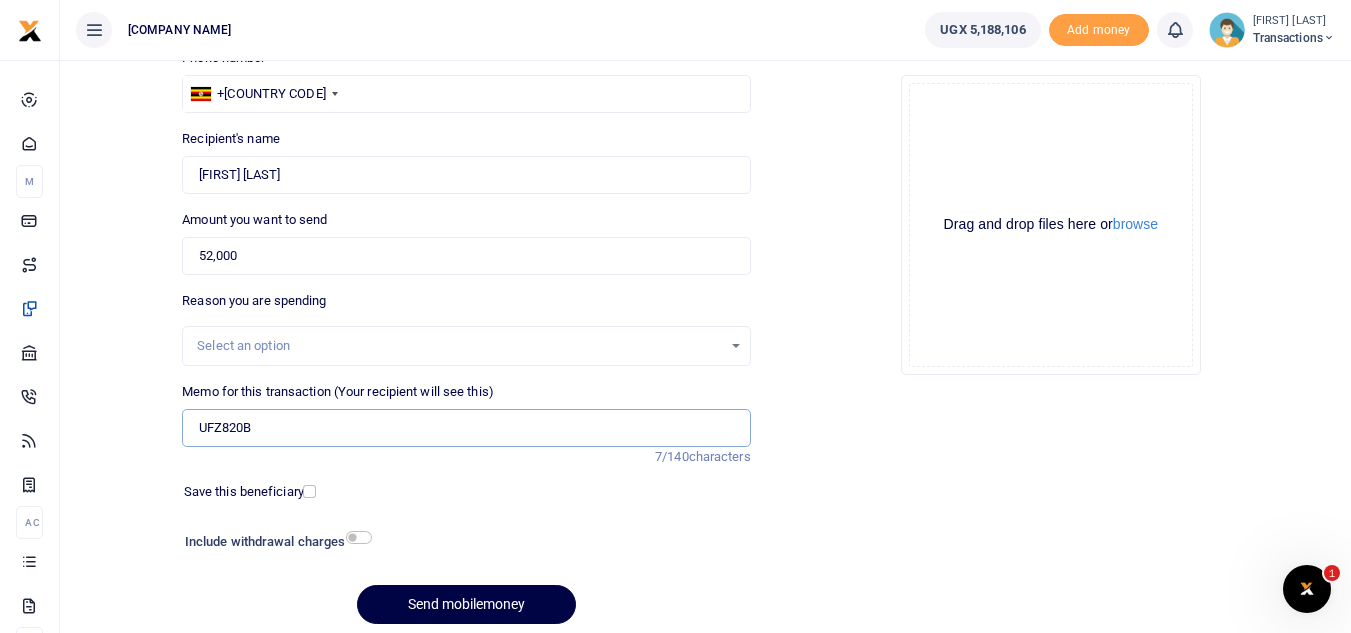 type on "UFZ820B" 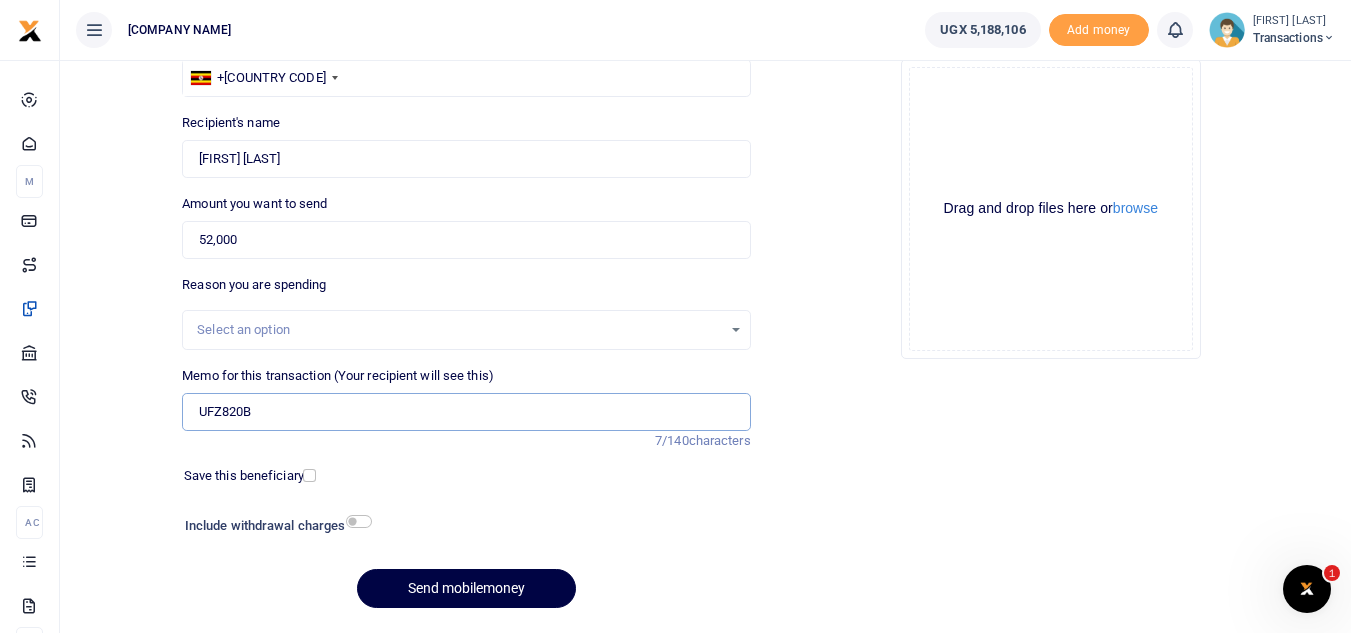 scroll, scrollTop: 176, scrollLeft: 0, axis: vertical 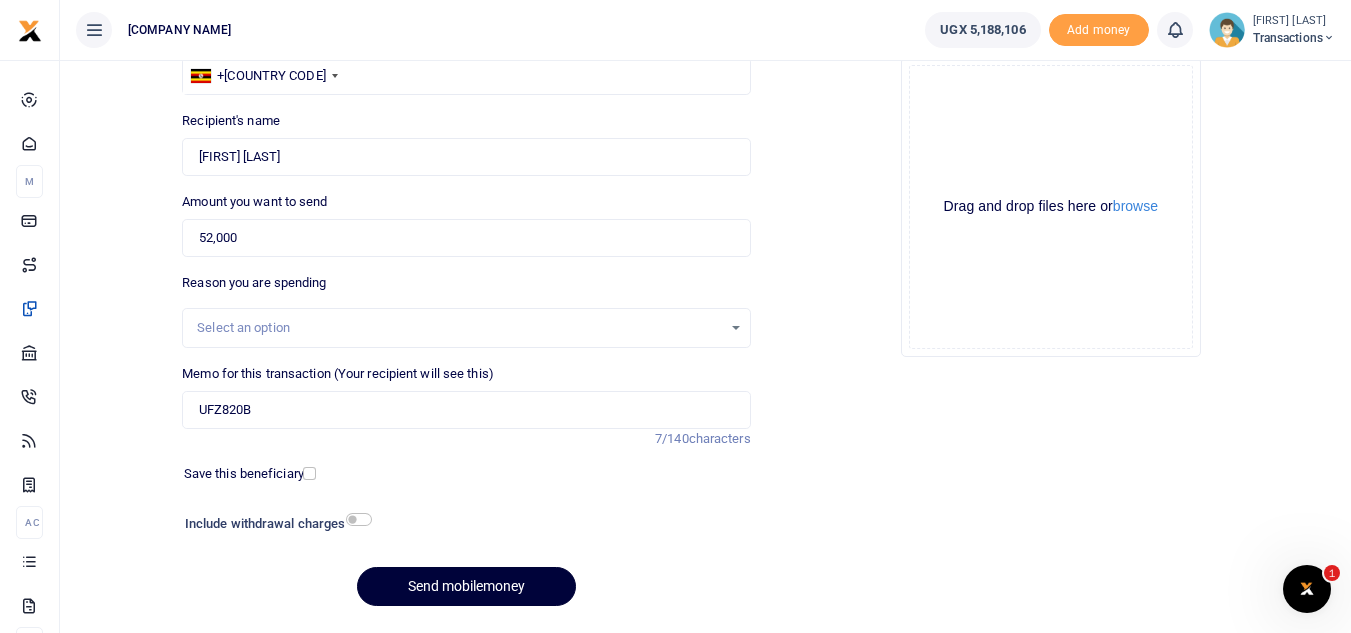 click on "Send mobilemoney" at bounding box center [466, 586] 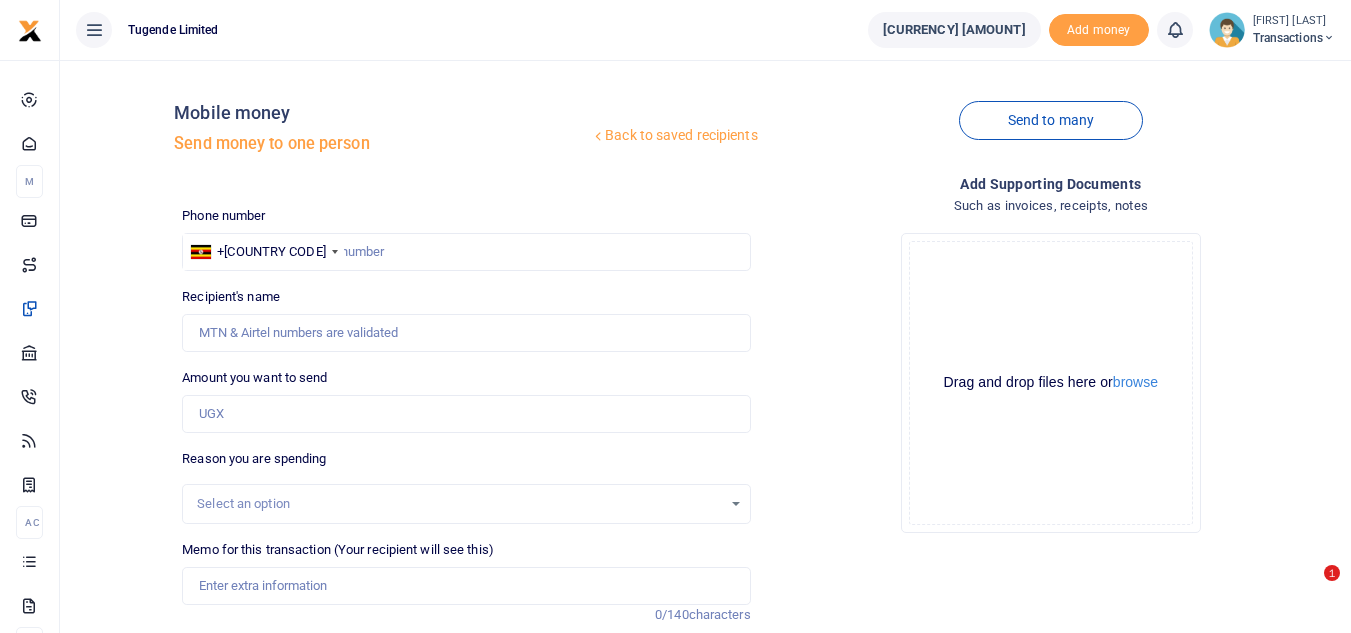 scroll, scrollTop: 176, scrollLeft: 0, axis: vertical 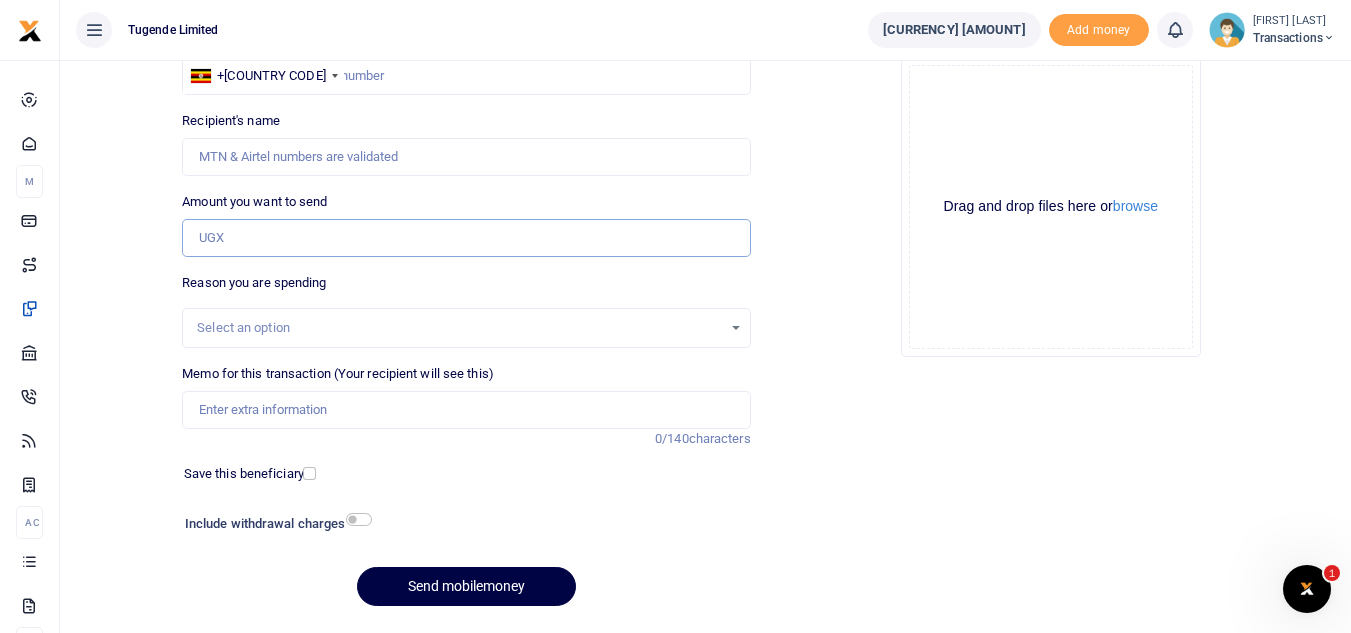 click on "Amount you want to send" at bounding box center (466, 238) 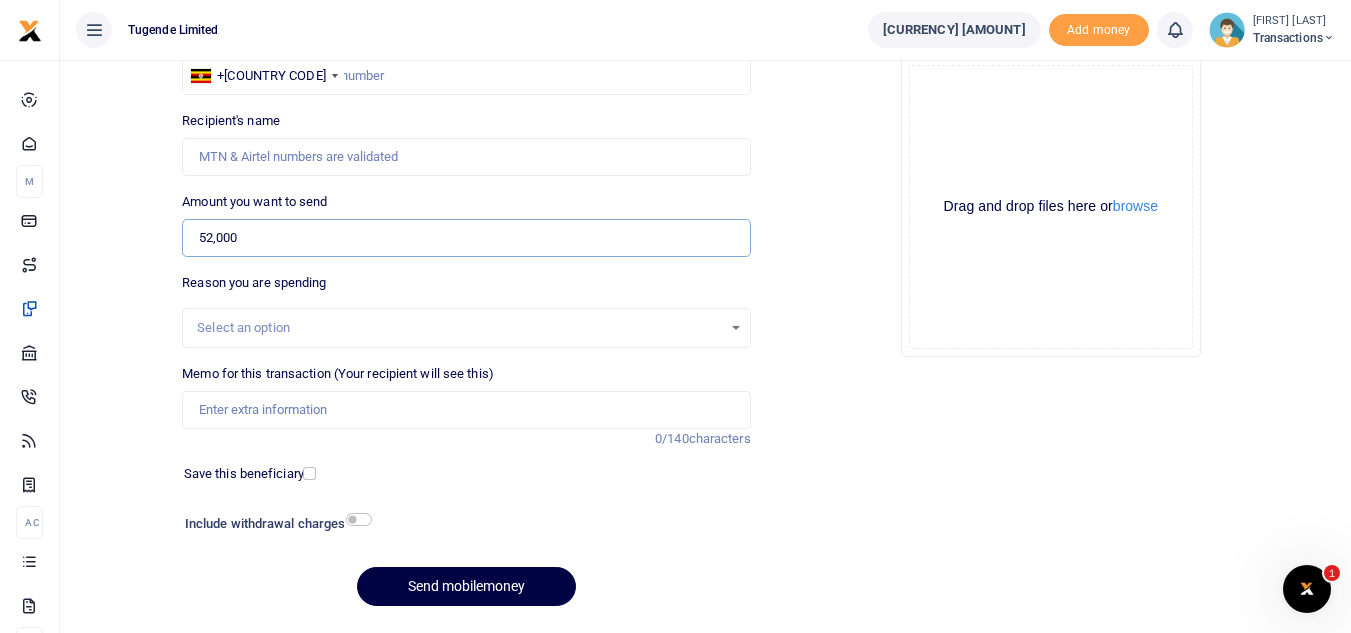 type on "52,000" 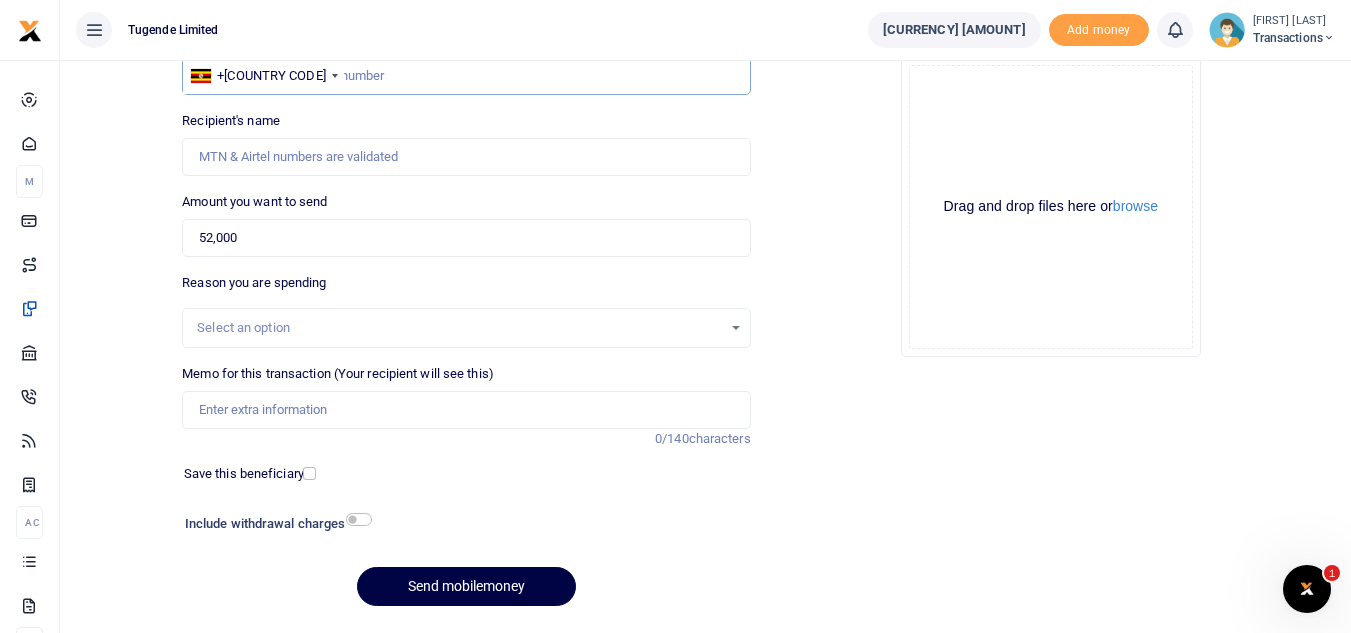 click at bounding box center [466, 76] 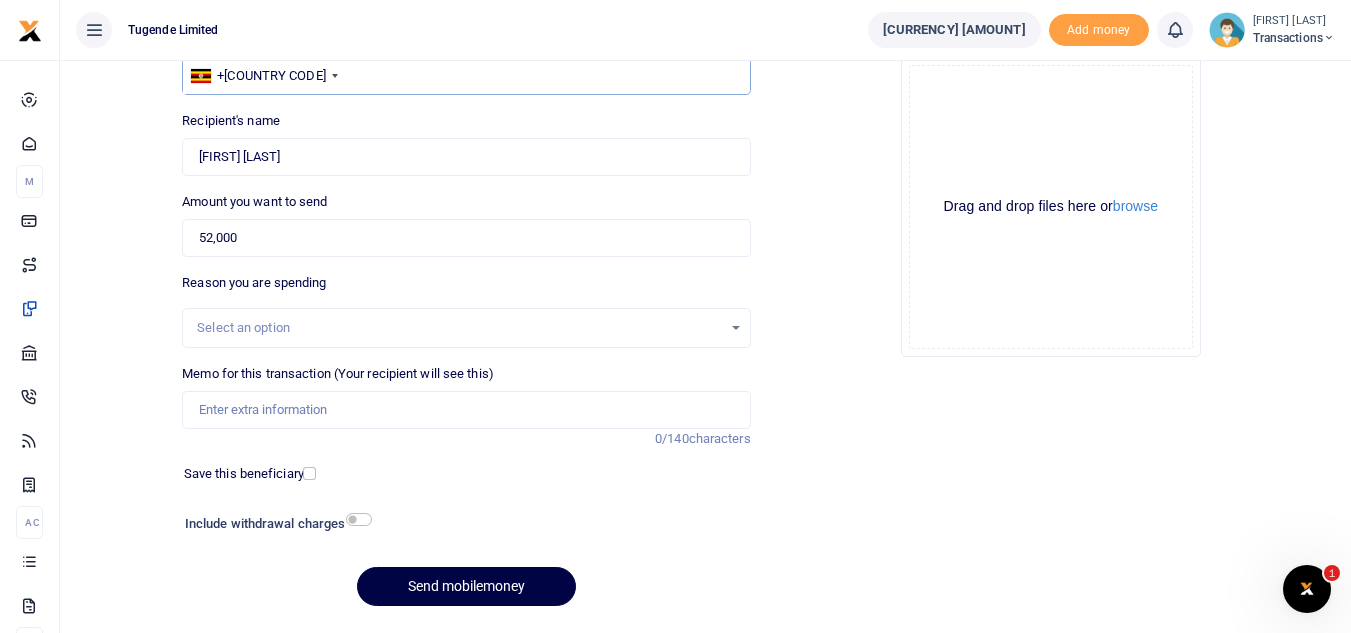 type on "771469621" 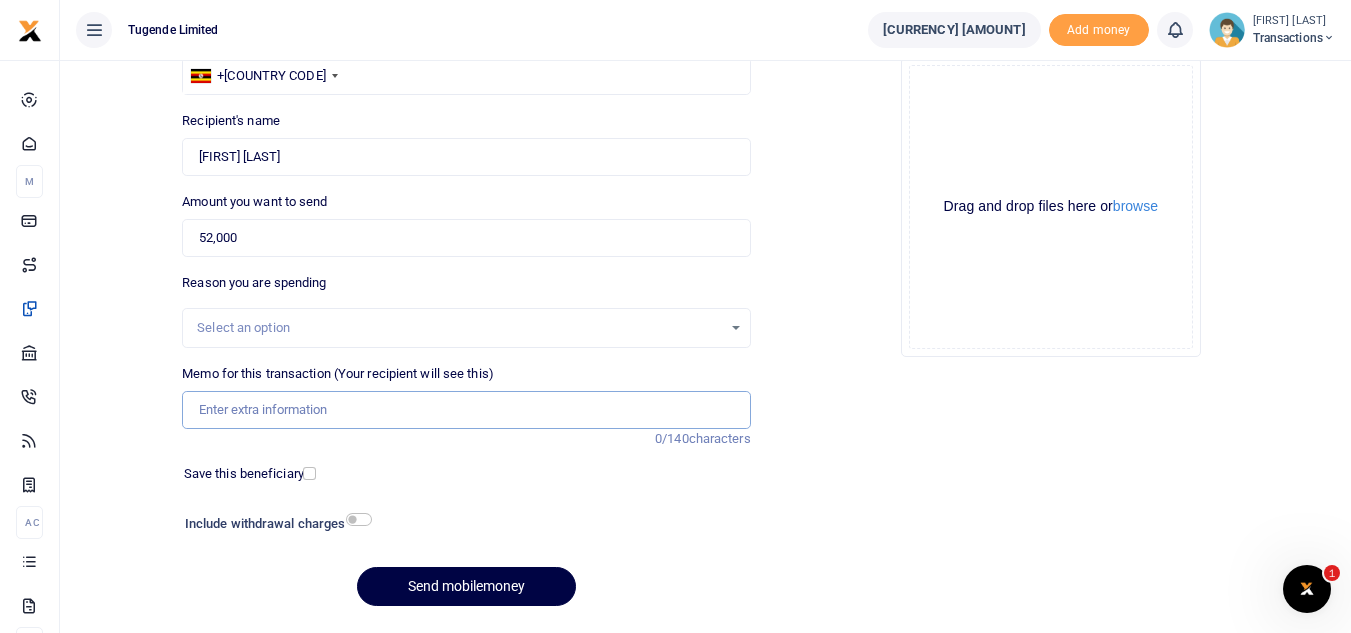 click on "Memo for this transaction (Your recipient will see this)" at bounding box center (466, 410) 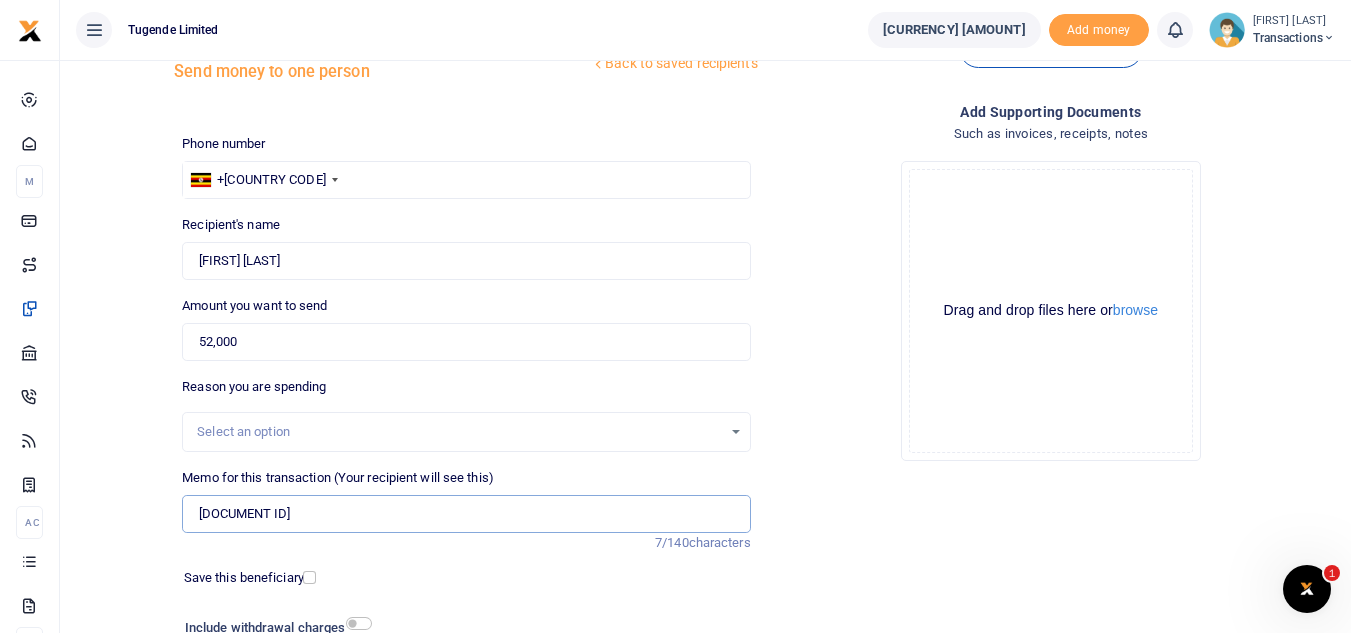 scroll, scrollTop: 233, scrollLeft: 0, axis: vertical 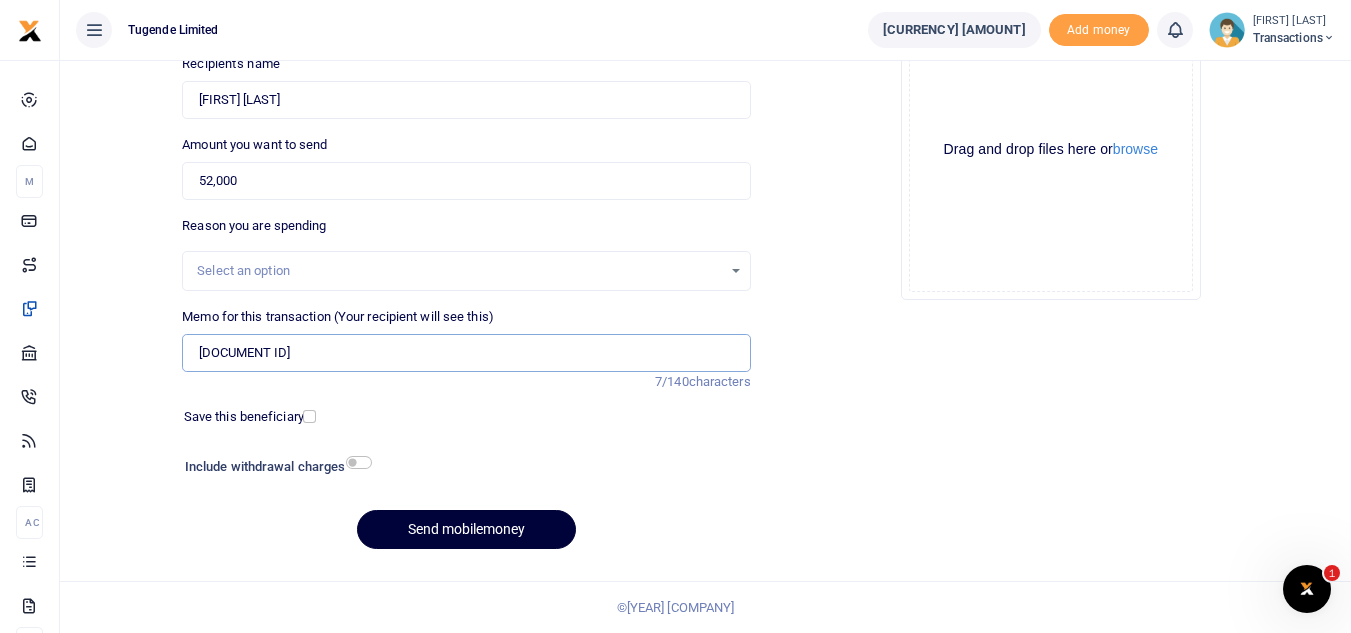 type on "UGB378H" 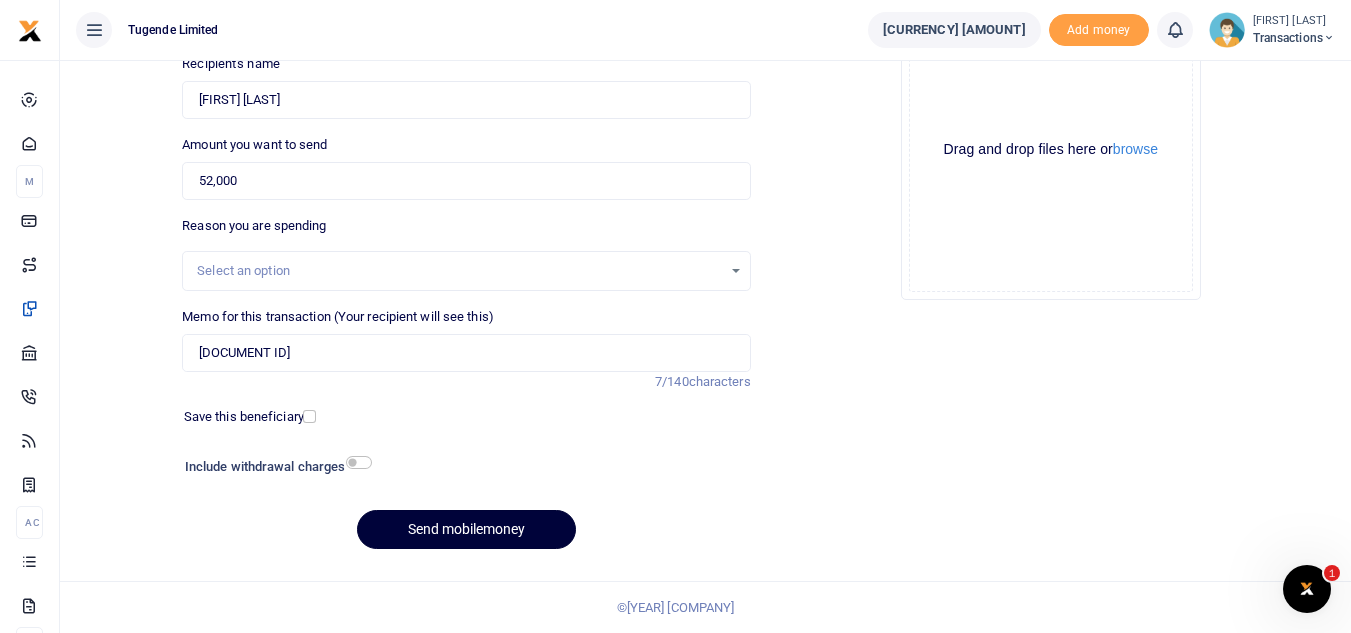 click on "Send mobilemoney" at bounding box center [466, 529] 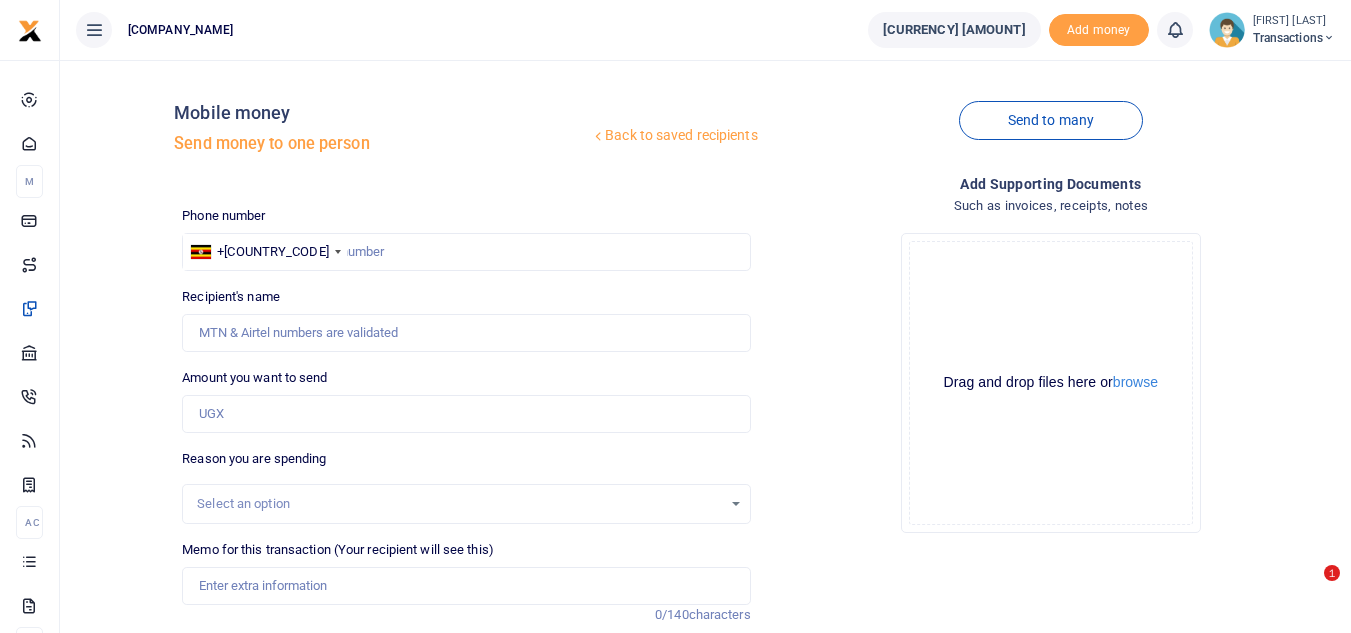 scroll, scrollTop: 233, scrollLeft: 0, axis: vertical 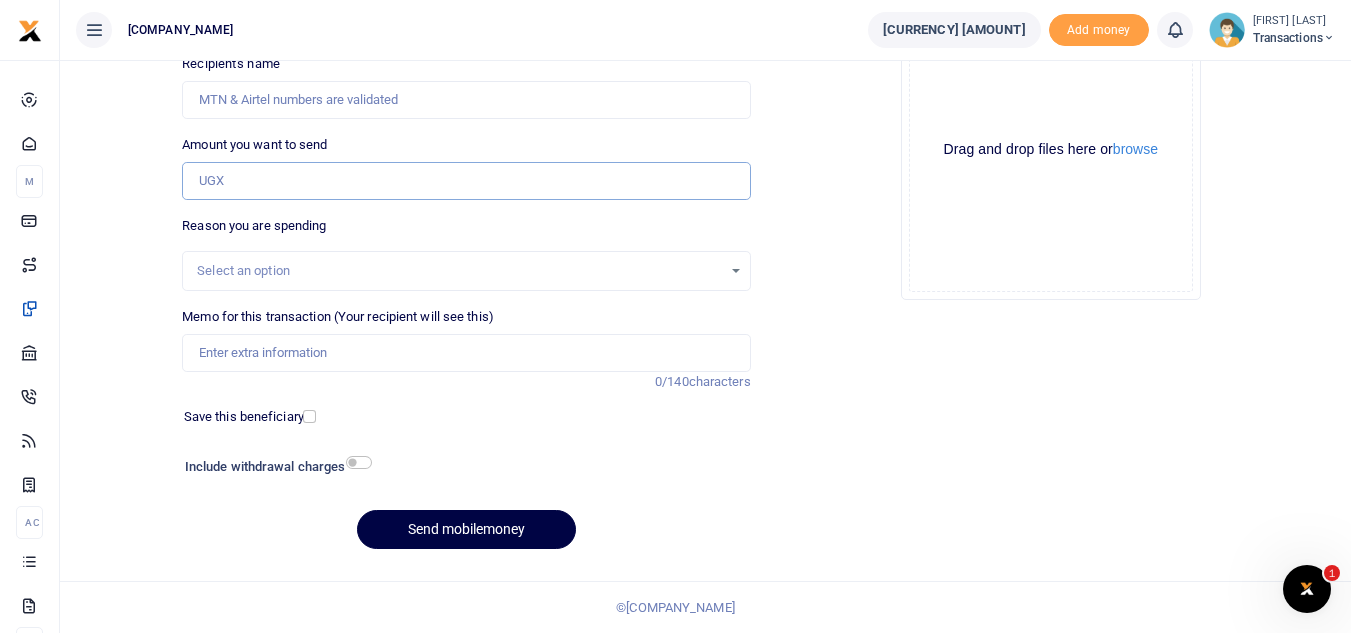 click on "Amount you want to send" at bounding box center (466, 181) 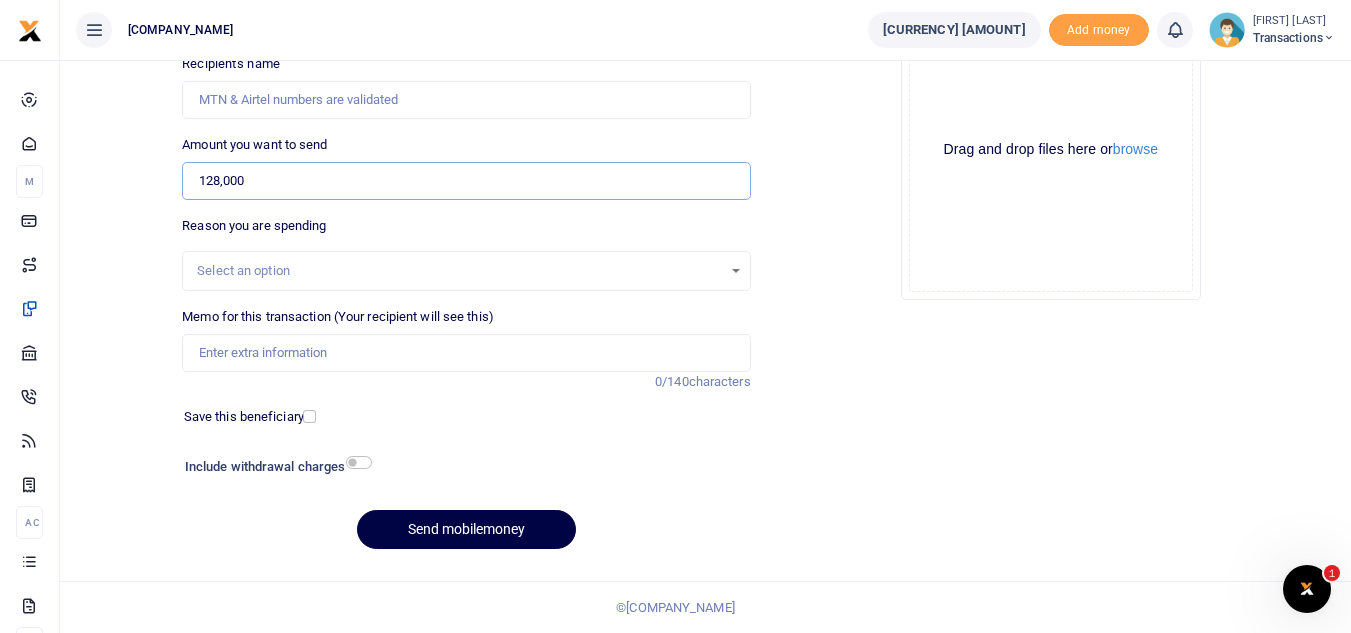 type on "128,000" 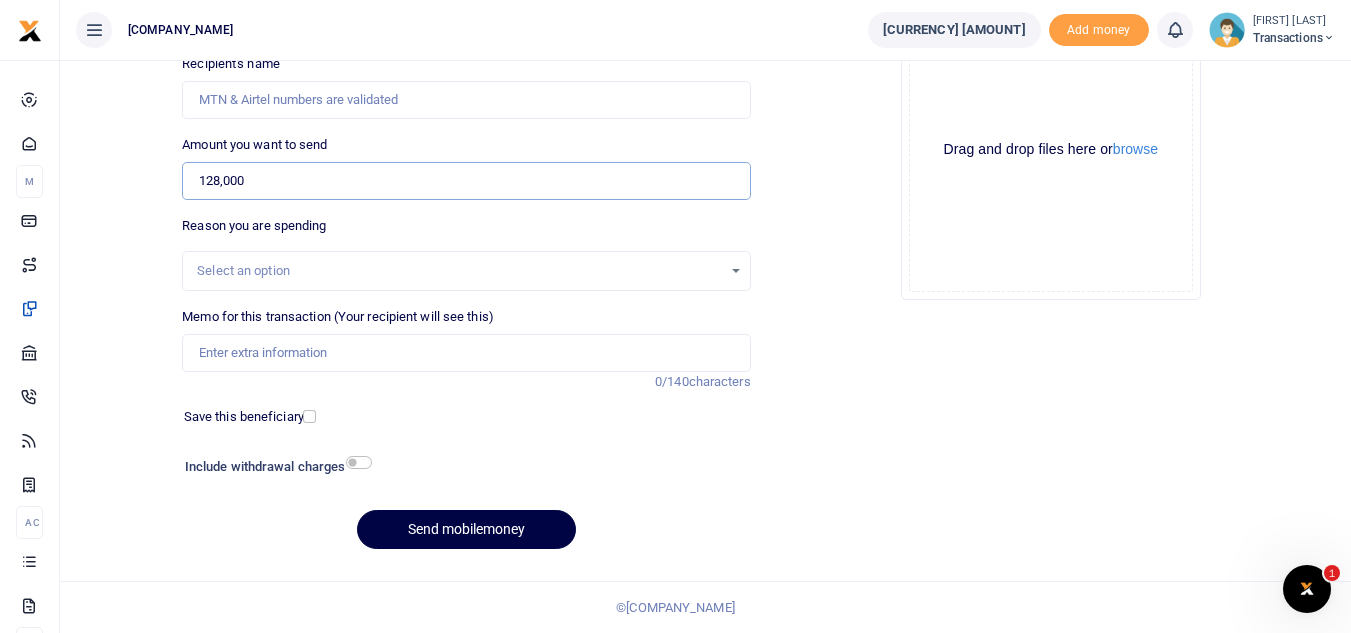 scroll, scrollTop: 0, scrollLeft: 0, axis: both 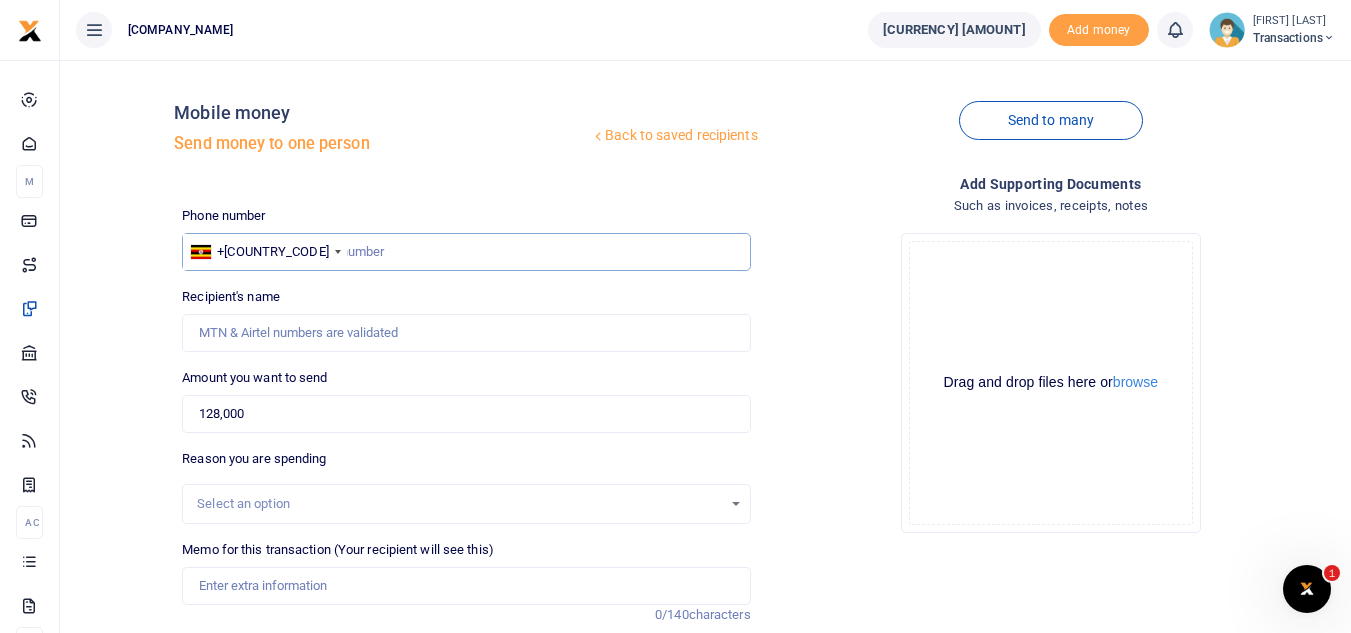 click at bounding box center (466, 252) 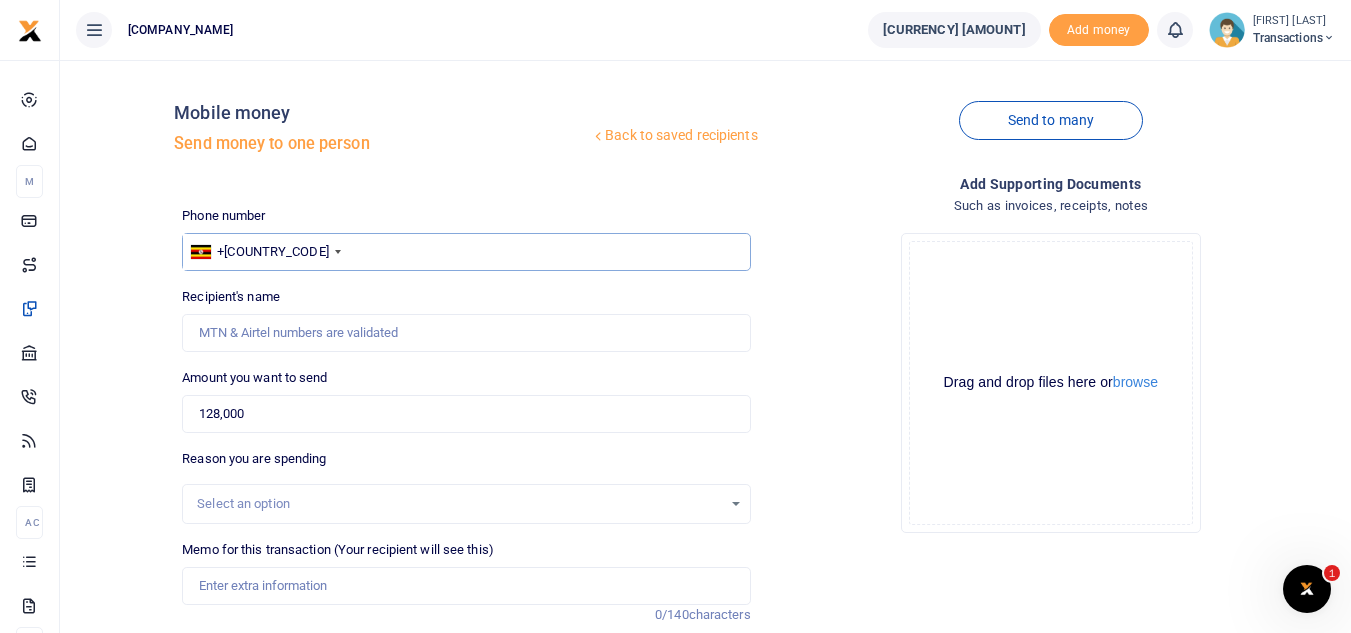 type on "791107868" 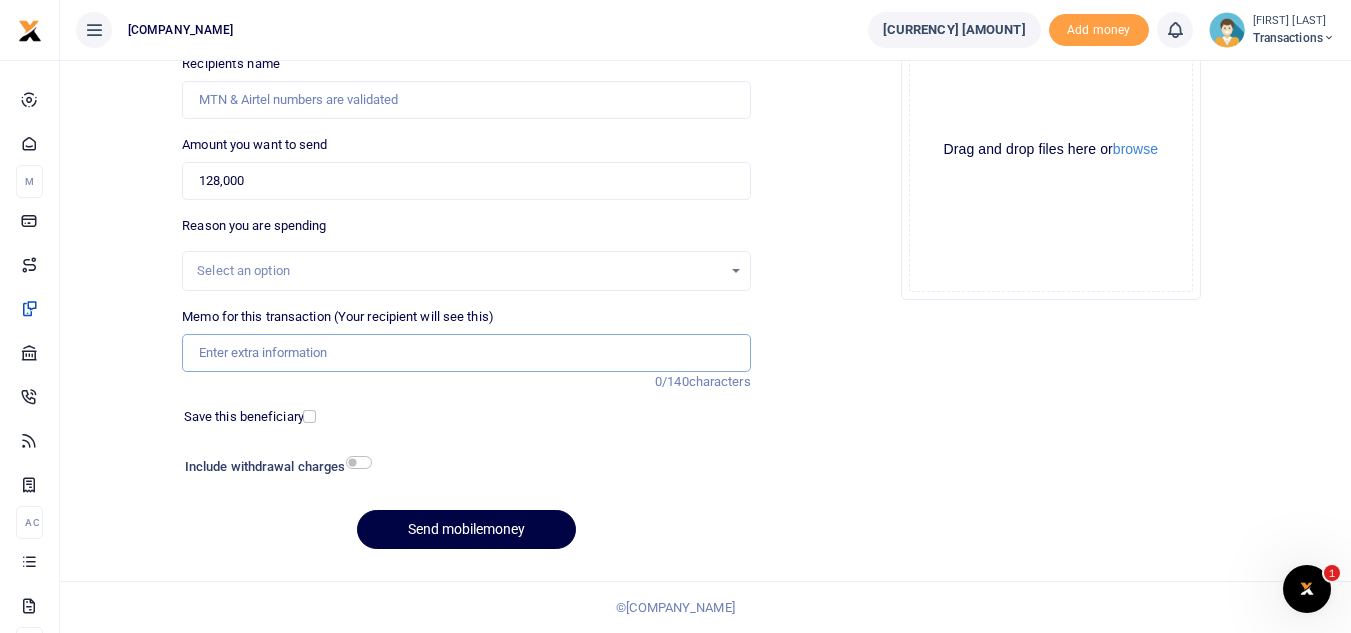 click on "Memo for this transaction (Your recipient will see this)" at bounding box center (466, 353) 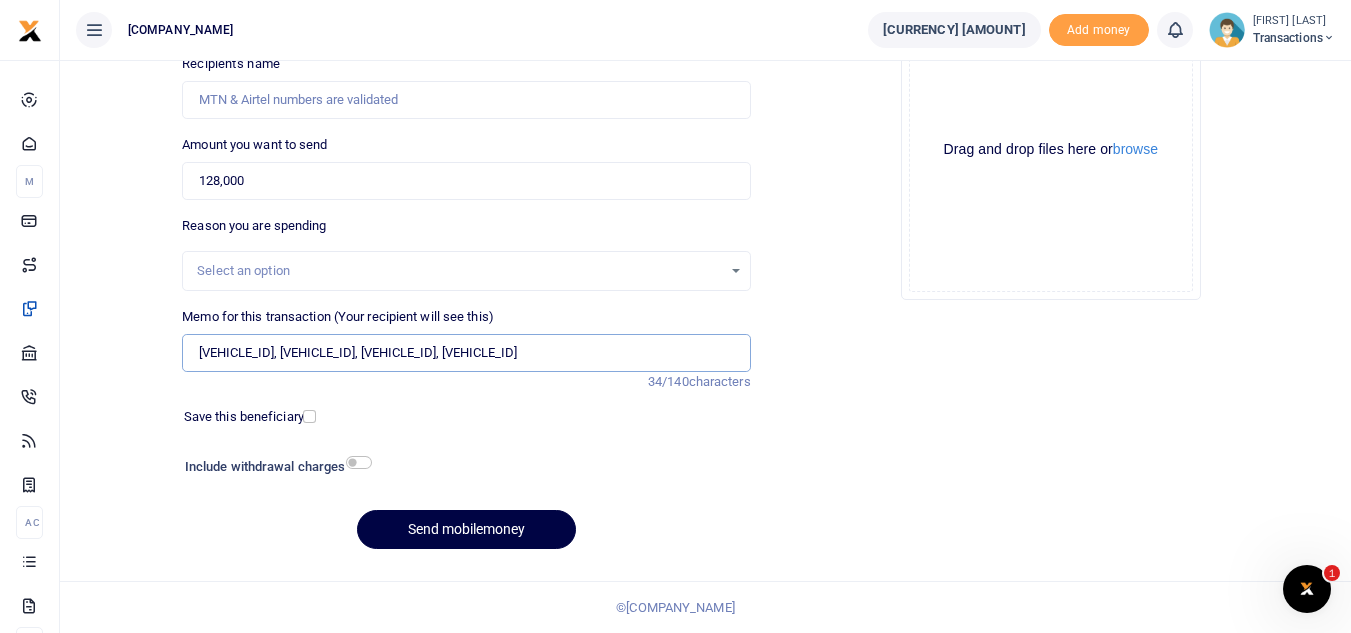 click on "UGA821L, UGD116A, UGD062N, UGC662P" at bounding box center [466, 353] 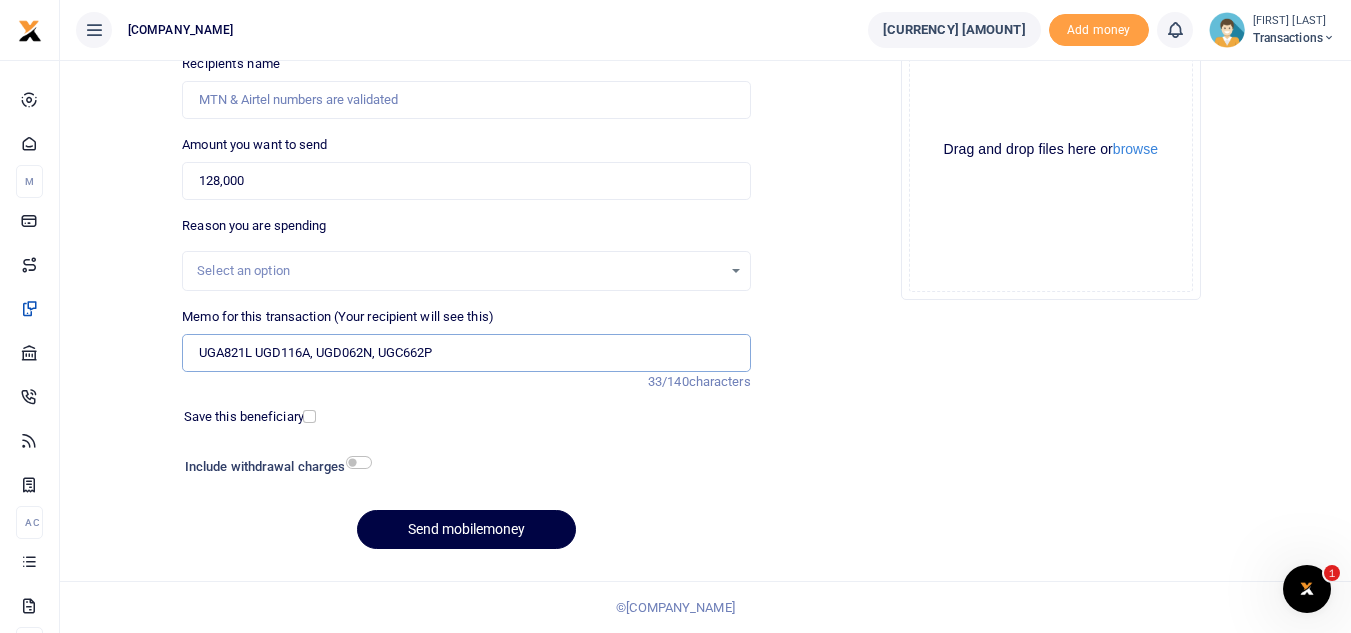 click on "UGA821L UGD116A, UGD062N, UGC662P" at bounding box center (466, 353) 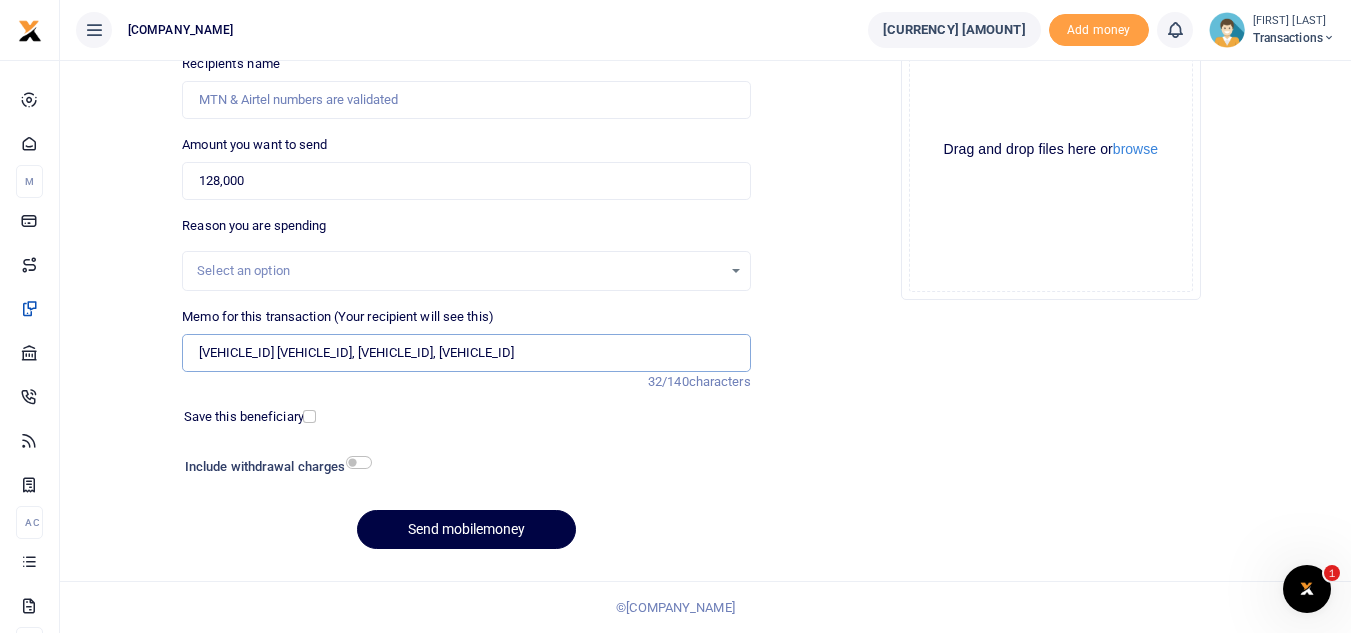 click on "UGA821L UGD116A UGD062N, UGC662P" at bounding box center (466, 353) 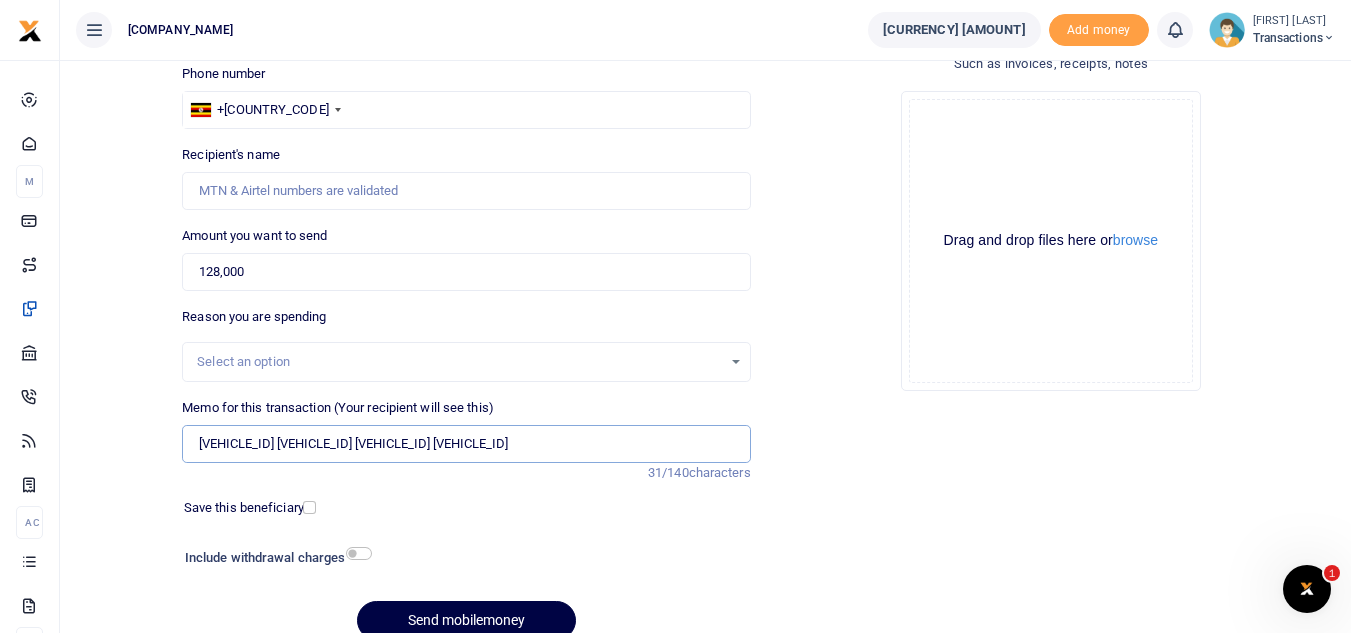 scroll, scrollTop: 135, scrollLeft: 0, axis: vertical 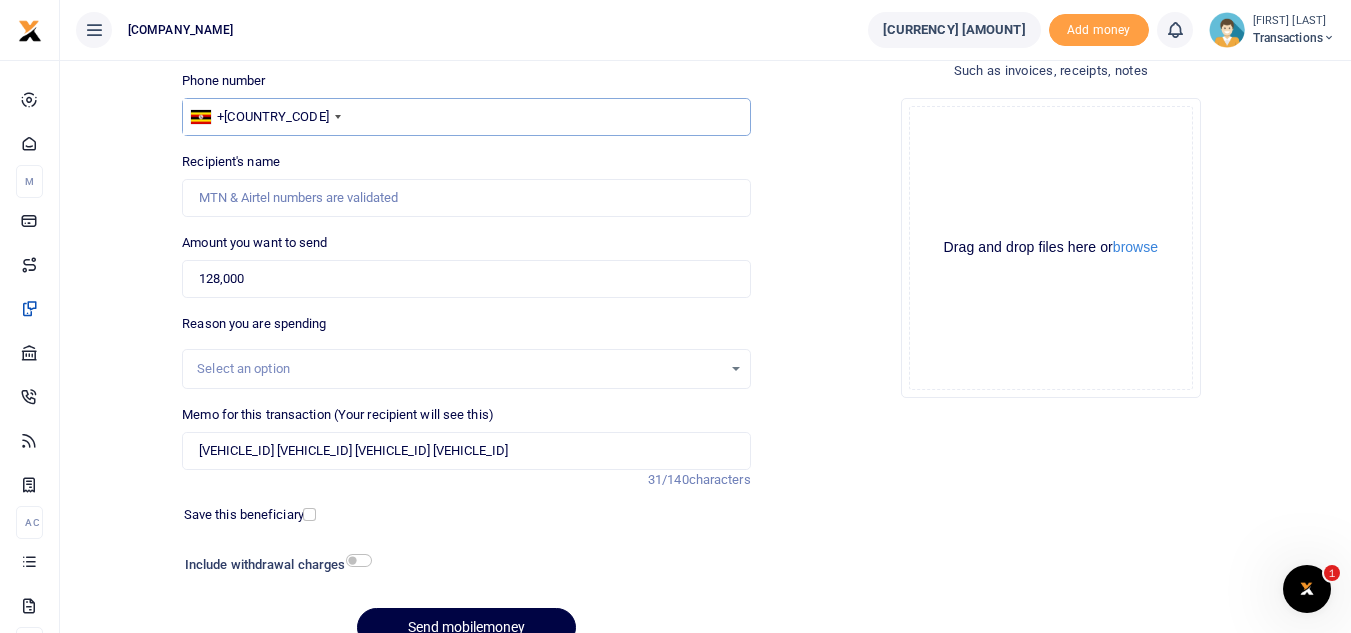 click on "791107868" at bounding box center [466, 117] 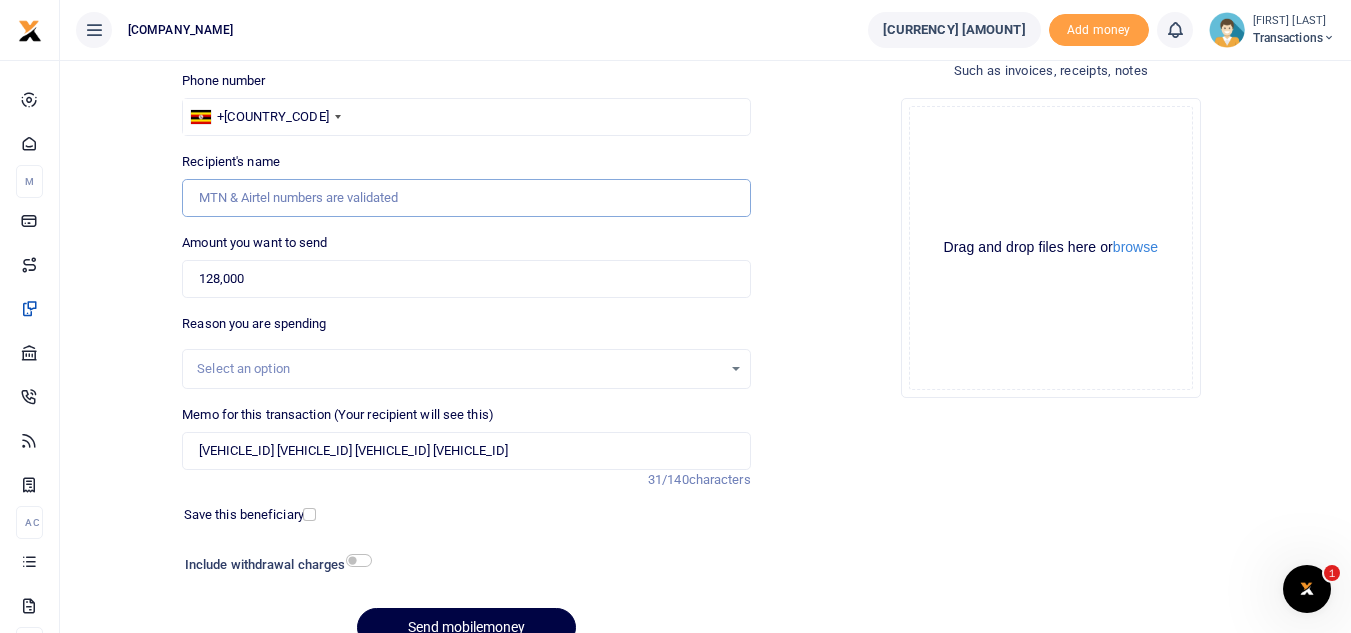 click on "Recipient's name" at bounding box center (466, 198) 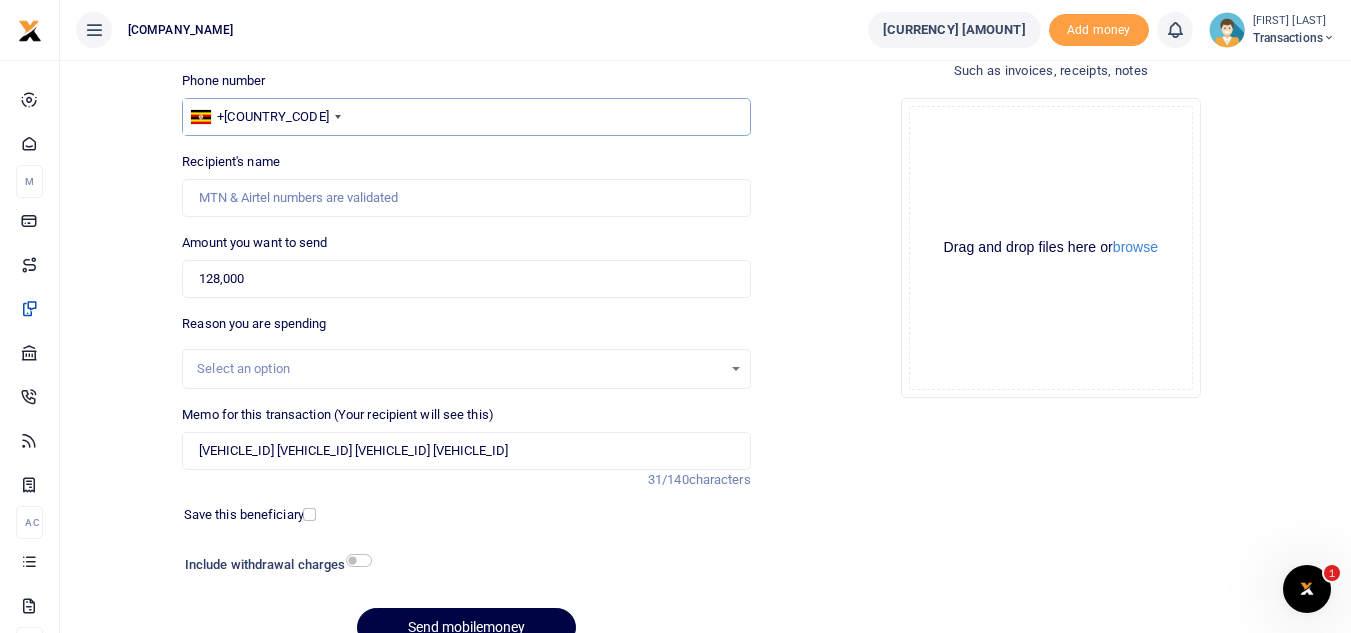 click on "791107868" at bounding box center (466, 117) 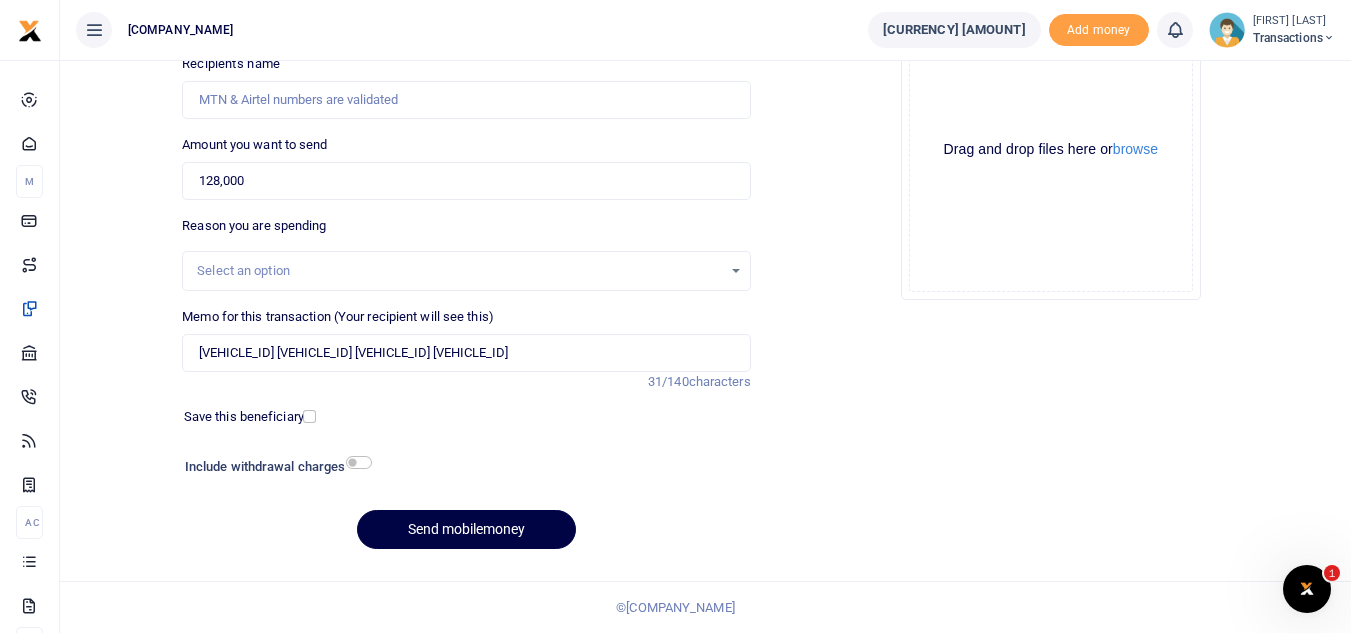 scroll, scrollTop: 0, scrollLeft: 0, axis: both 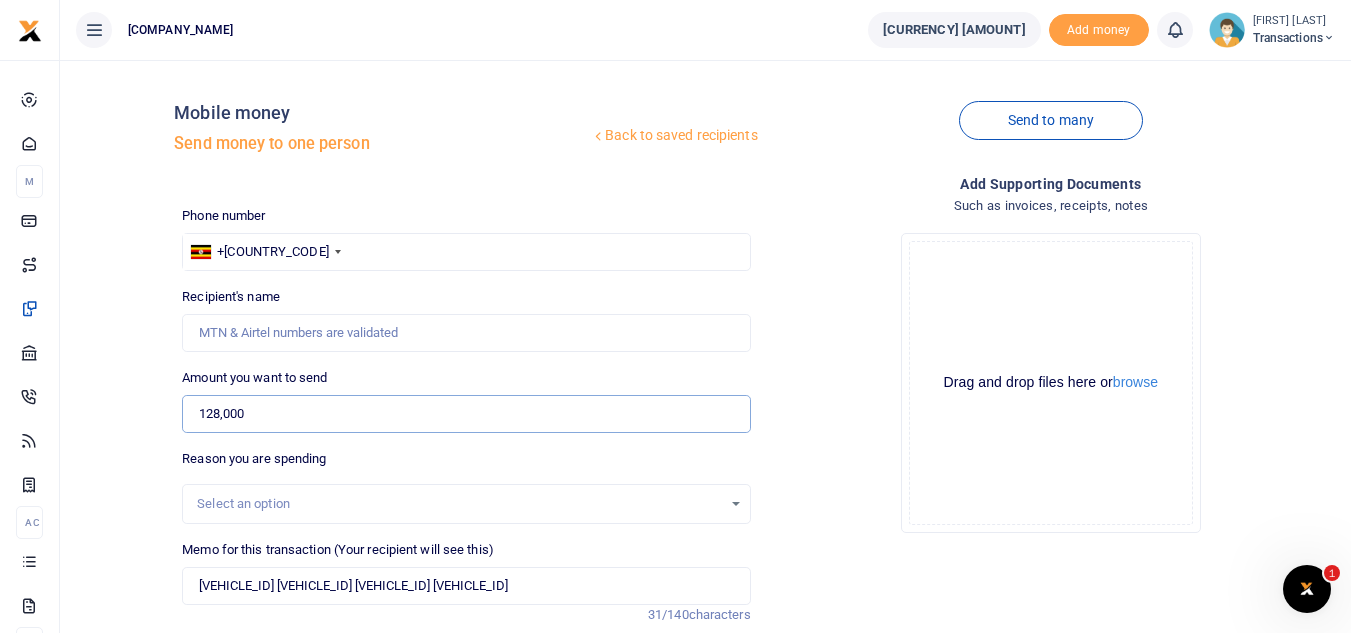 click on "128,000" at bounding box center (466, 414) 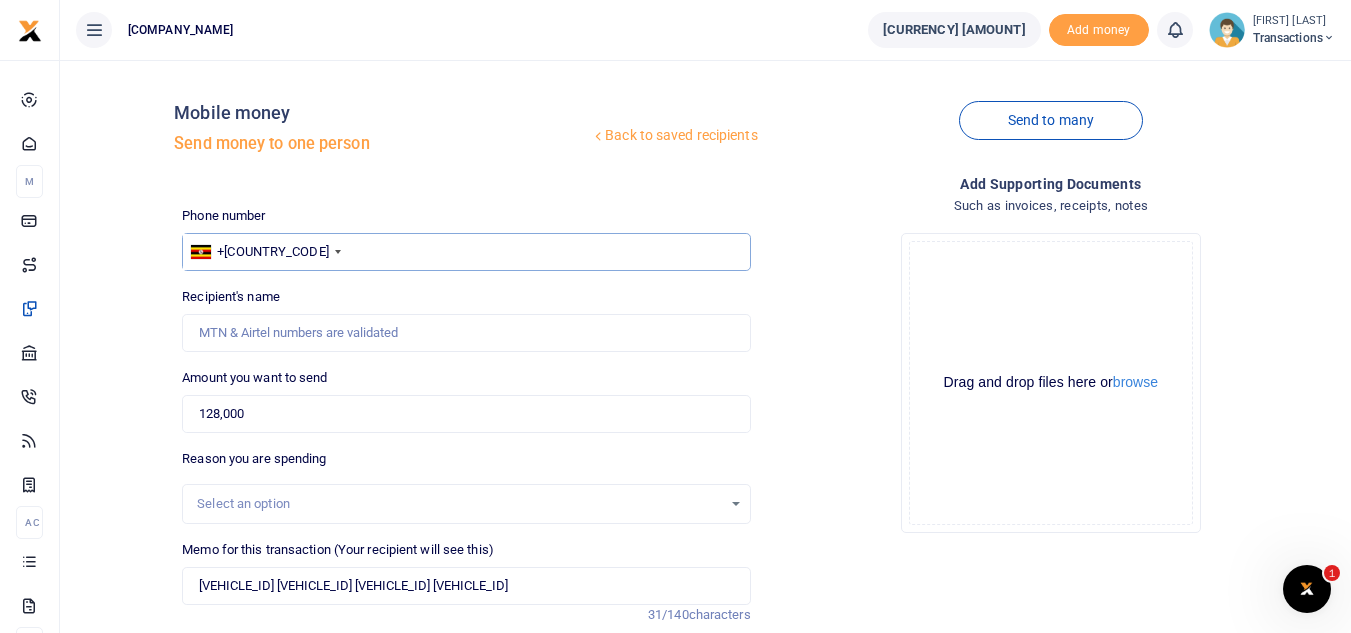 click on "791107868" at bounding box center (466, 252) 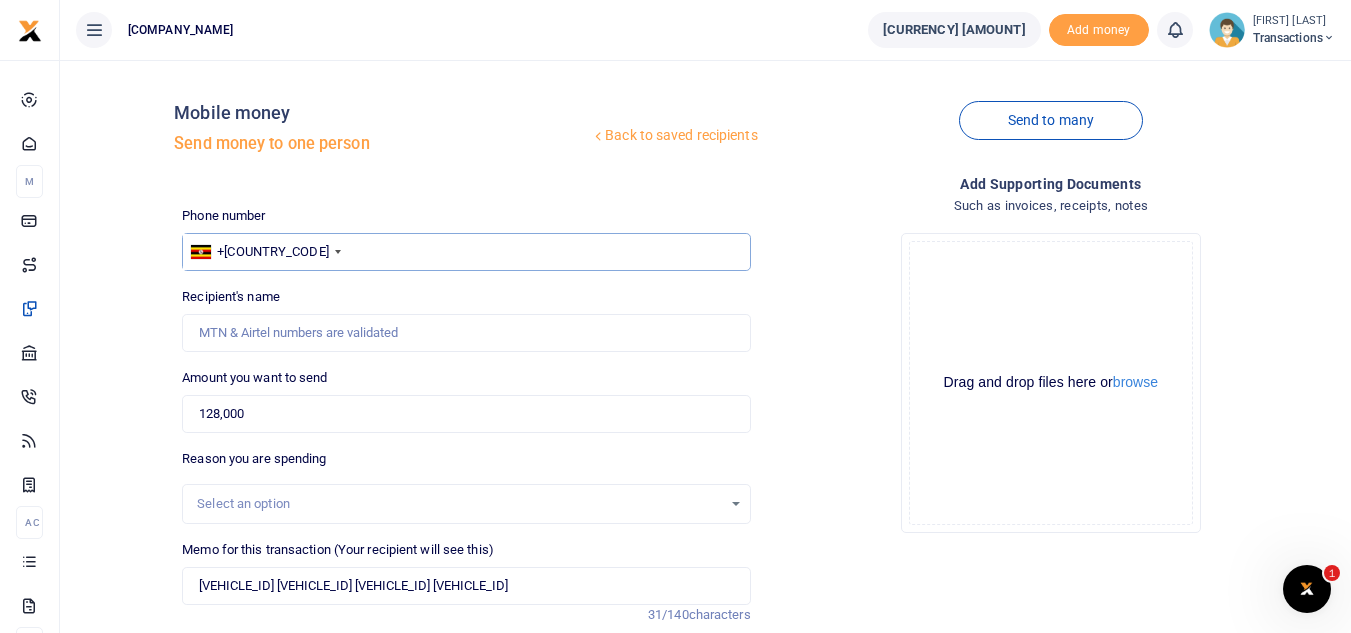 scroll, scrollTop: 233, scrollLeft: 0, axis: vertical 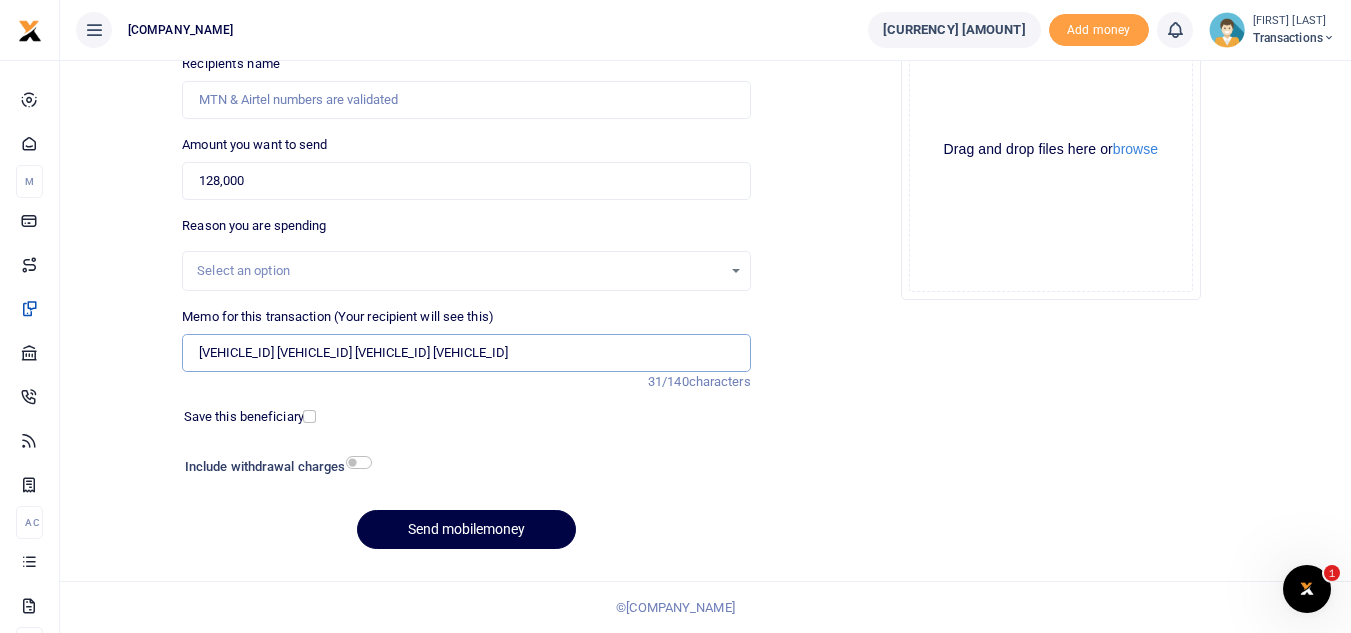 drag, startPoint x: 491, startPoint y: 350, endPoint x: 197, endPoint y: 365, distance: 294.38242 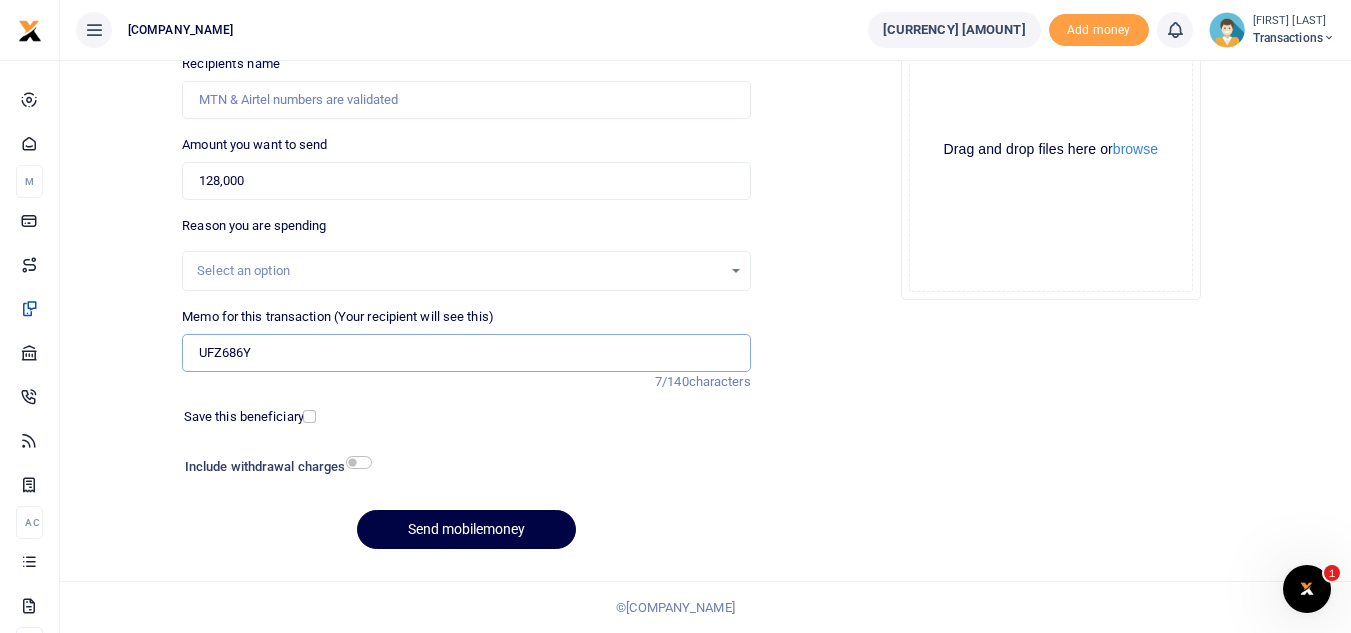 type on "UFZ686Y" 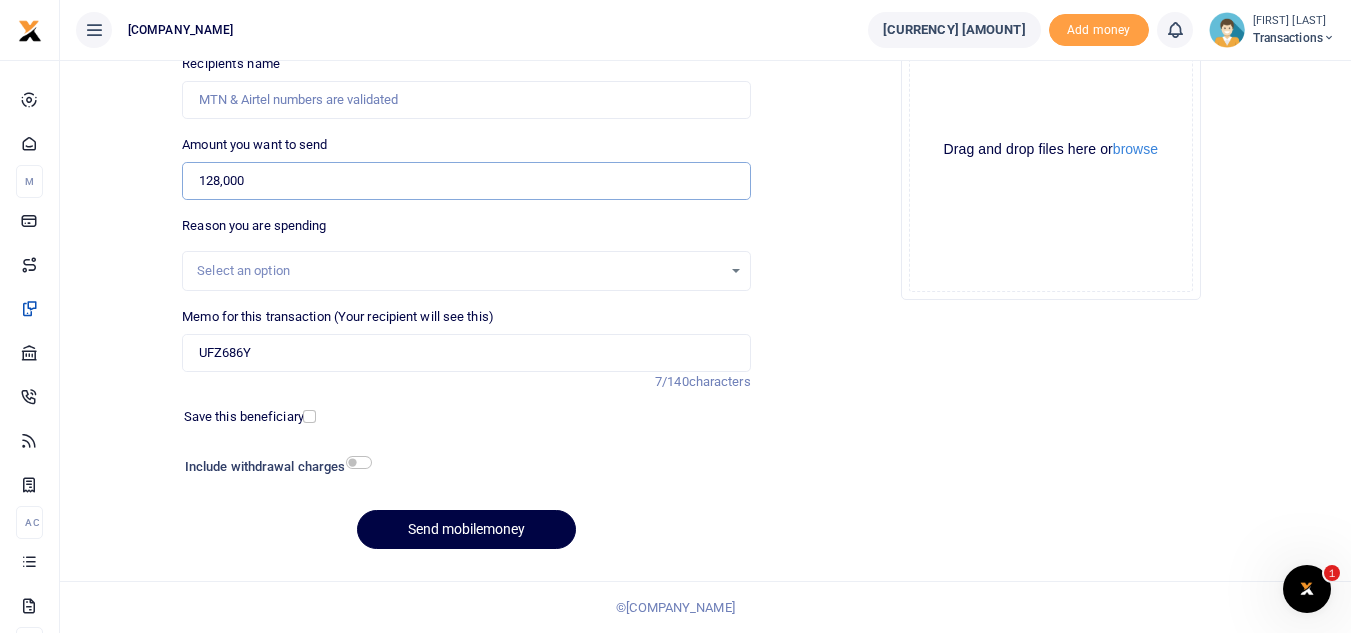 click on "128,000" at bounding box center [466, 181] 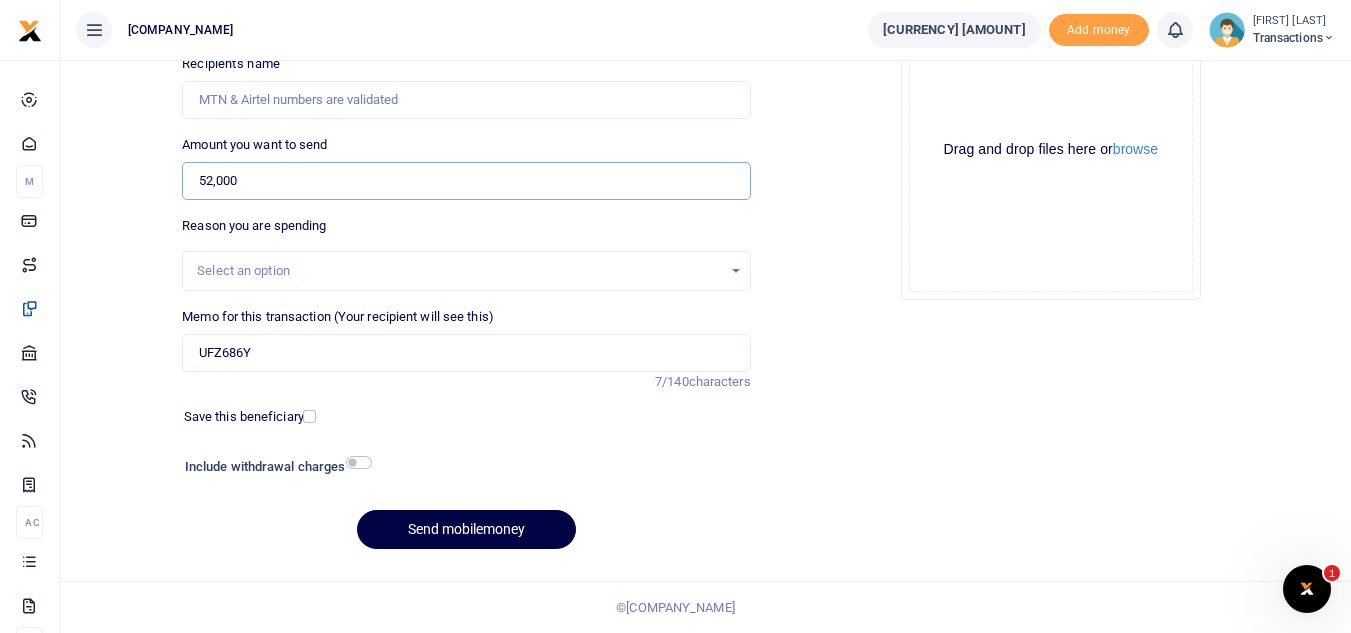 type on "52,000" 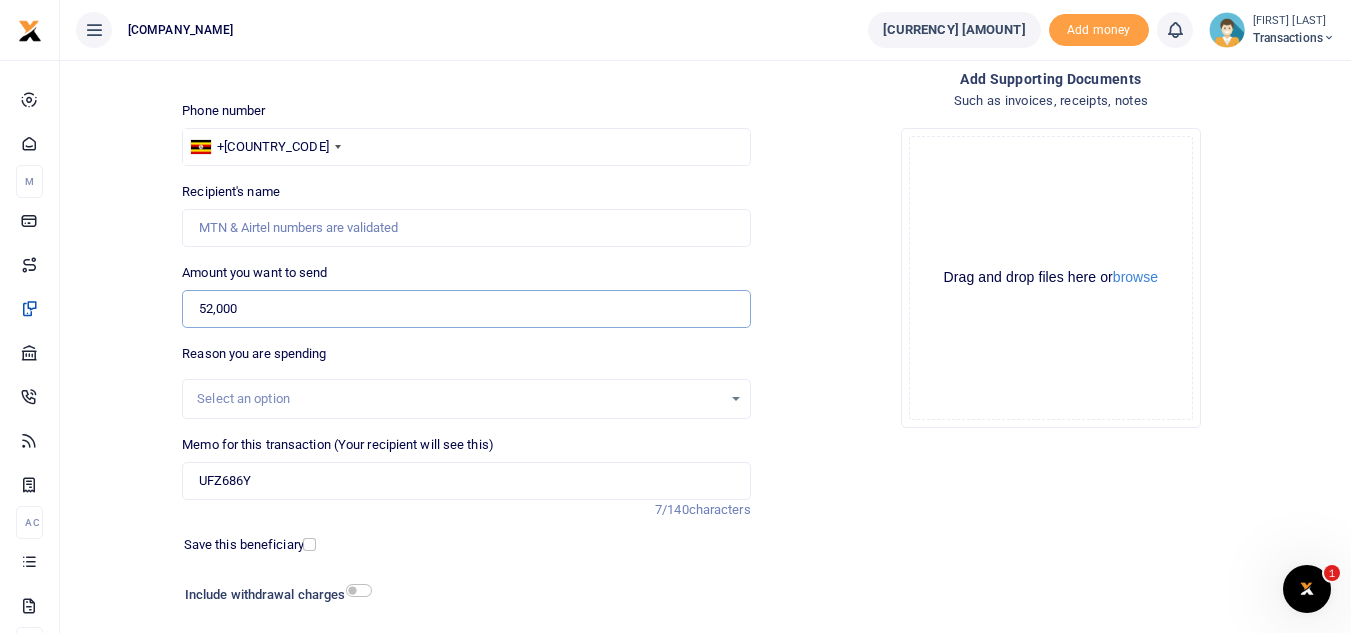 scroll, scrollTop: 104, scrollLeft: 0, axis: vertical 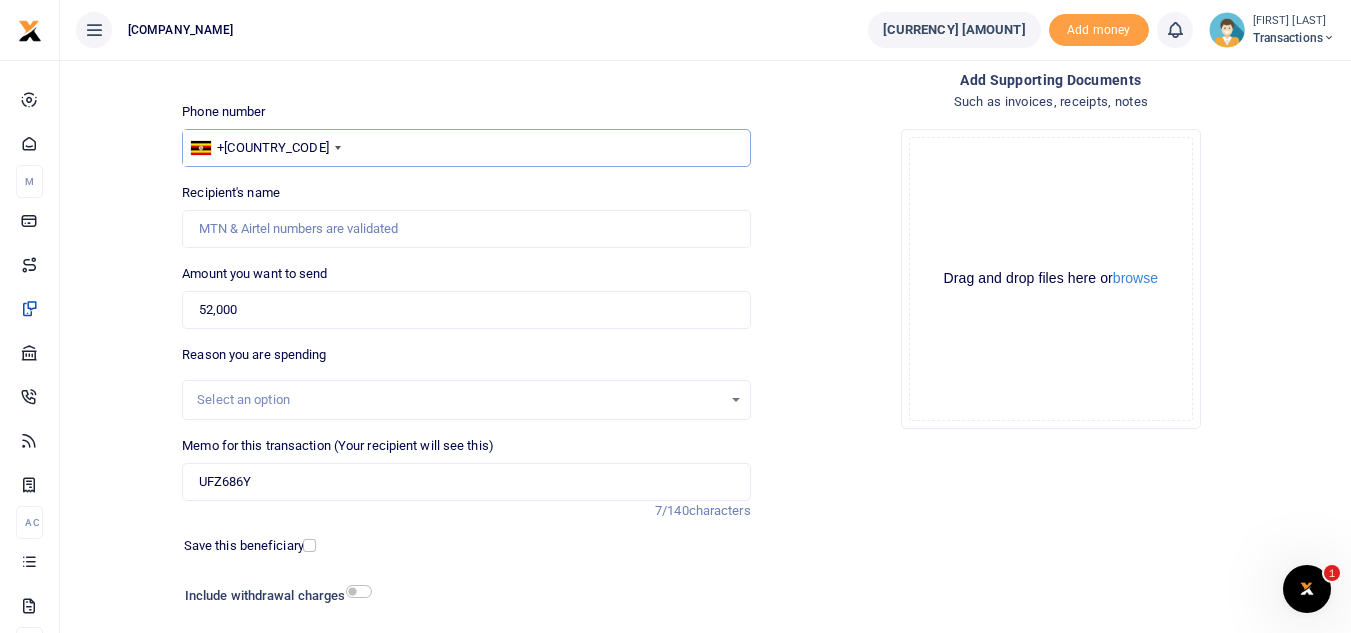 click on "791107868" at bounding box center [466, 148] 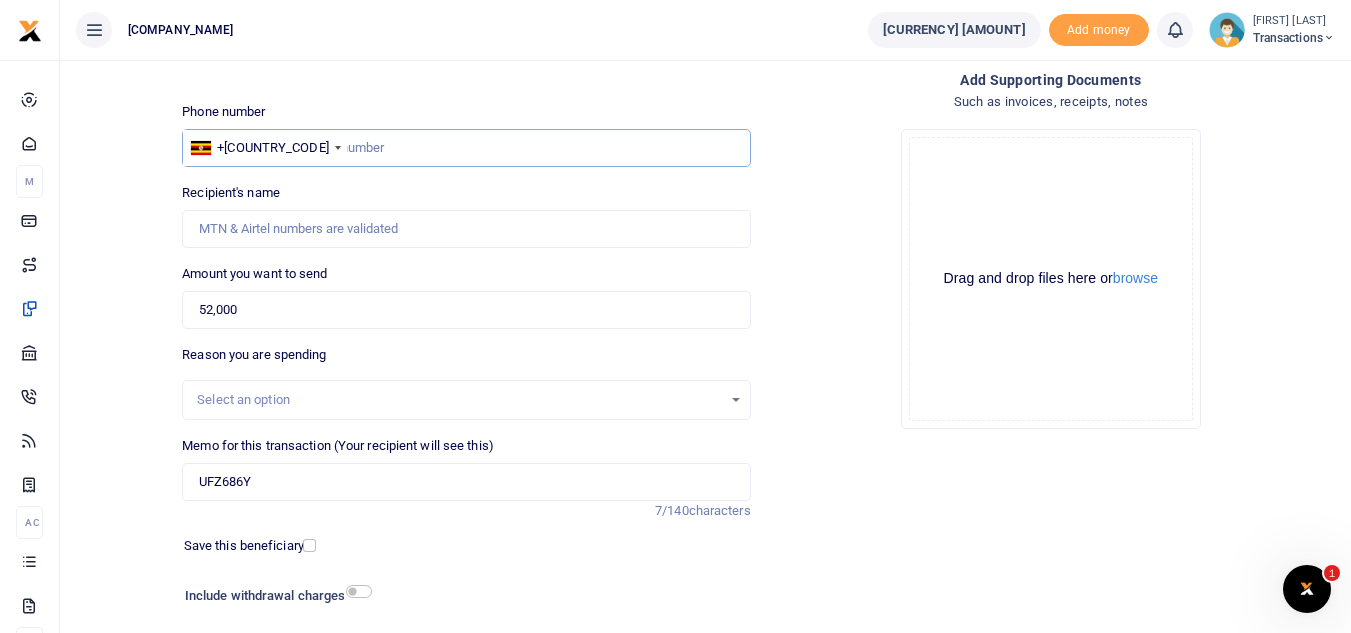 paste on "791112178" 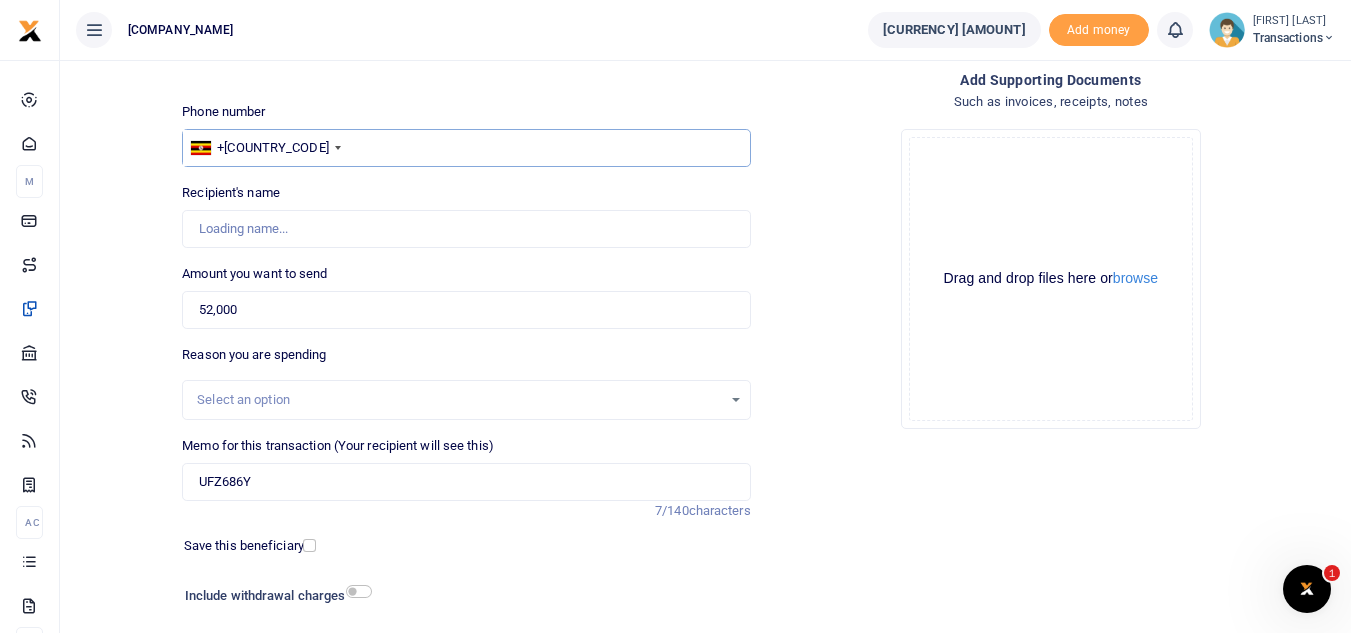type on "773756200" 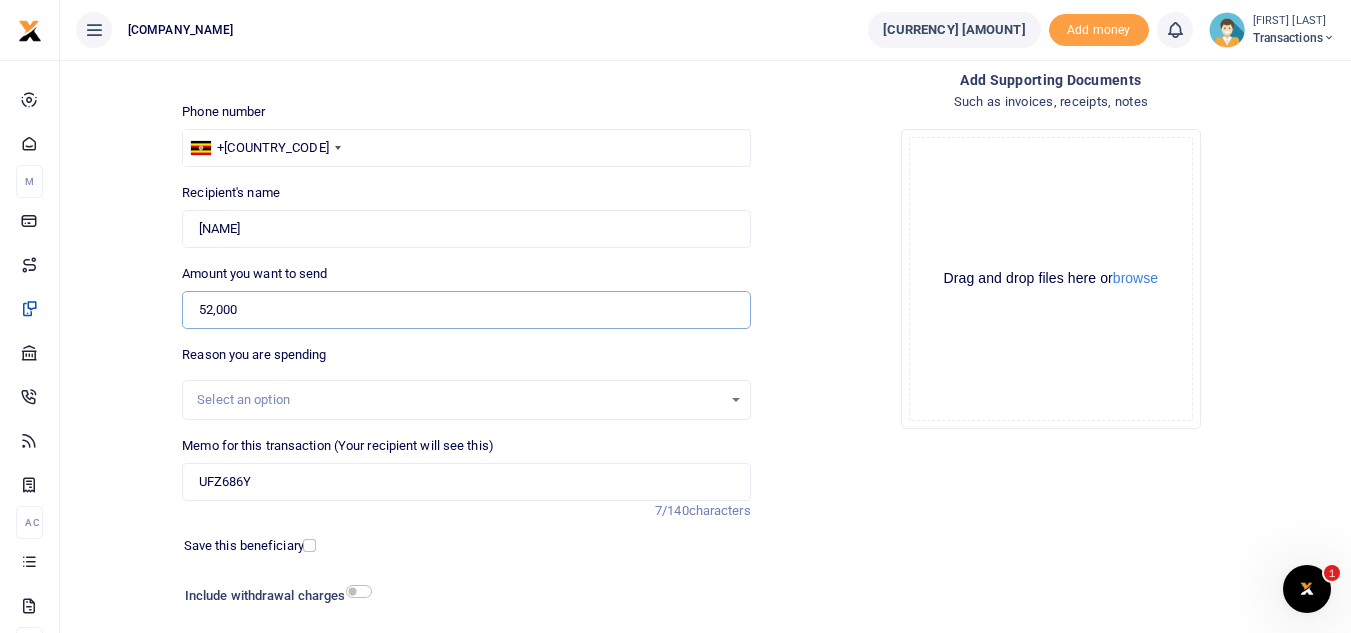 click on "52,000" at bounding box center [466, 310] 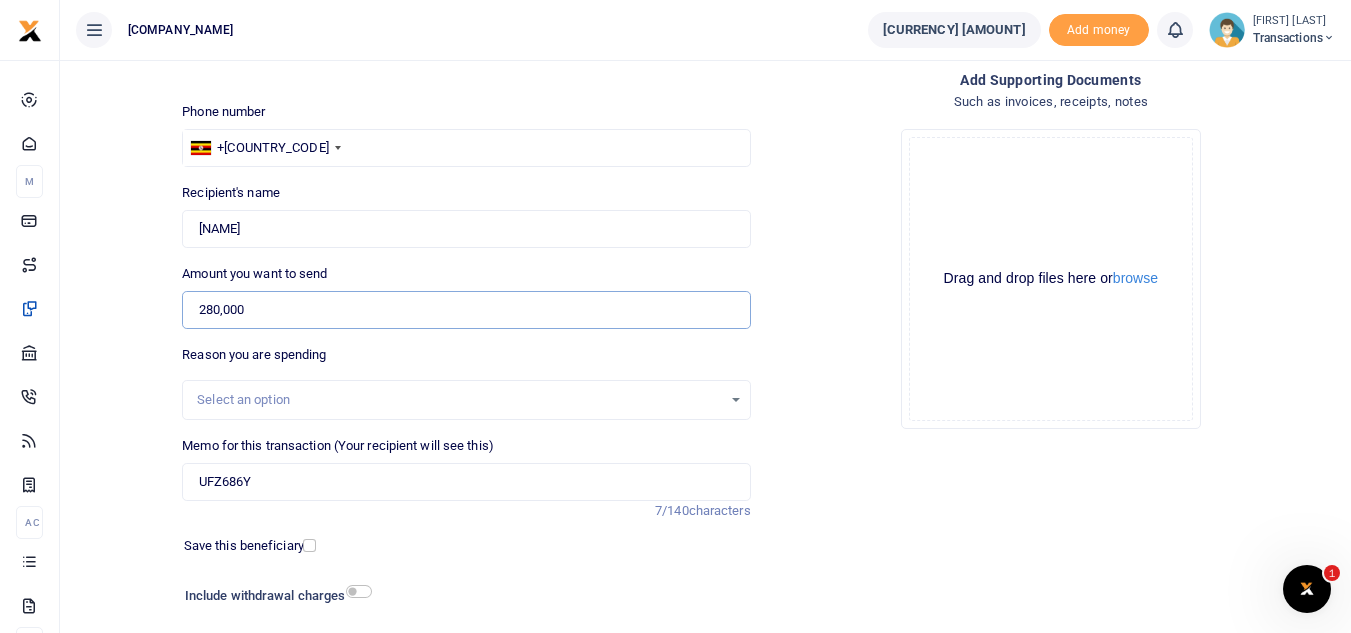 type on "280,000" 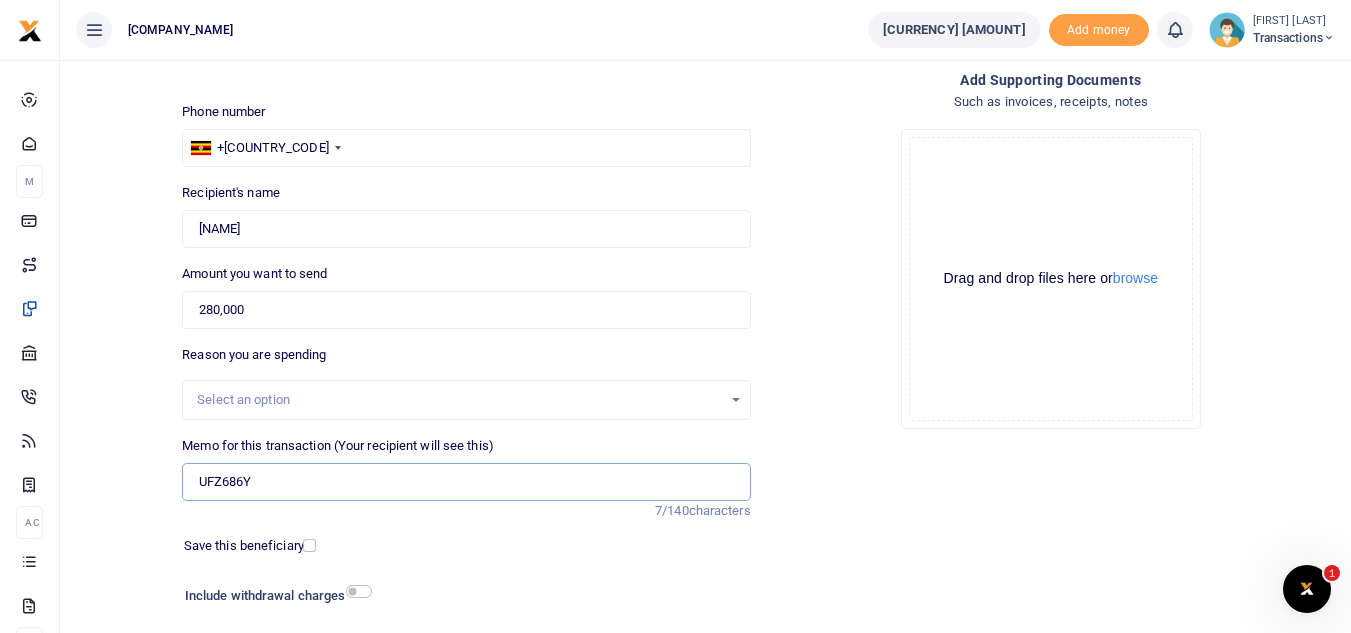 click on "UFZ686Y" at bounding box center (466, 482) 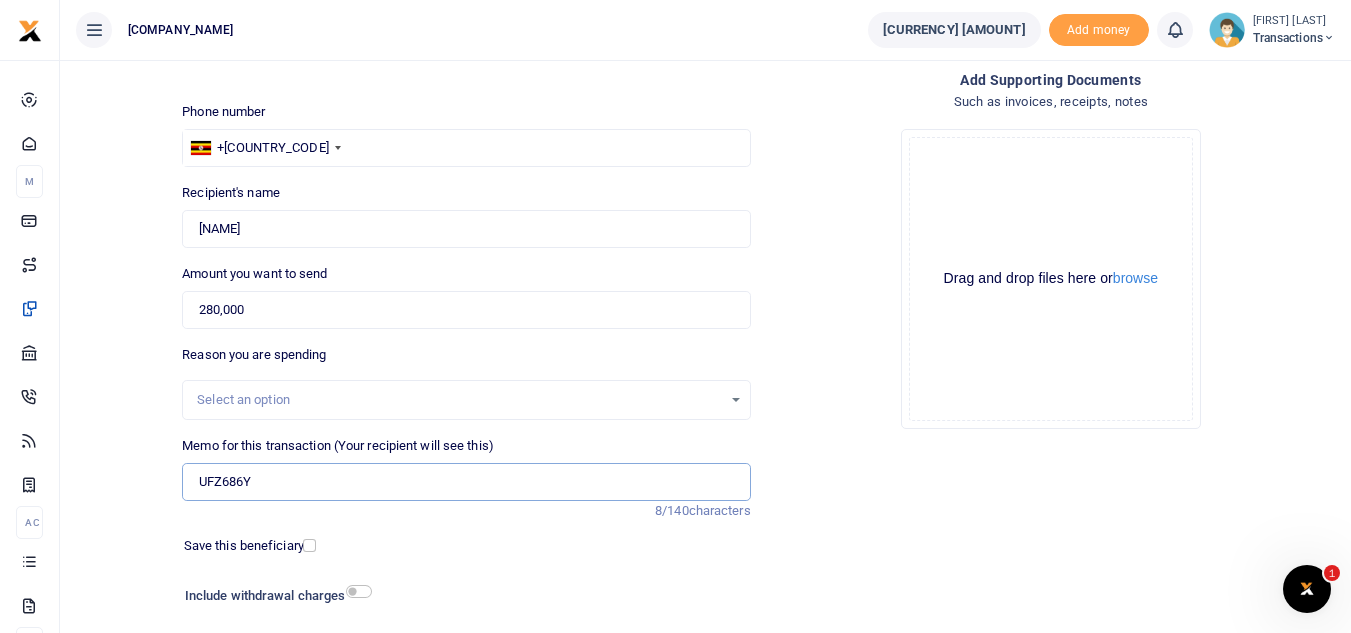 paste on "TLUG-015388" 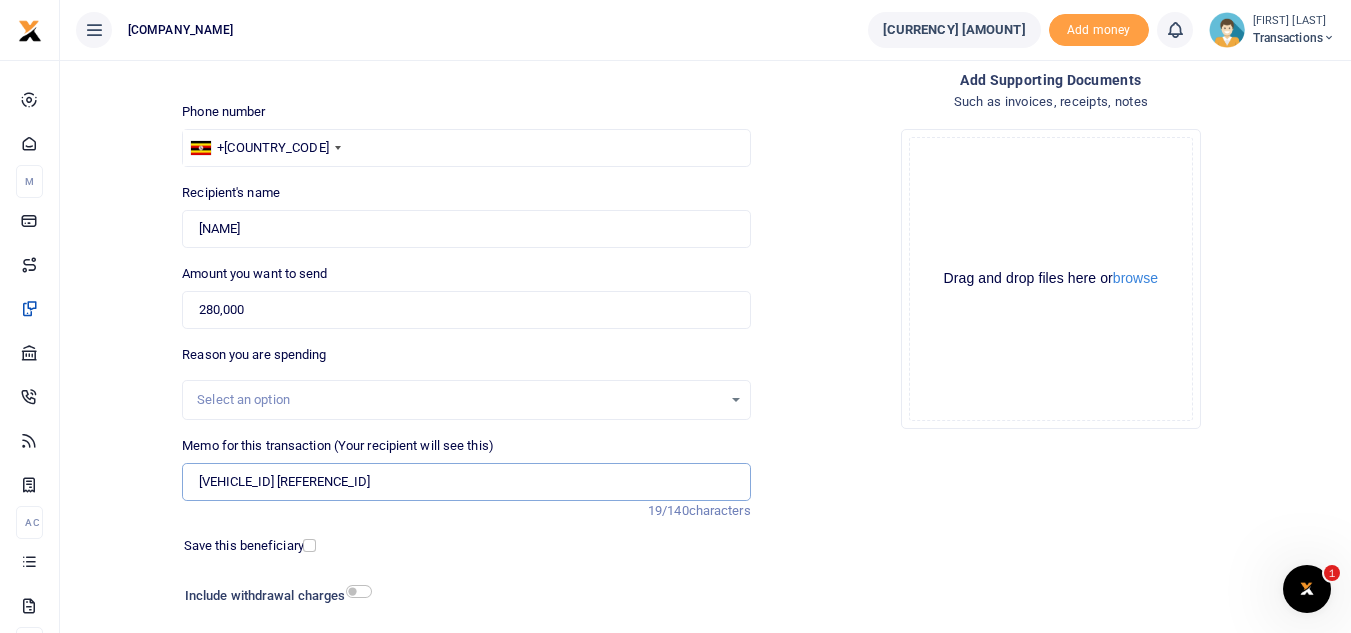 click on "UFZ686Y TLUG-015388" at bounding box center (466, 482) 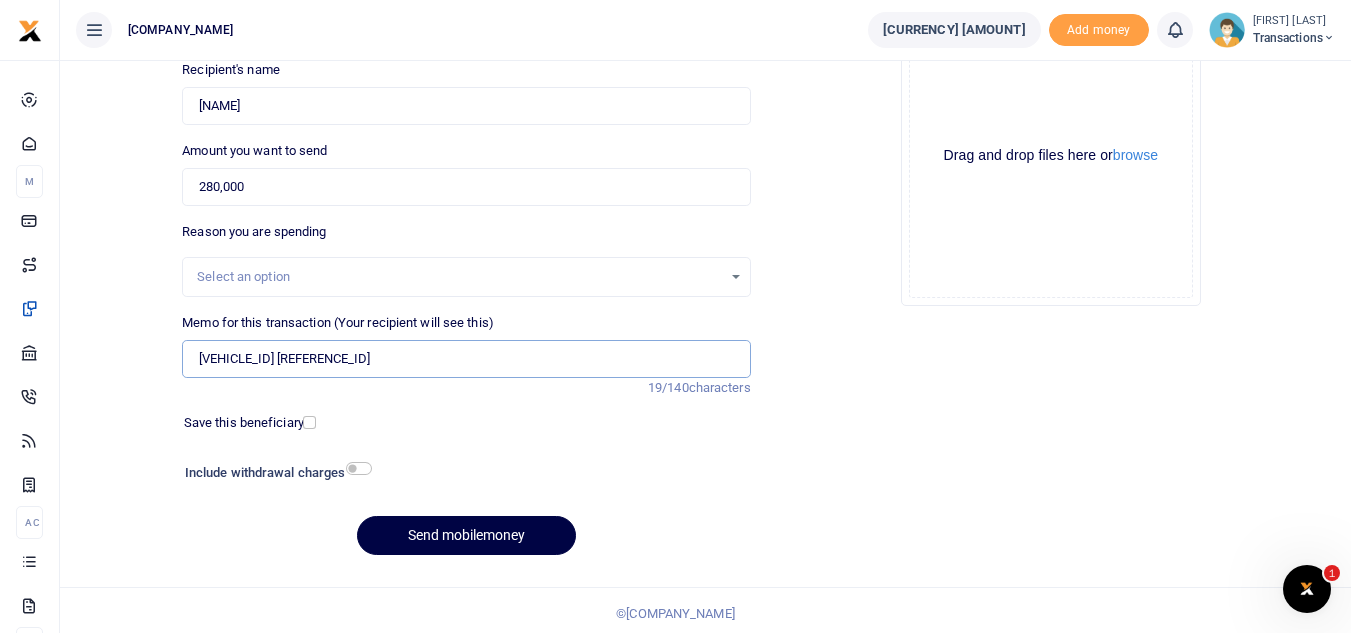 scroll, scrollTop: 233, scrollLeft: 0, axis: vertical 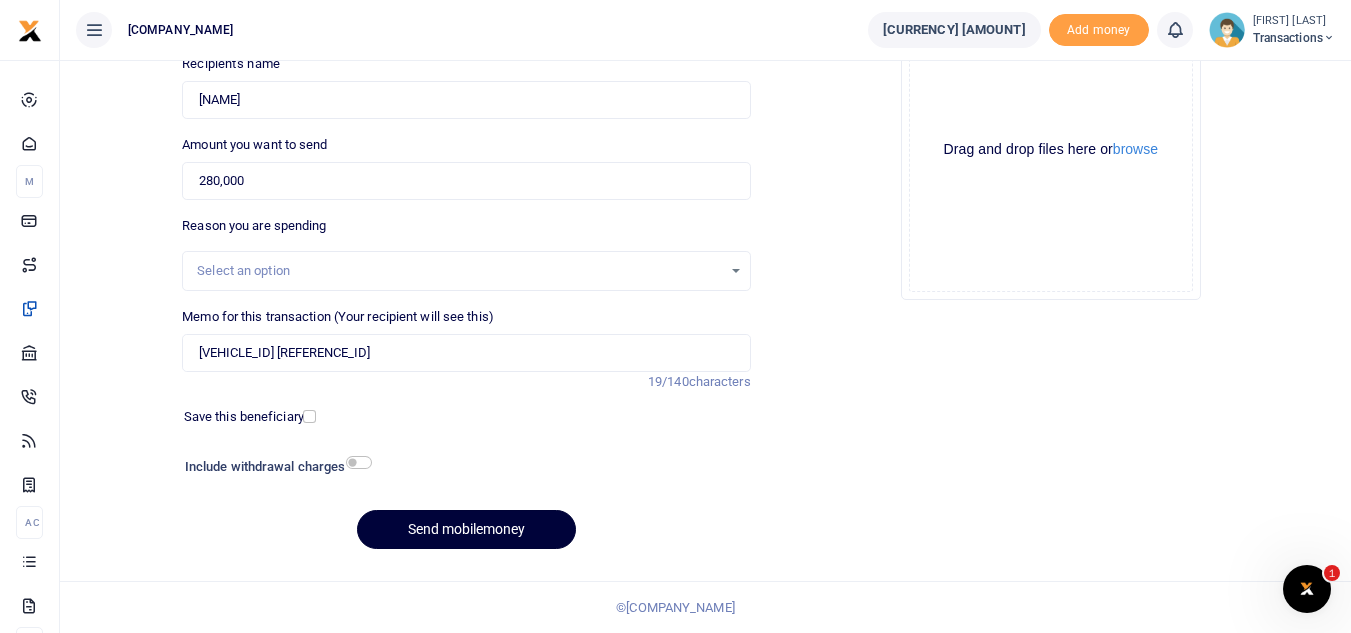 click on "Send mobilemoney" at bounding box center [466, 529] 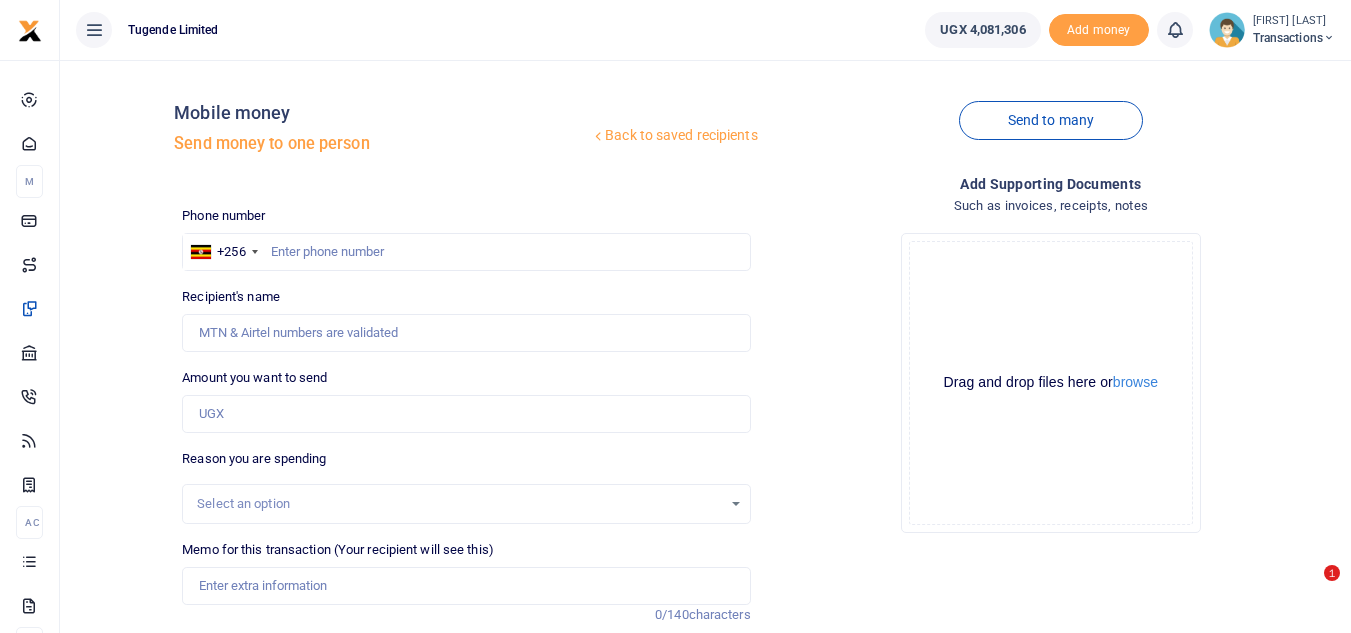 scroll, scrollTop: 233, scrollLeft: 0, axis: vertical 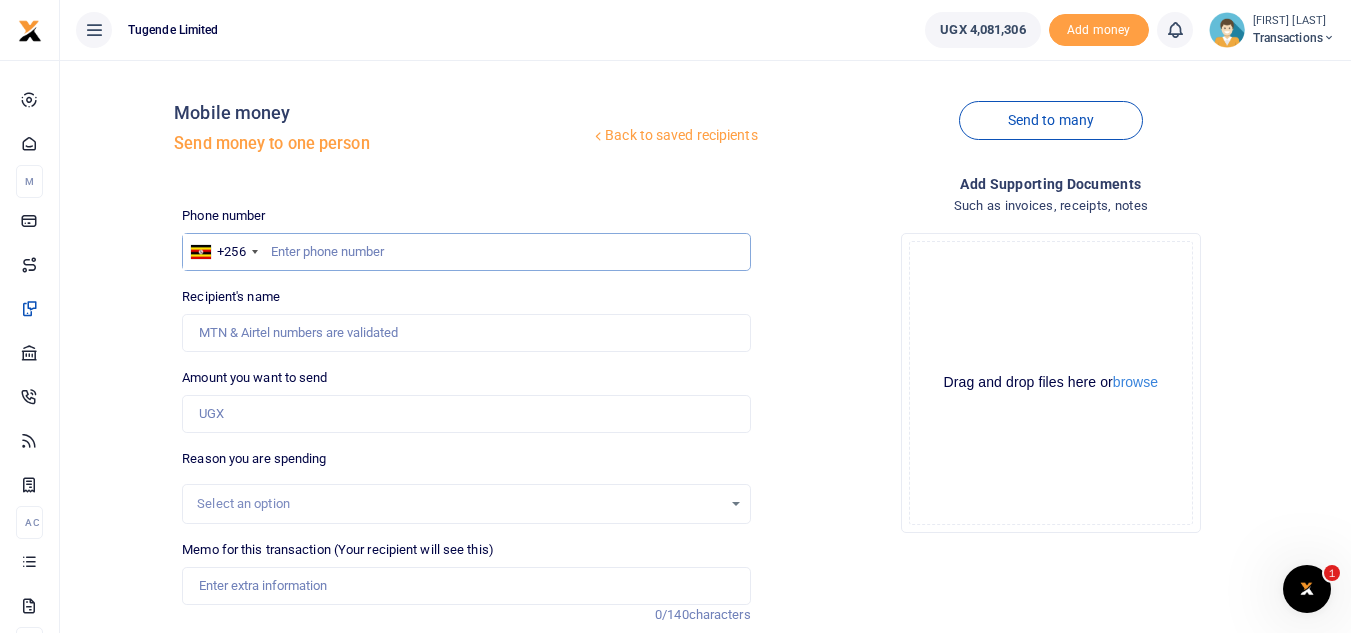click at bounding box center (466, 252) 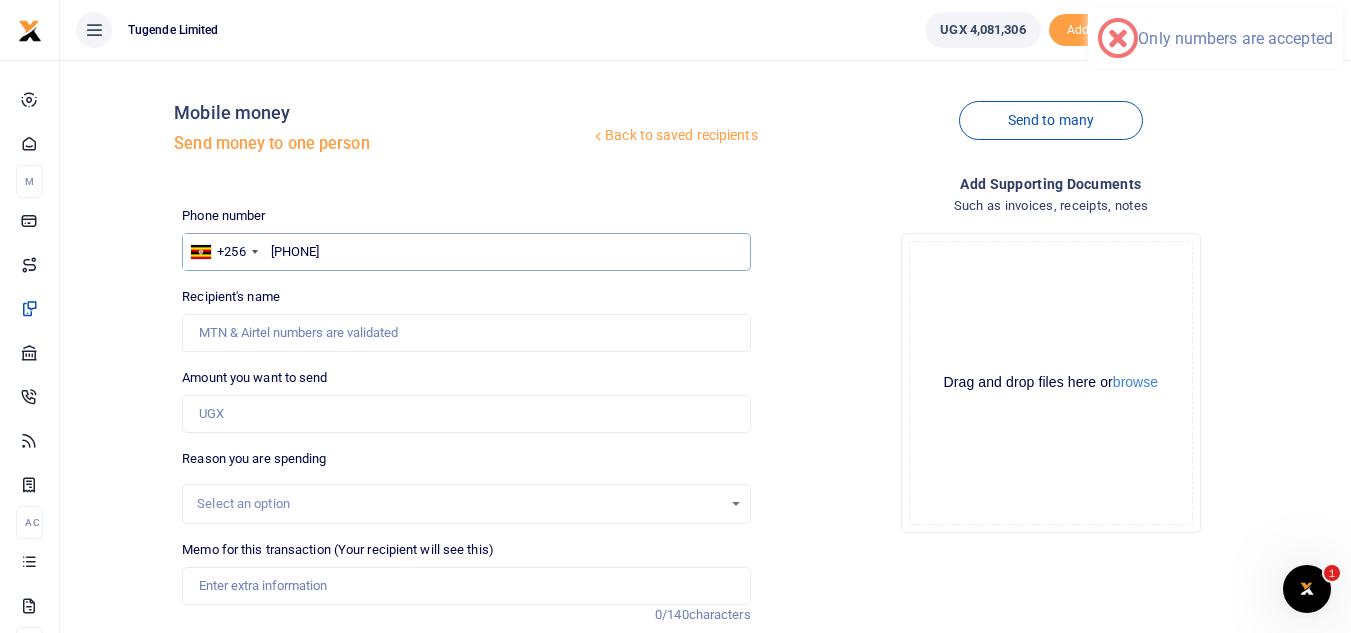 click on "776-989898" at bounding box center (466, 252) 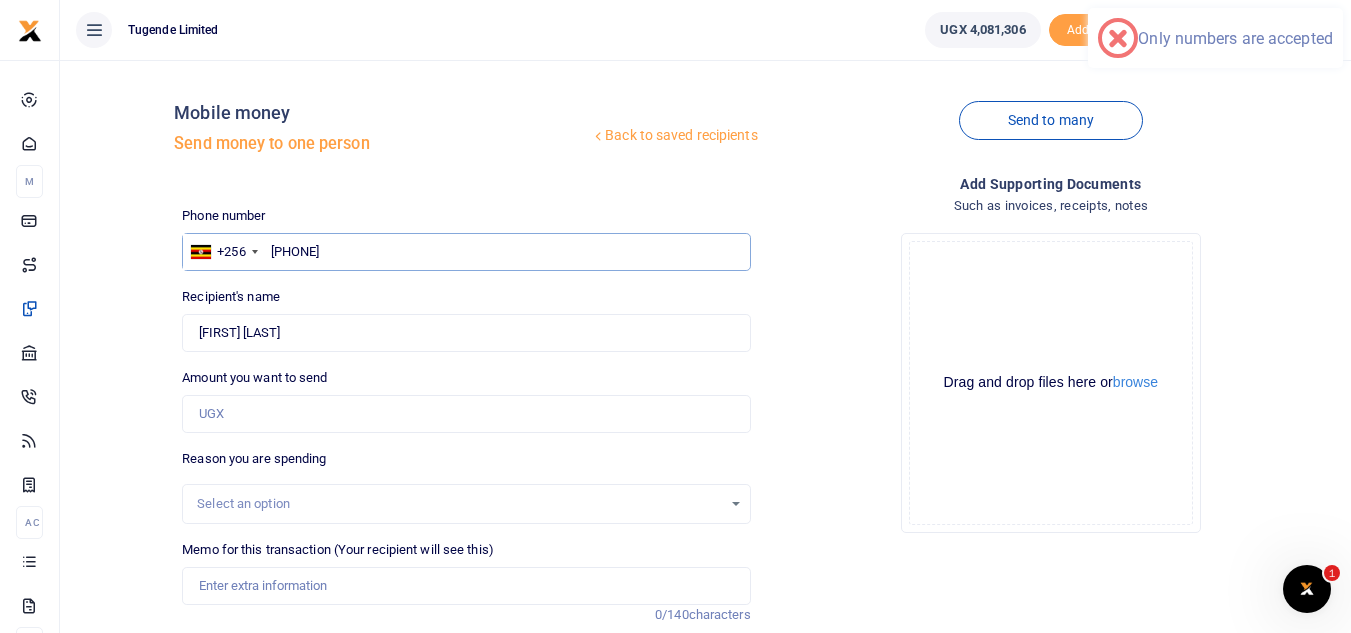 type on "776989898" 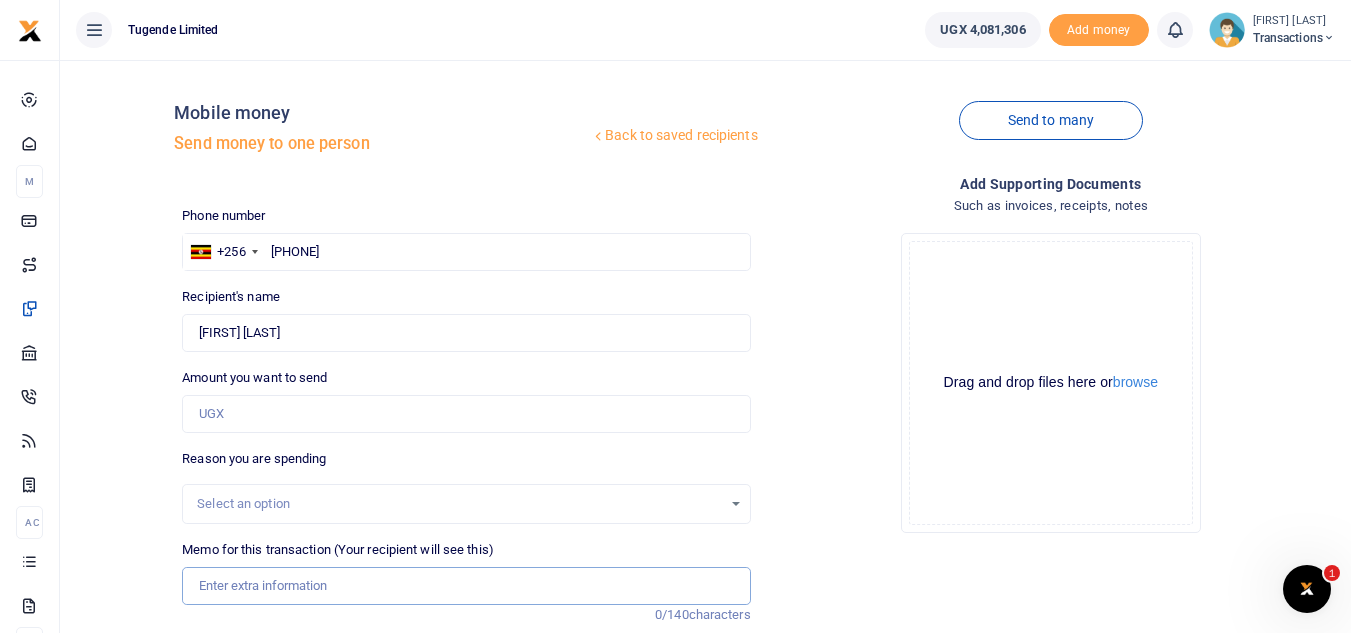 click on "Memo for this transaction (Your recipient will see this)" at bounding box center (466, 586) 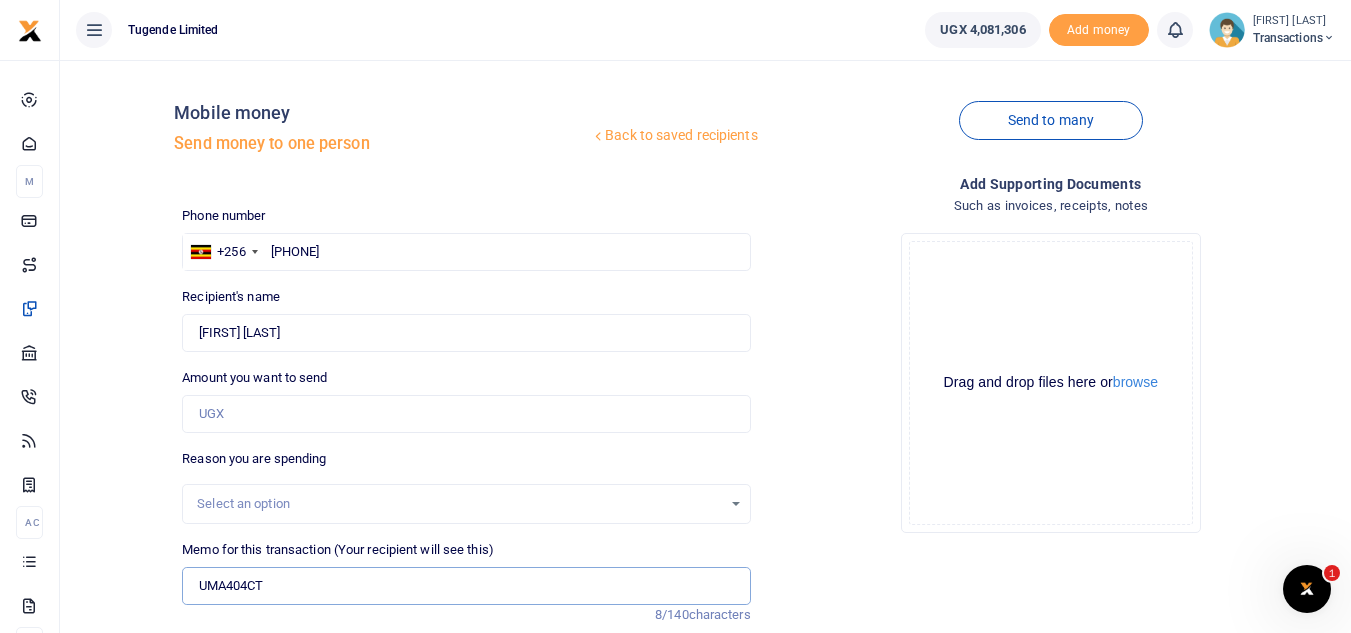 type on "UMA404CT" 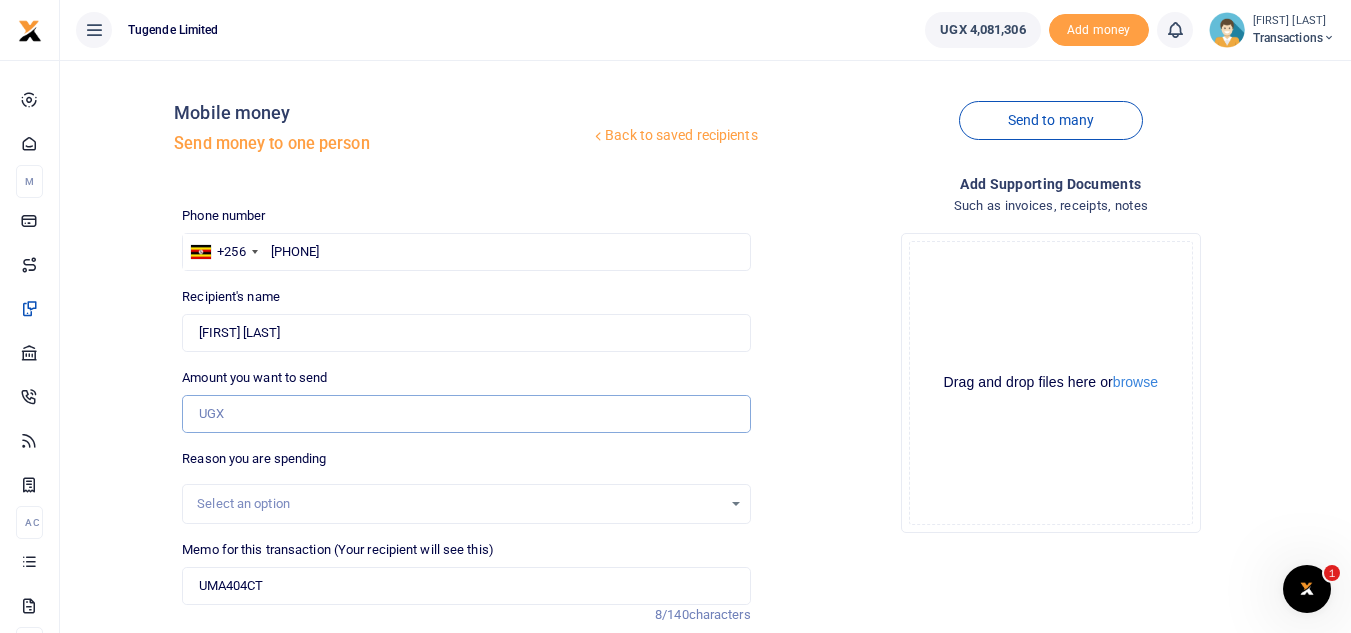 click on "Amount you want to send" at bounding box center (466, 414) 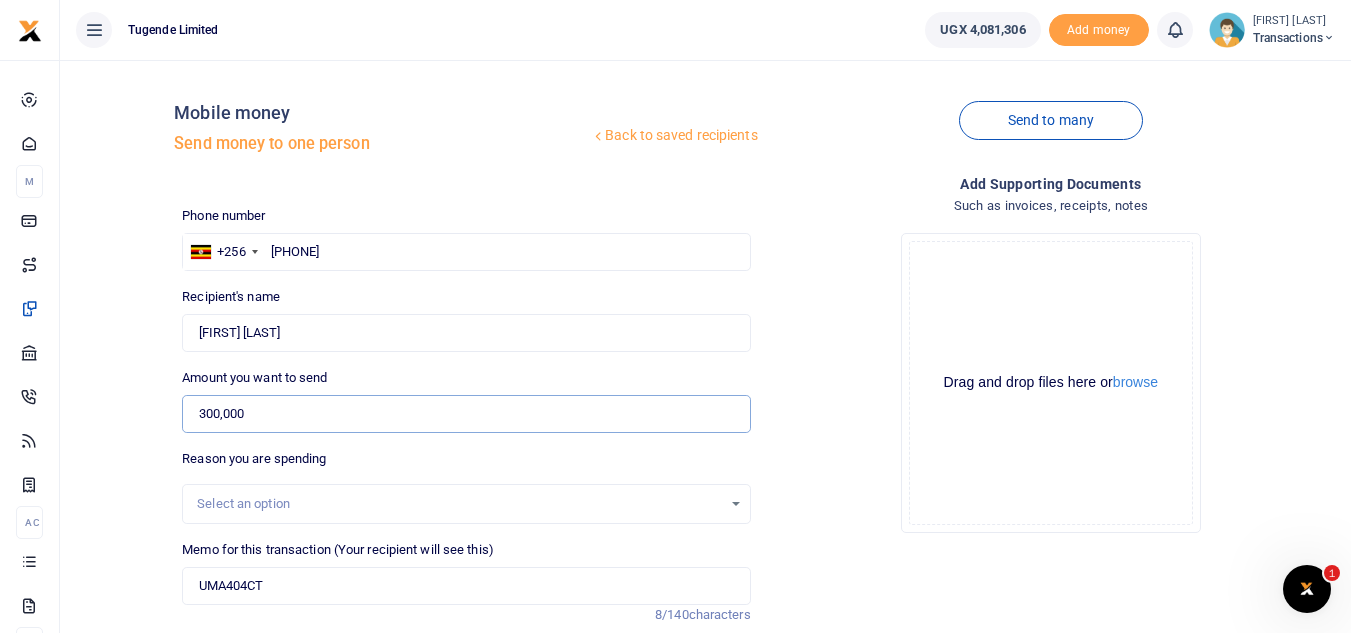 scroll, scrollTop: 233, scrollLeft: 0, axis: vertical 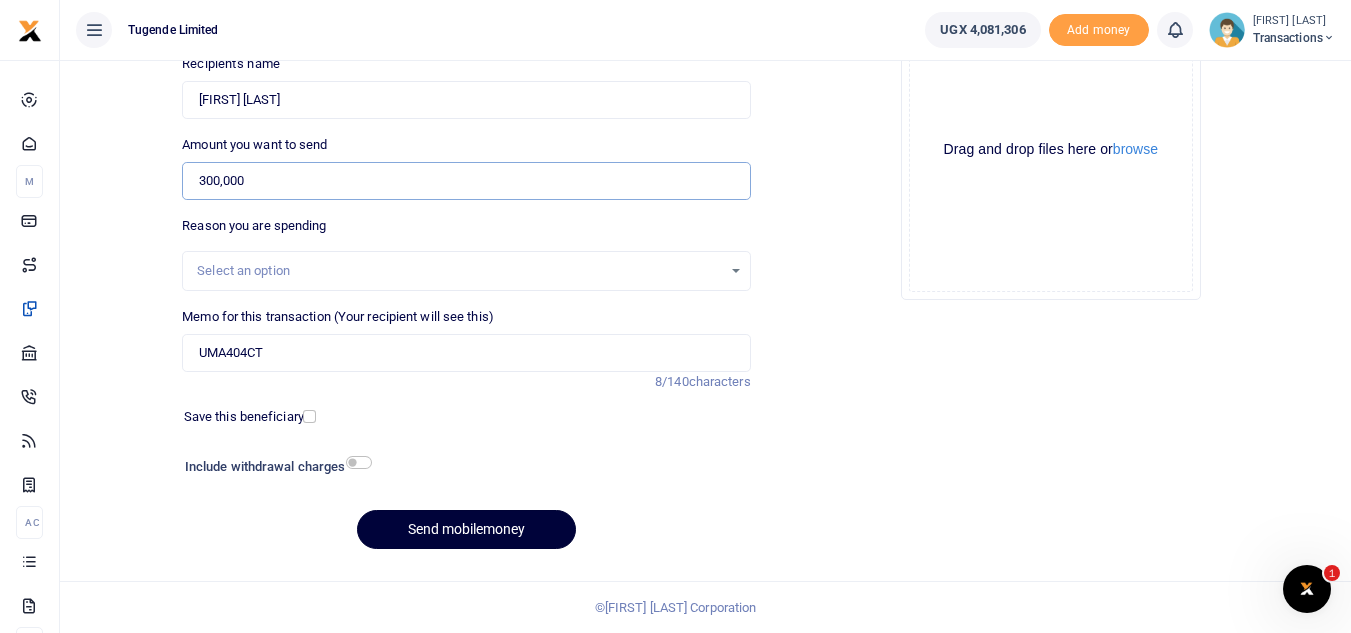 type on "300,000" 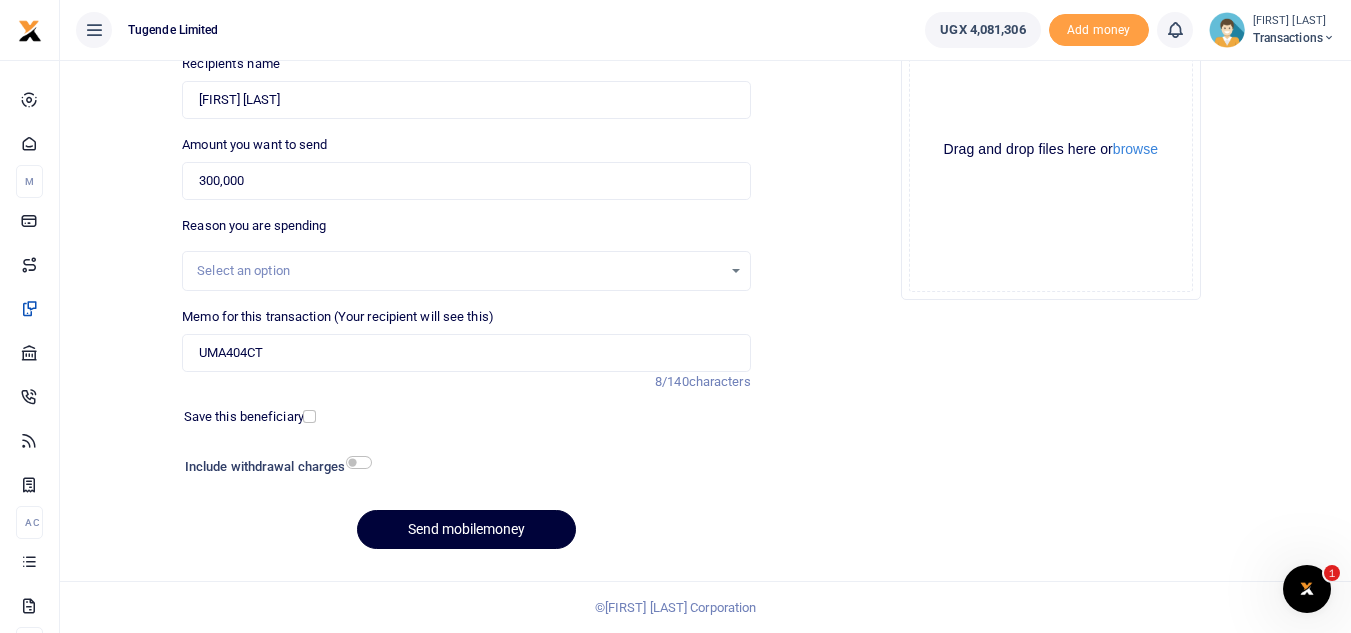 click on "Send mobilemoney" at bounding box center [466, 529] 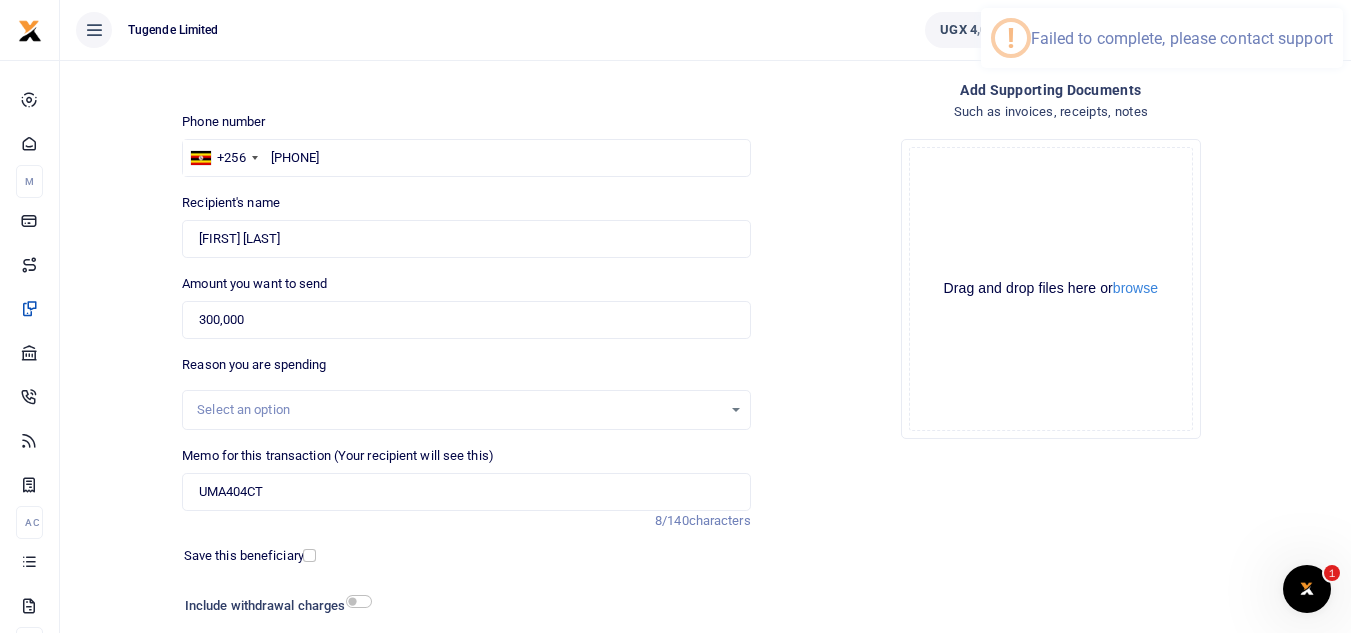 scroll, scrollTop: 93, scrollLeft: 0, axis: vertical 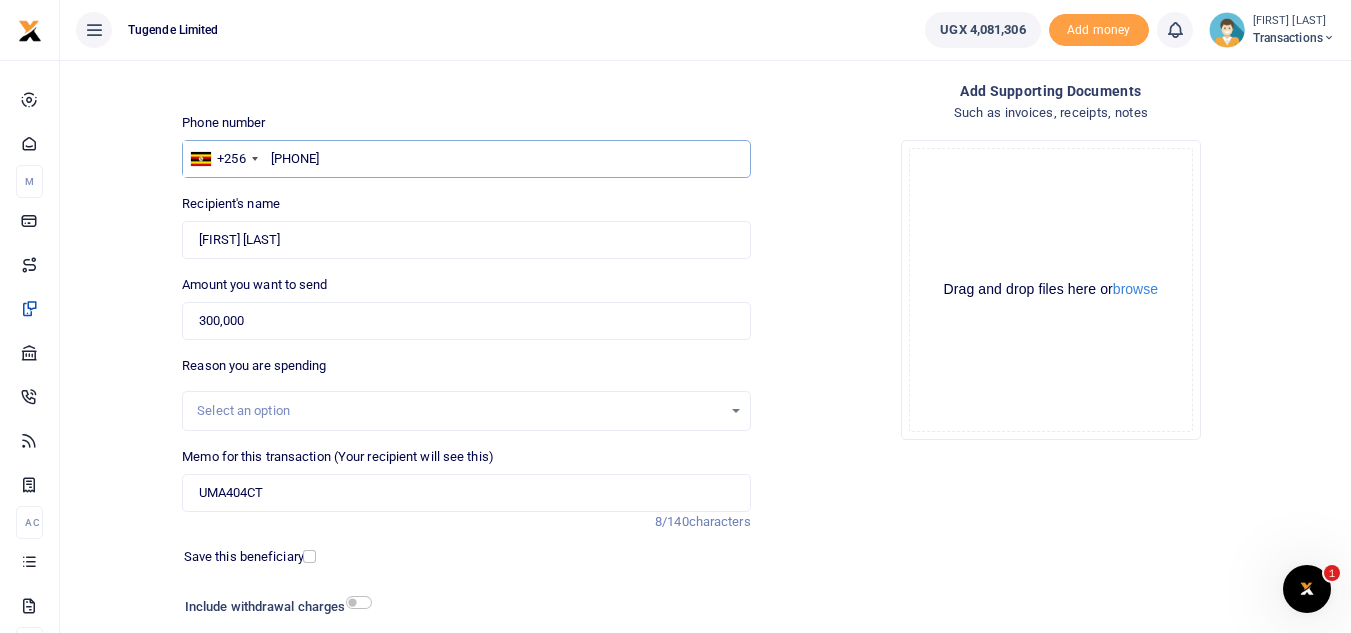 click on "776989898" at bounding box center [466, 159] 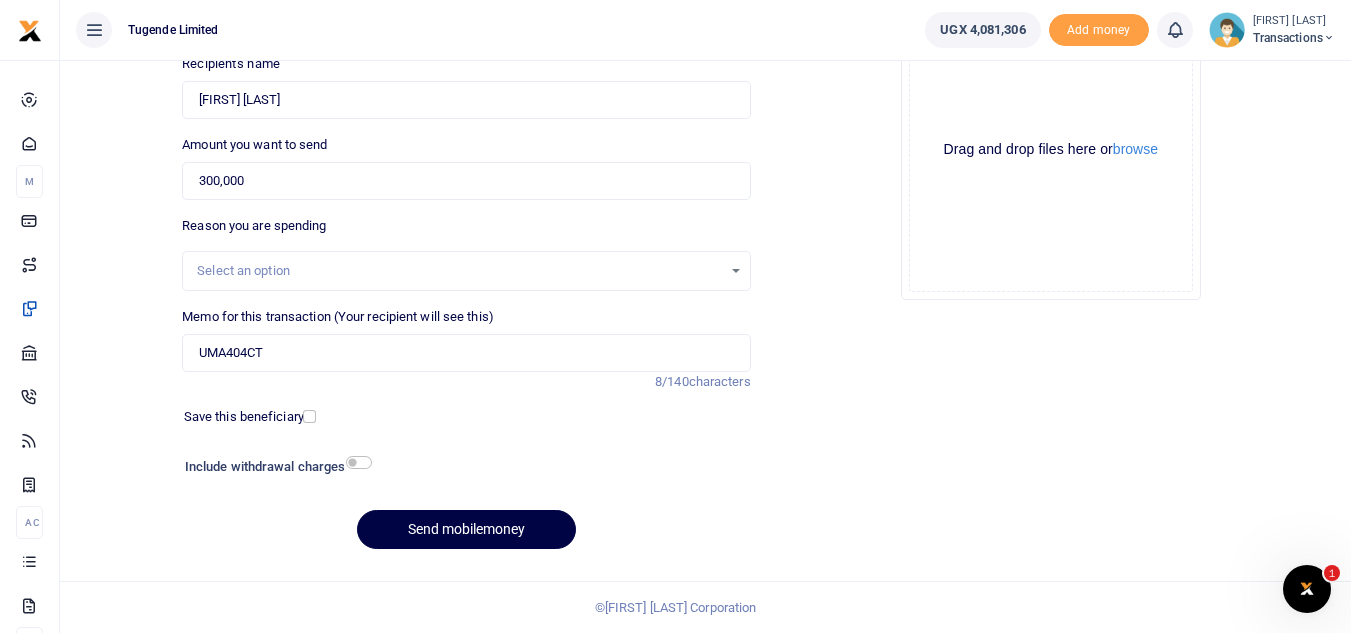 scroll, scrollTop: 232, scrollLeft: 0, axis: vertical 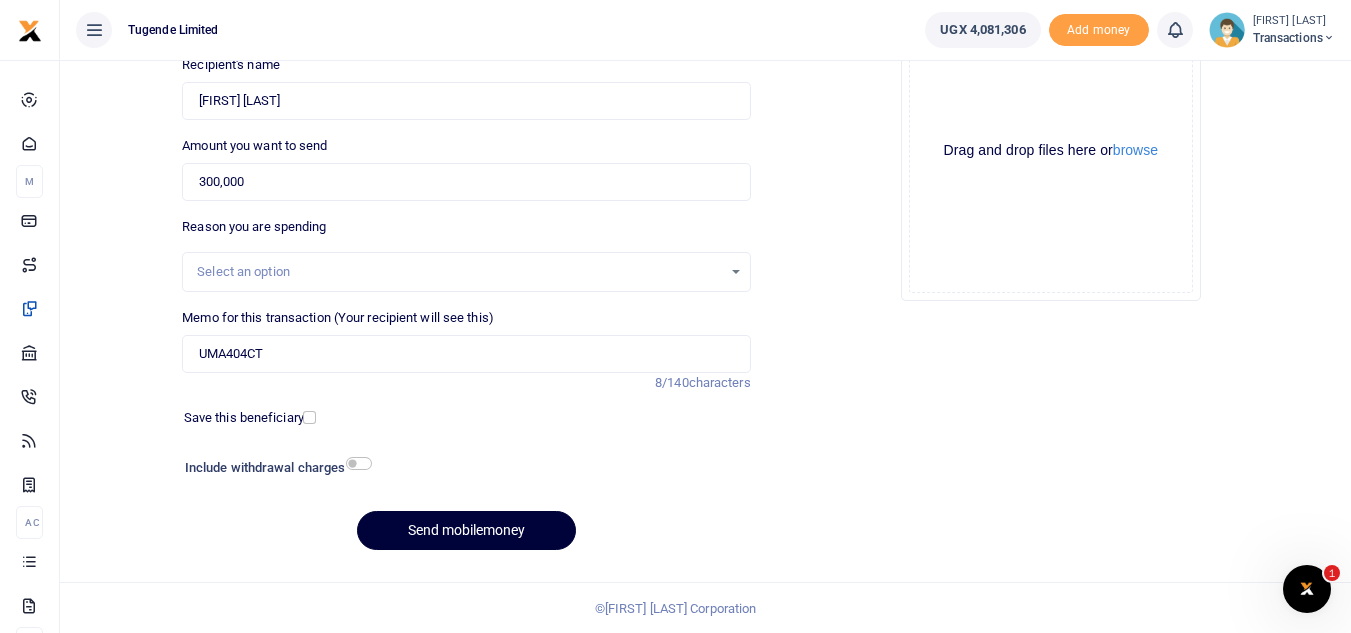 click on "Send mobilemoney" at bounding box center [466, 530] 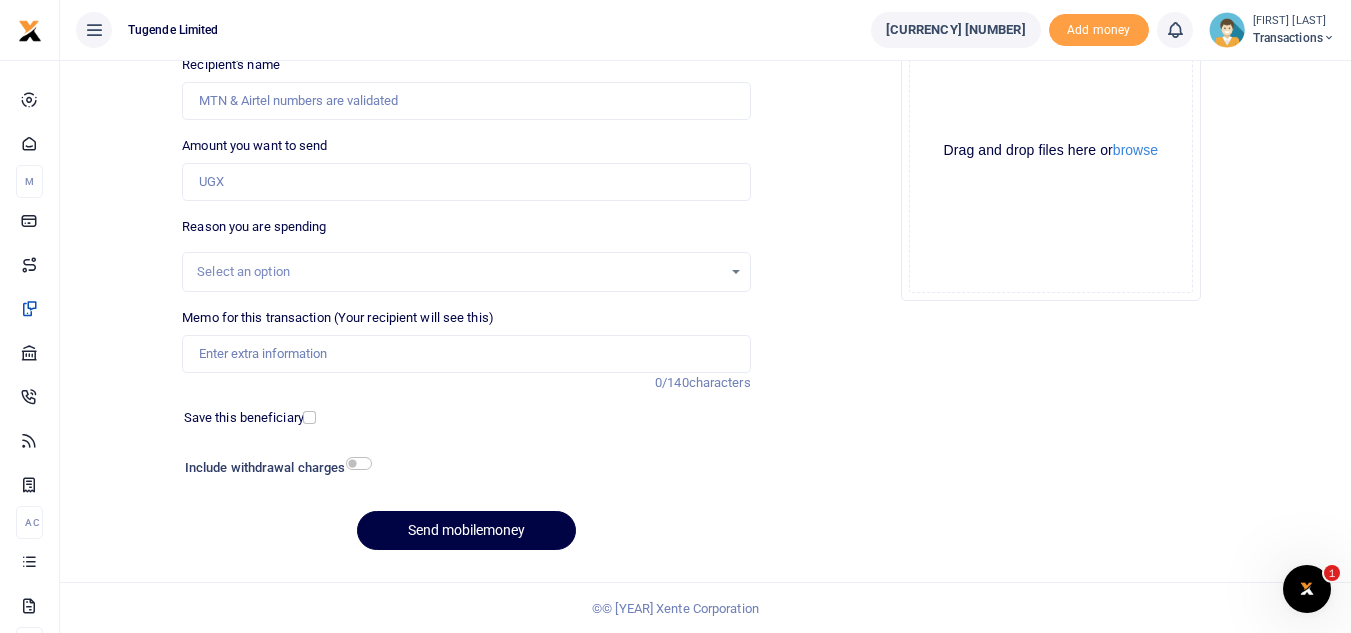 scroll, scrollTop: 232, scrollLeft: 0, axis: vertical 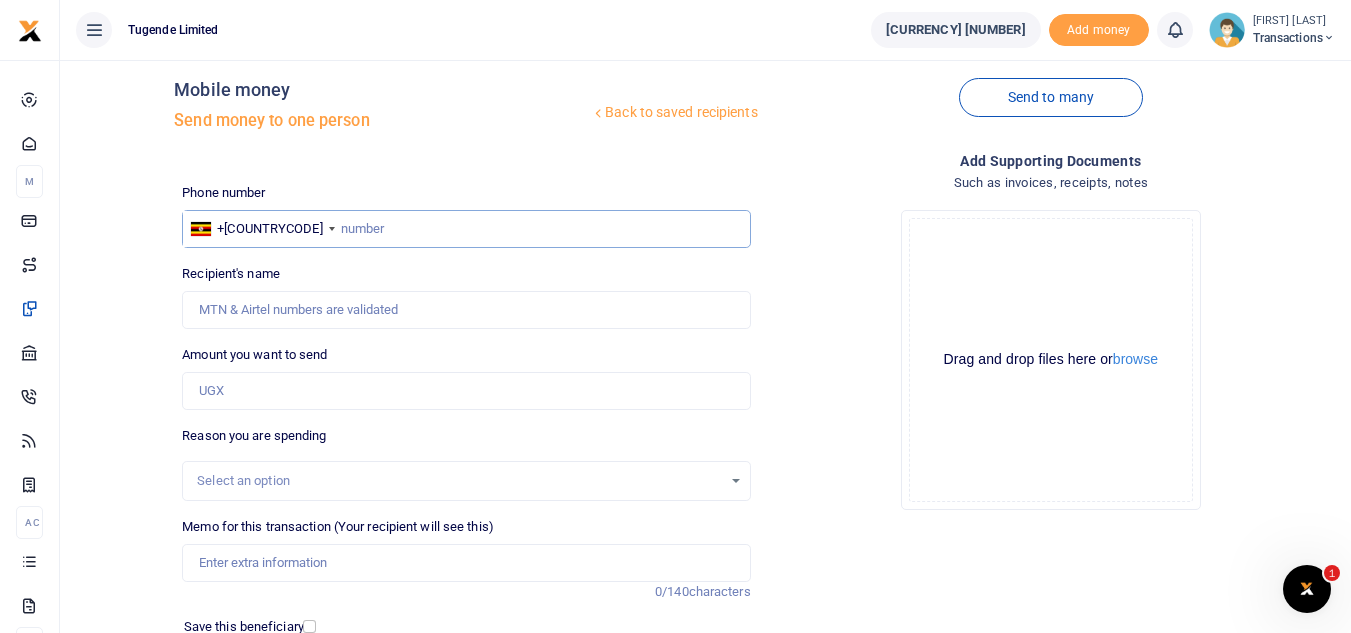 click at bounding box center (466, 229) 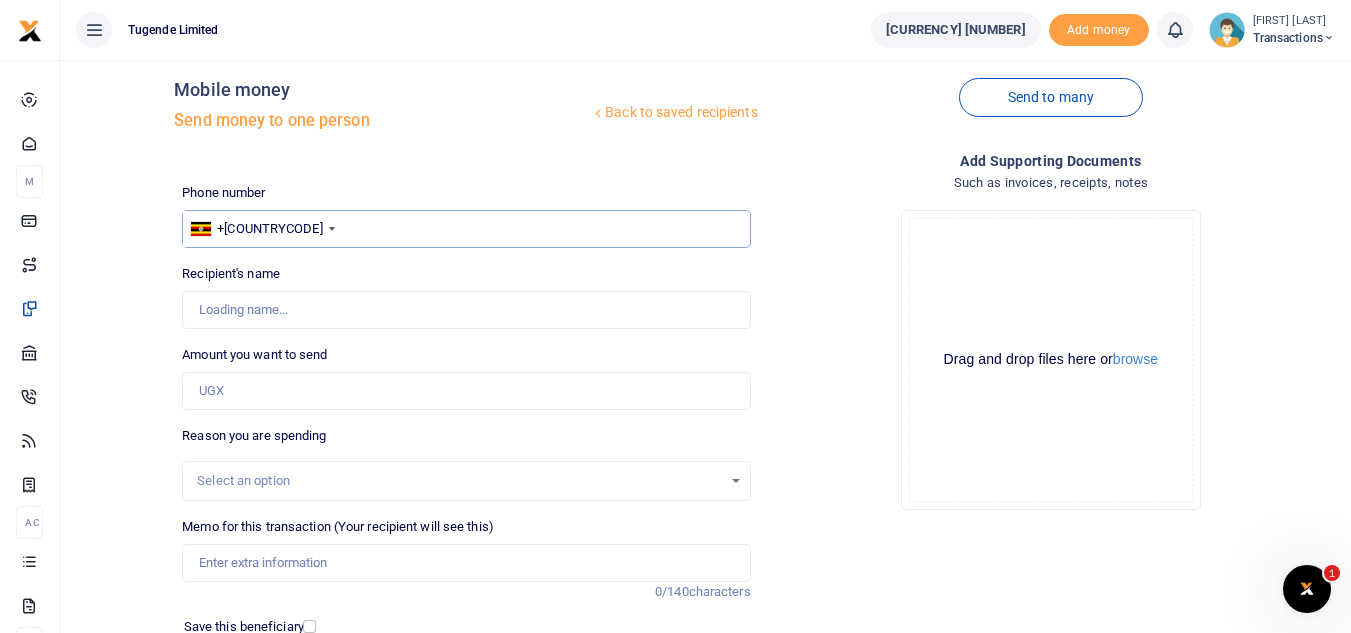 type on "[PHONE]" 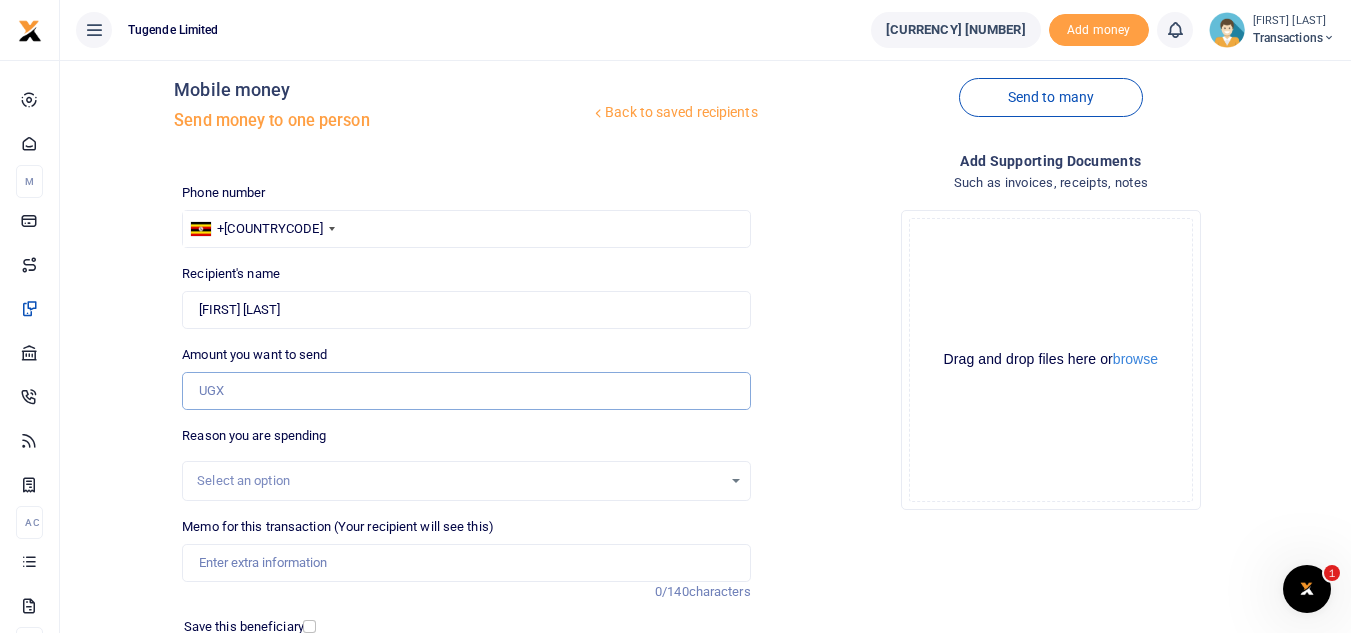 click on "Amount you want to send" at bounding box center (466, 391) 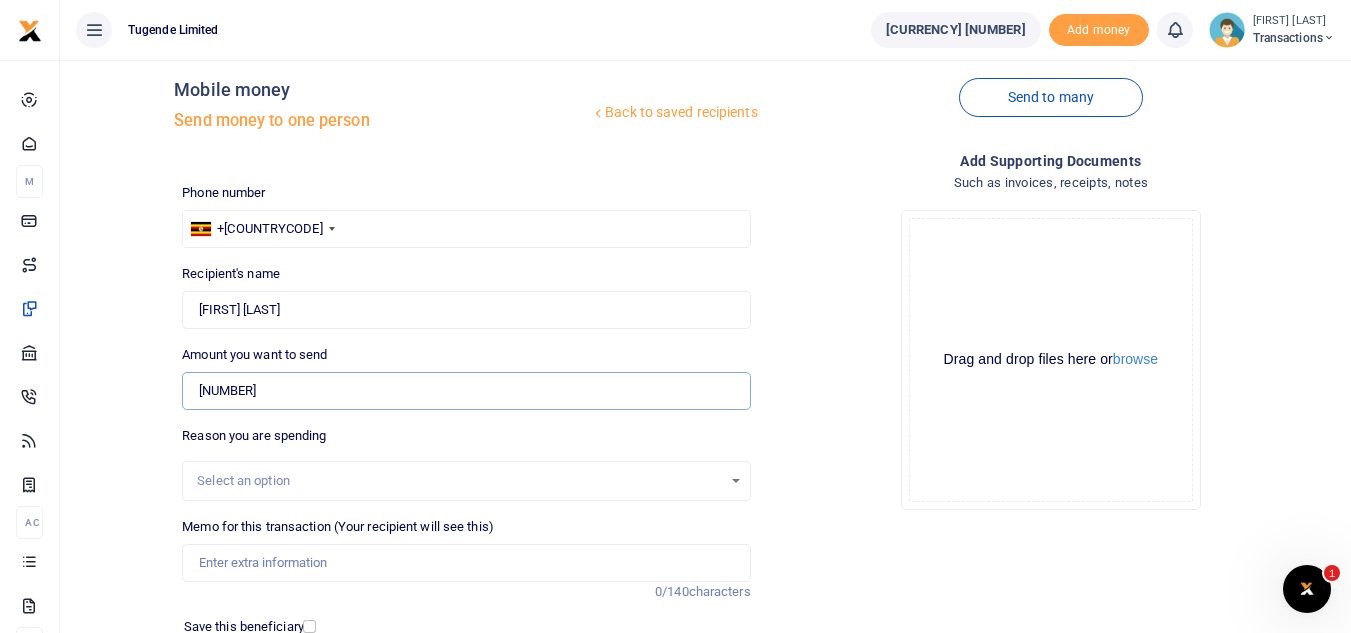 type on "[NUMBER]" 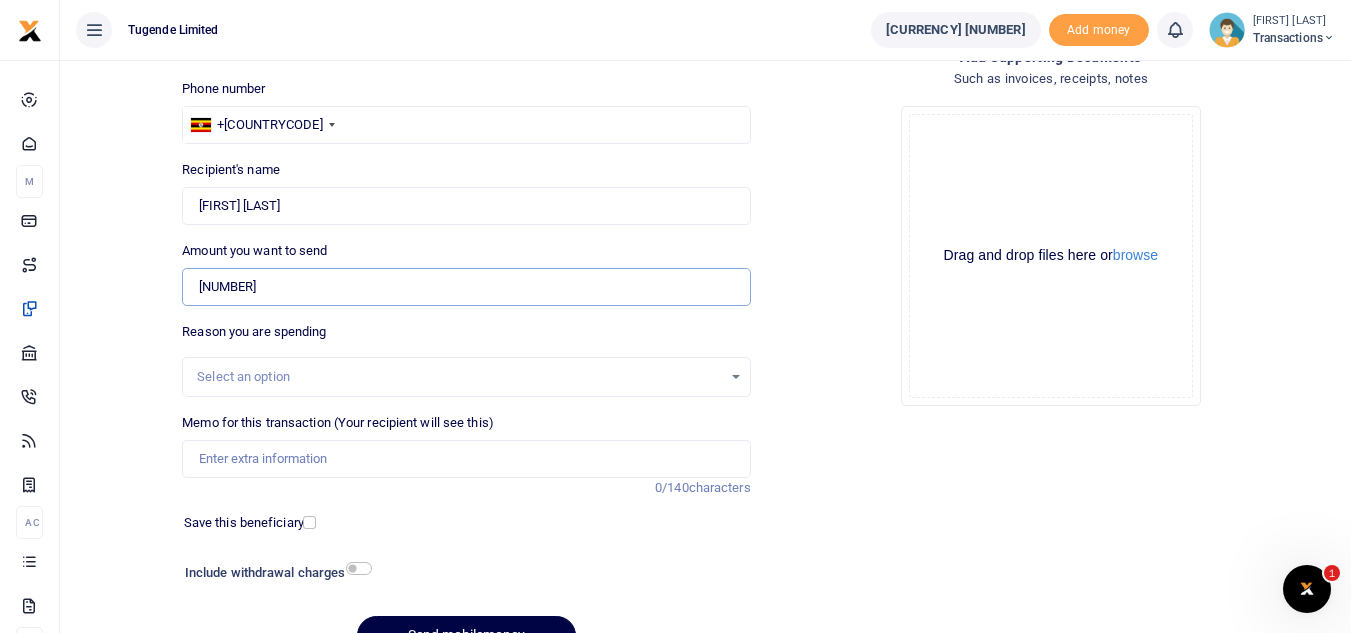scroll, scrollTop: 154, scrollLeft: 0, axis: vertical 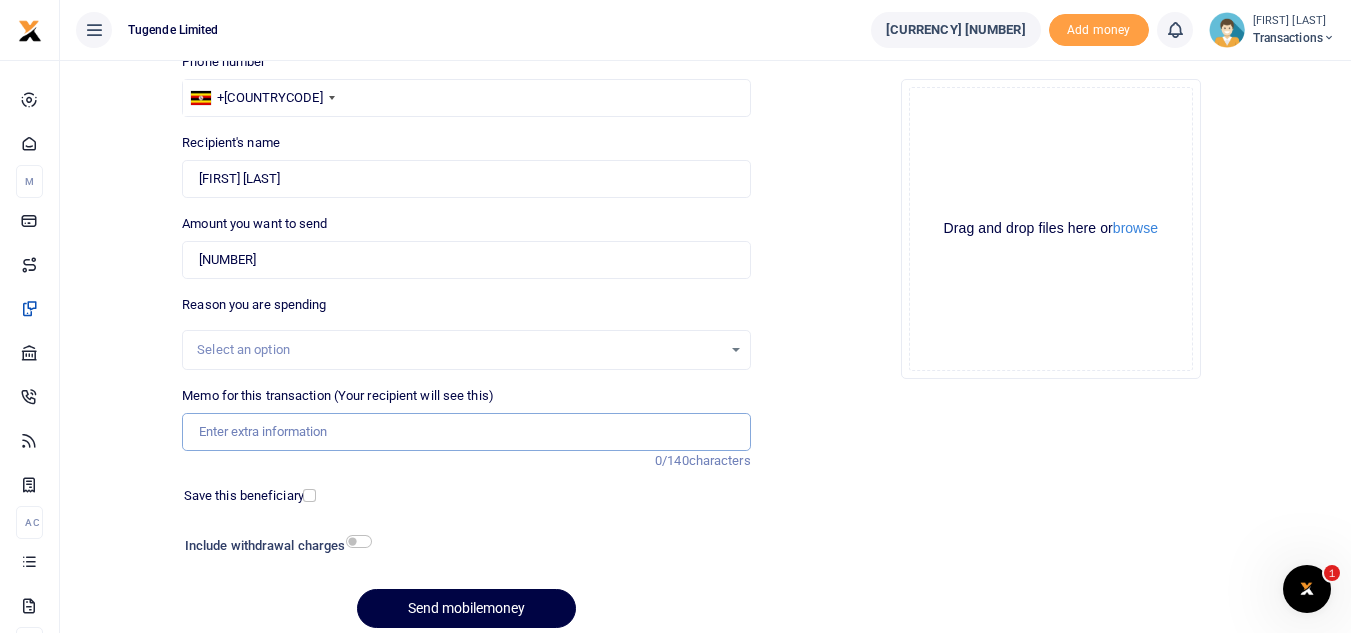 click on "Memo for this transaction (Your recipient will see this)" at bounding box center [466, 432] 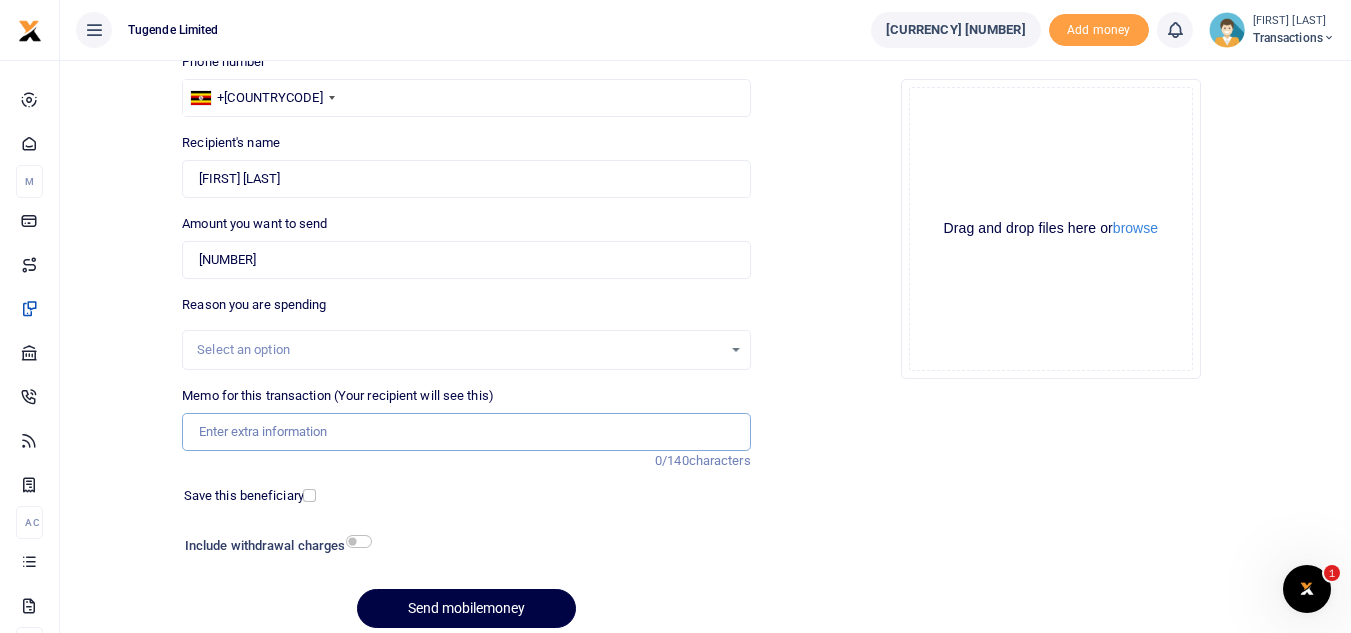 paste on "[CODE]" 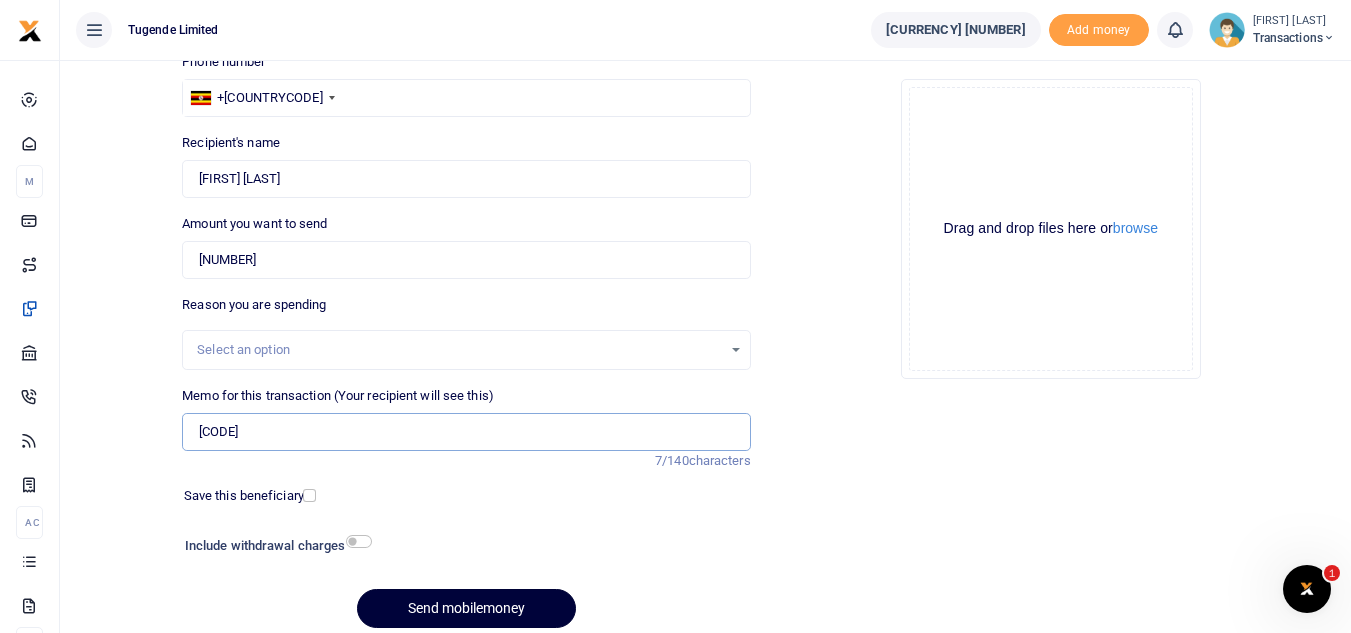 type on "[CODE]" 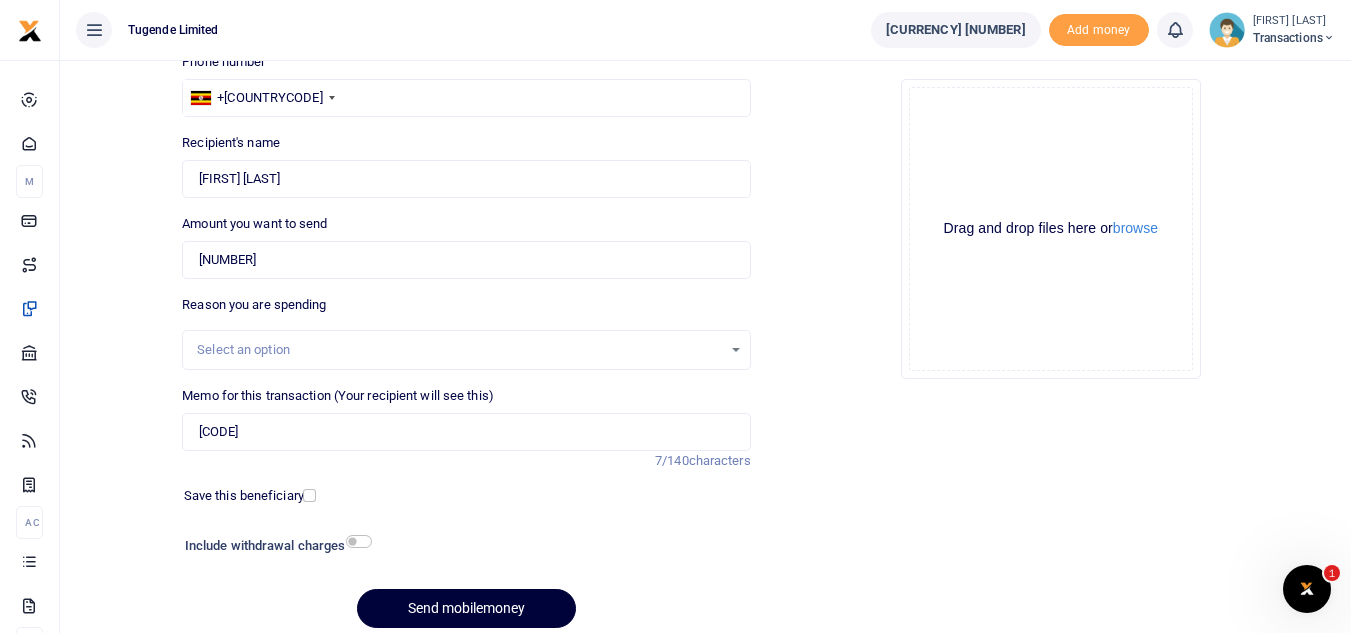 click on "Send mobilemoney" at bounding box center [466, 608] 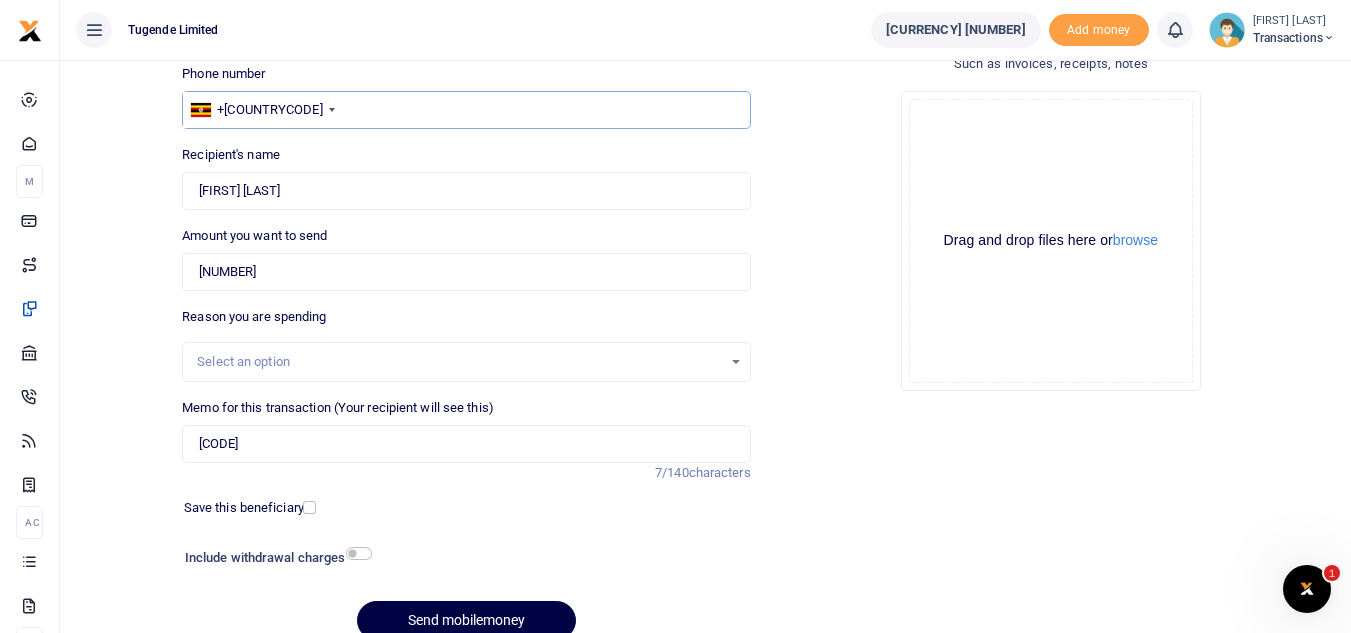 scroll, scrollTop: 140, scrollLeft: 0, axis: vertical 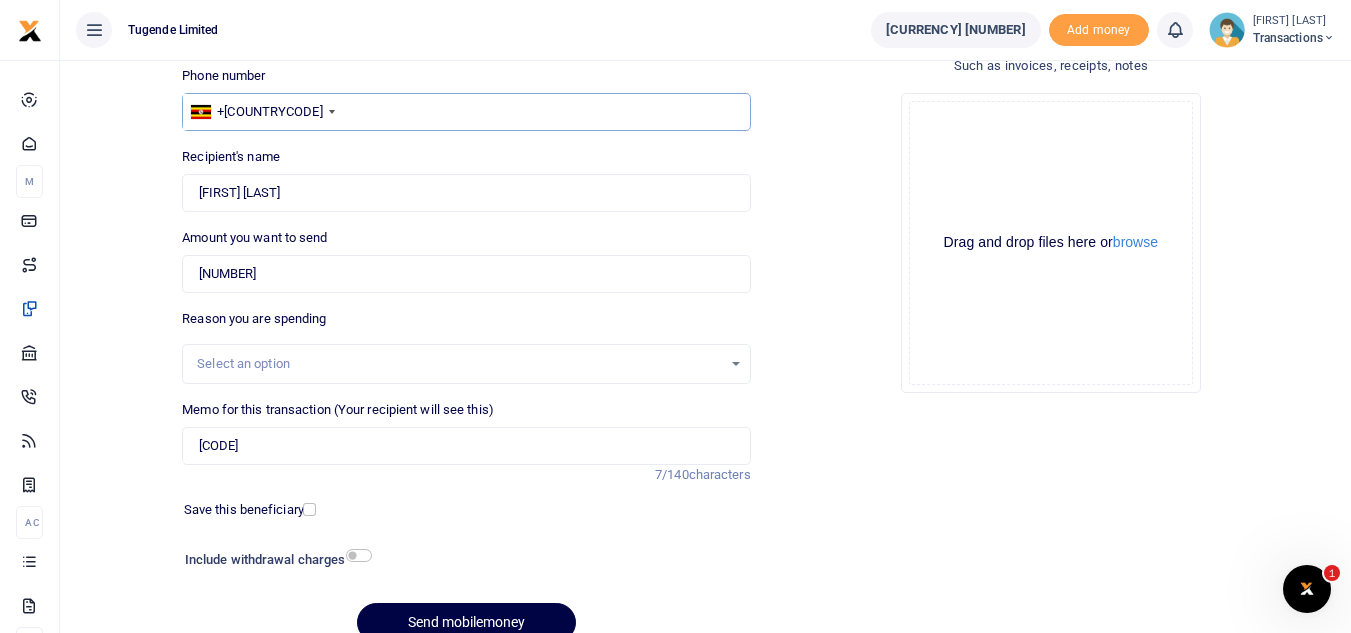 click on "[PHONE]" at bounding box center (466, 112) 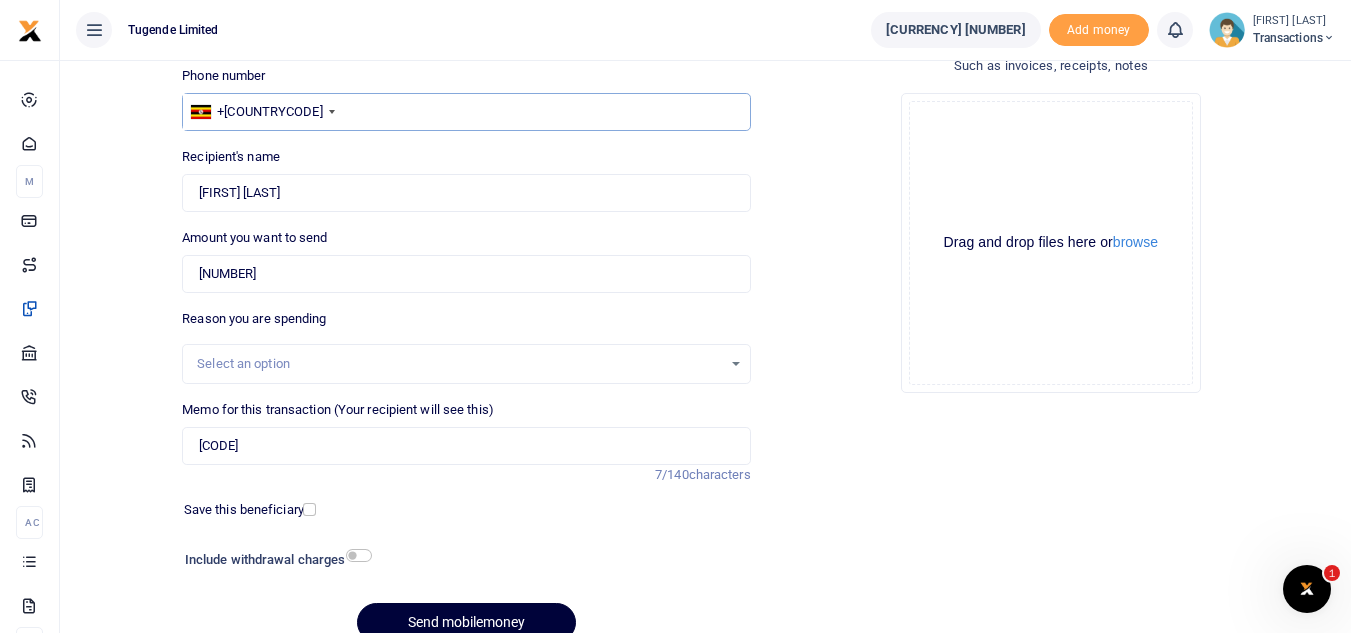 type on "[PHONE]" 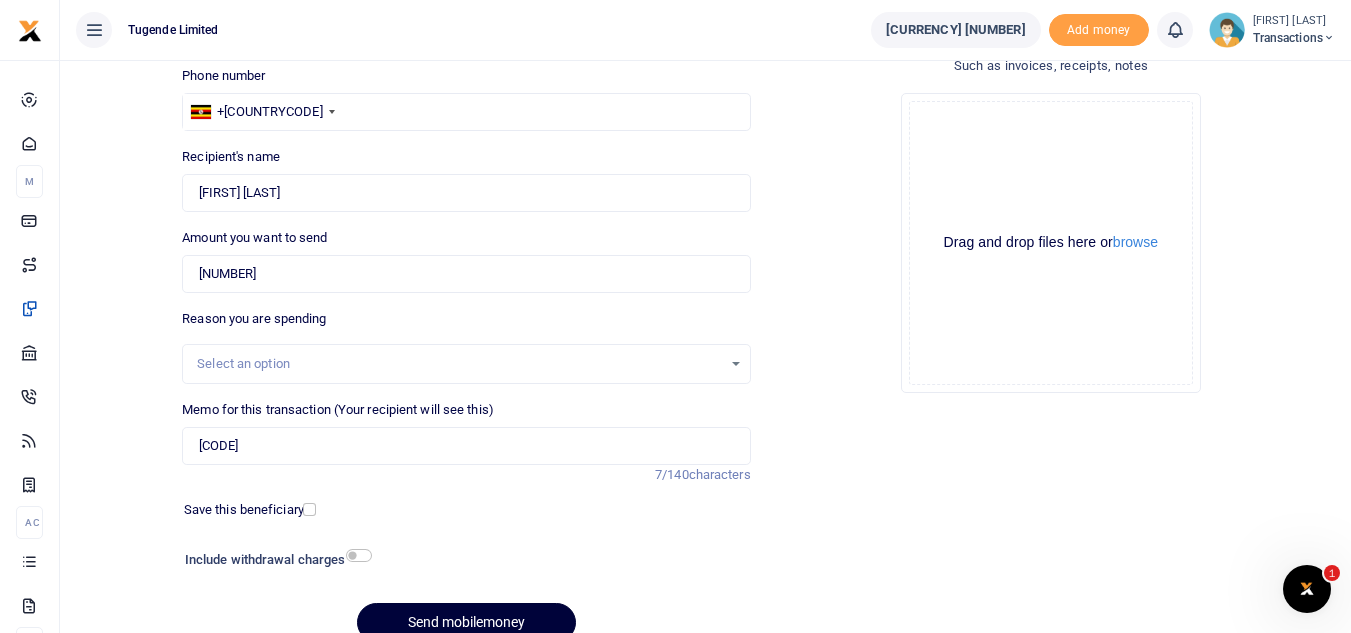 click on "Send mobilemoney" at bounding box center (466, 622) 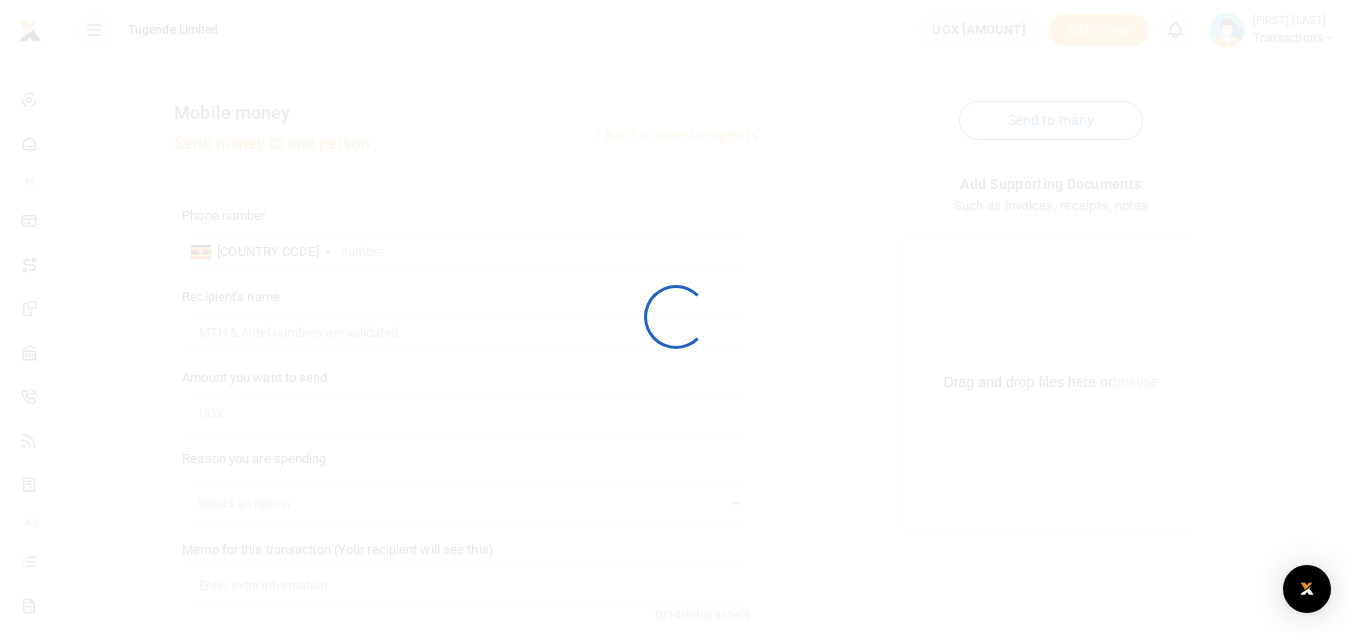 scroll, scrollTop: 140, scrollLeft: 0, axis: vertical 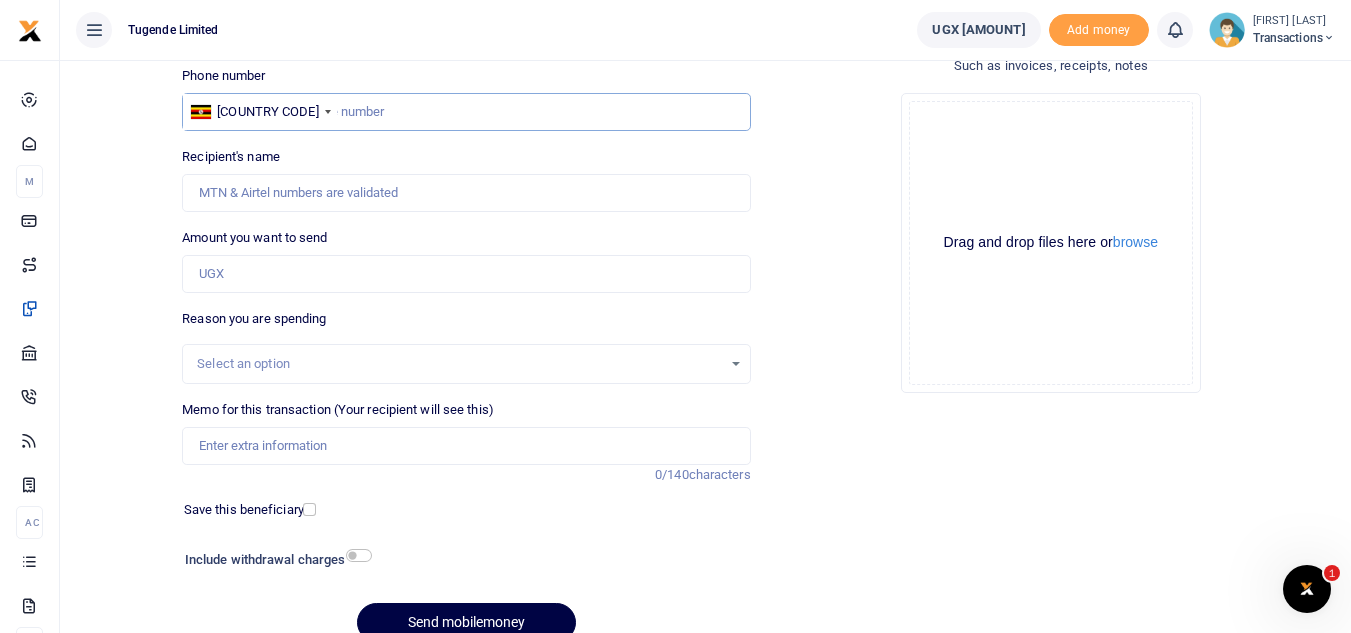 click at bounding box center (466, 112) 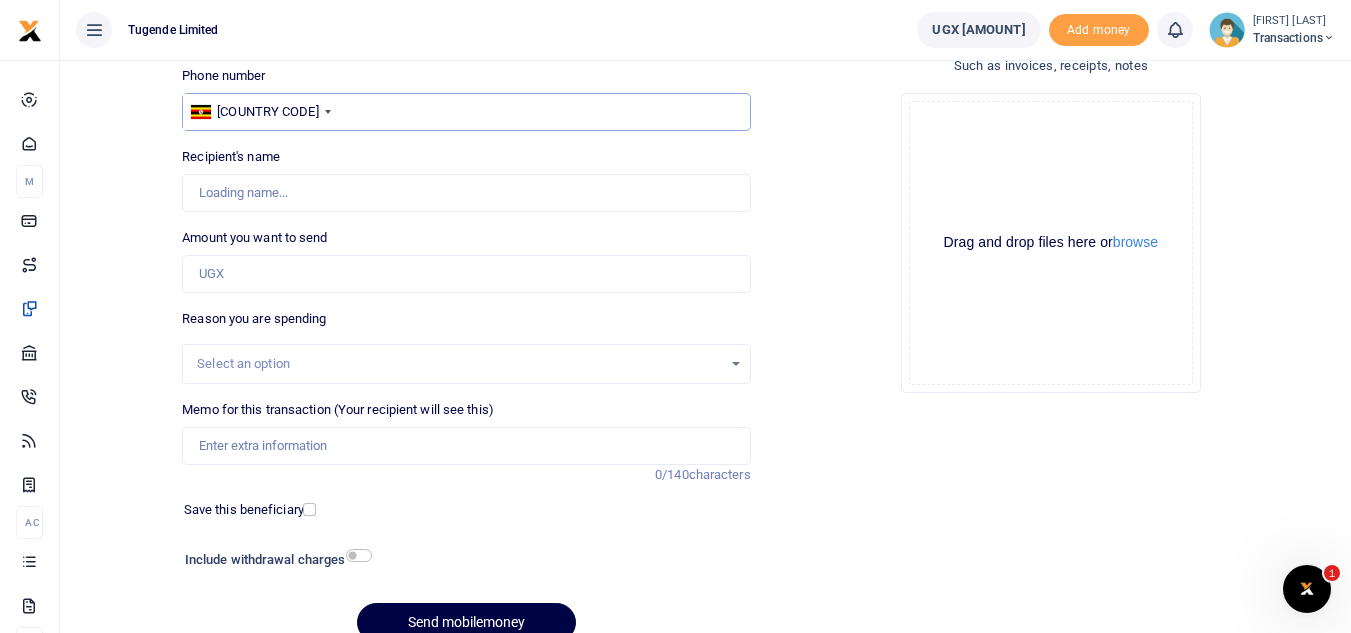 type on "756325764" 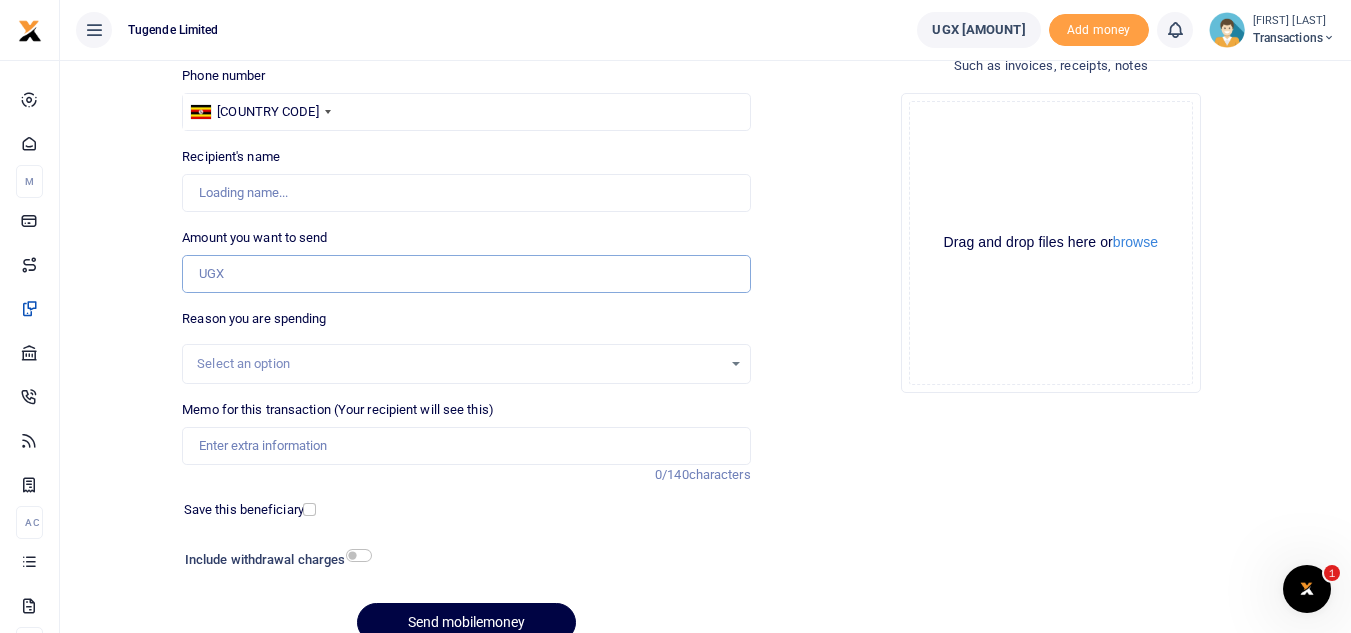 click on "Amount you want to send" at bounding box center [466, 274] 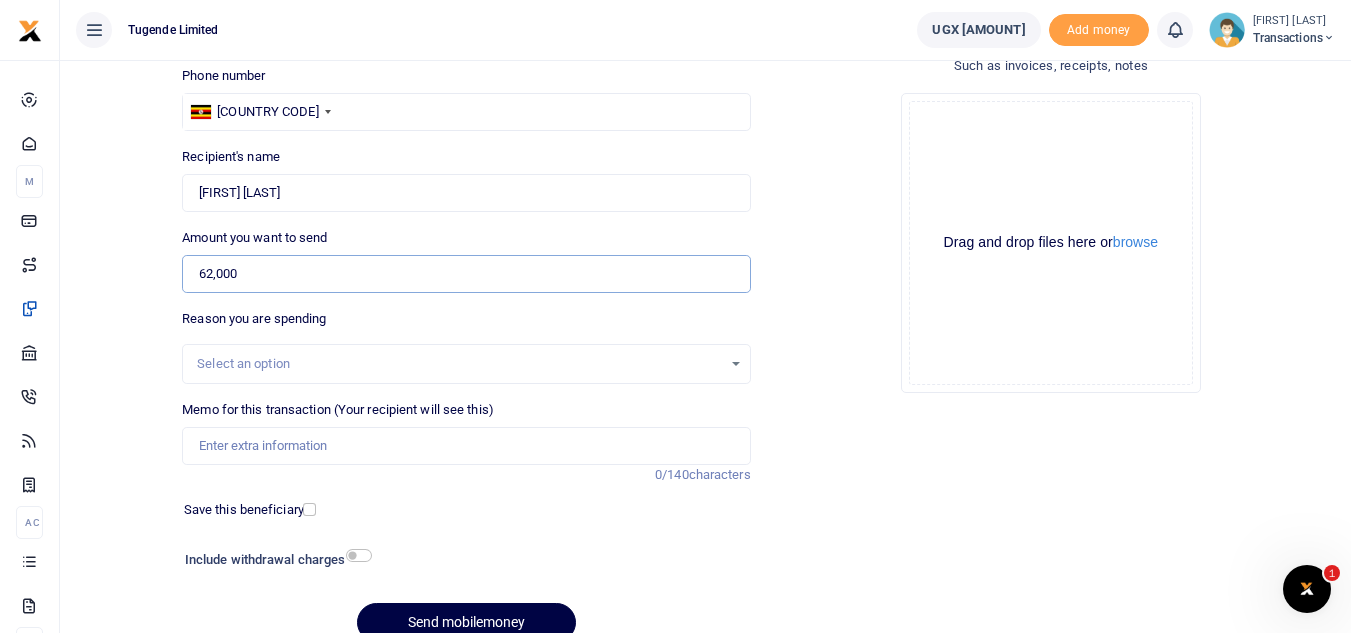 type on "62,000" 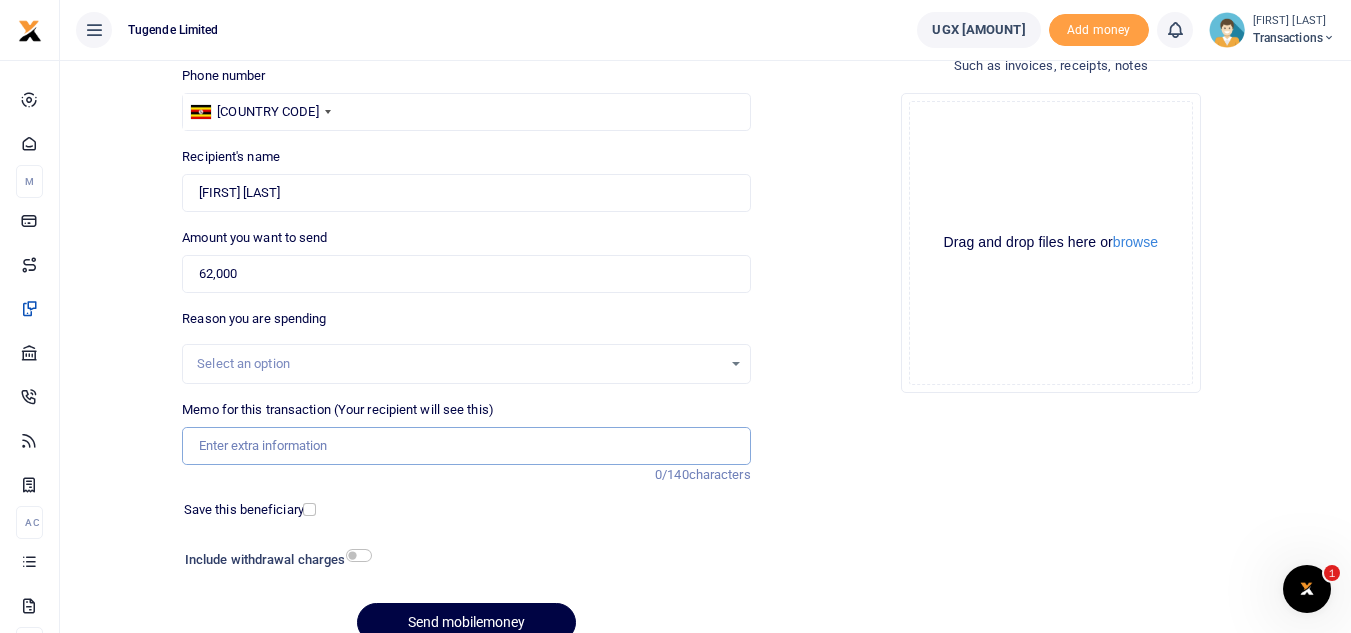 click on "Memo for this transaction (Your recipient will see this)" at bounding box center [466, 446] 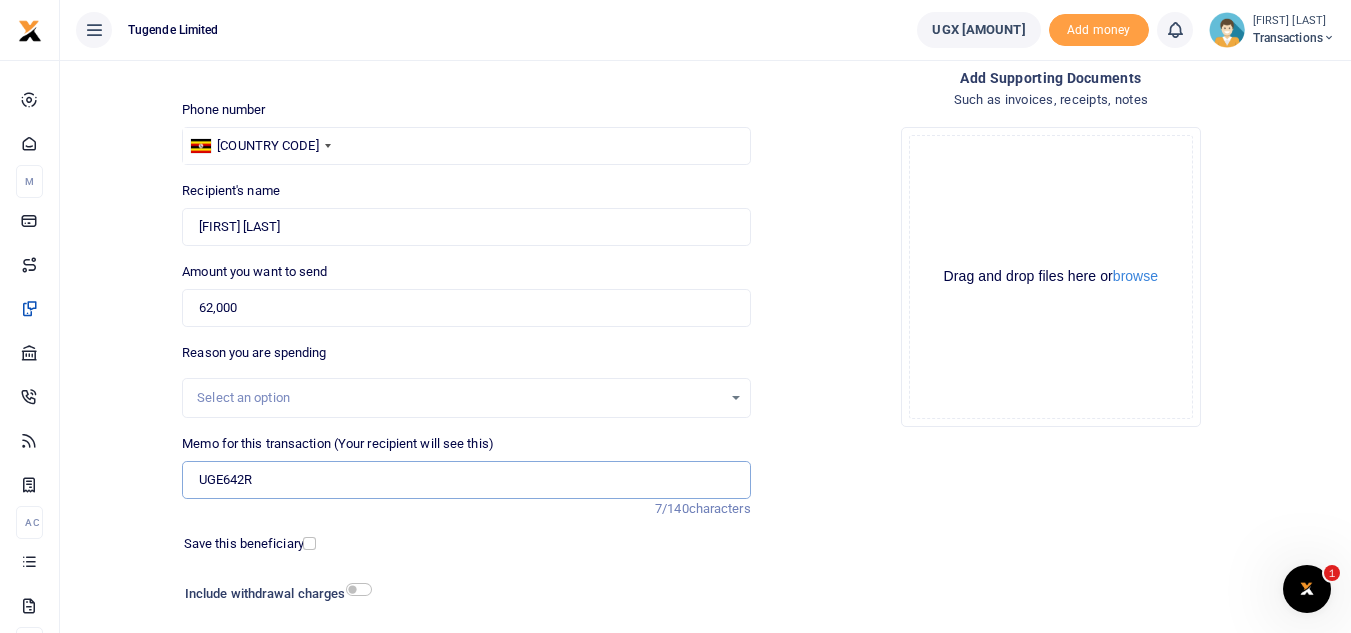 scroll, scrollTop: 233, scrollLeft: 0, axis: vertical 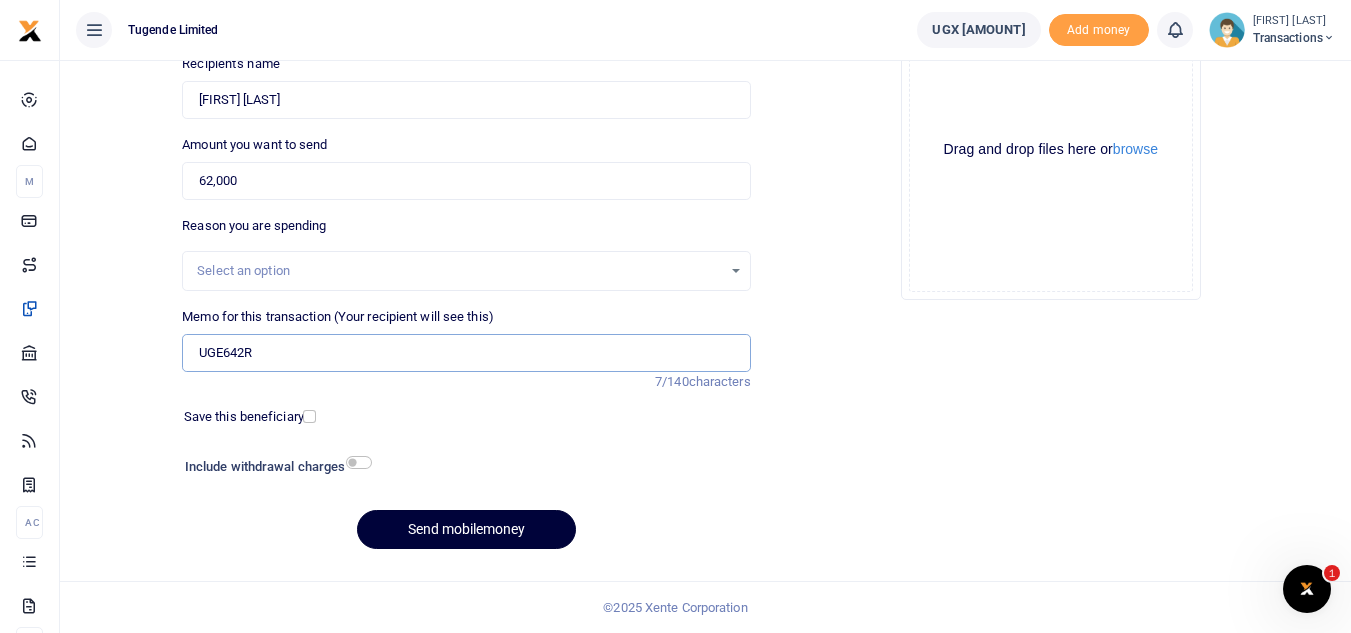 type on "UGE642R" 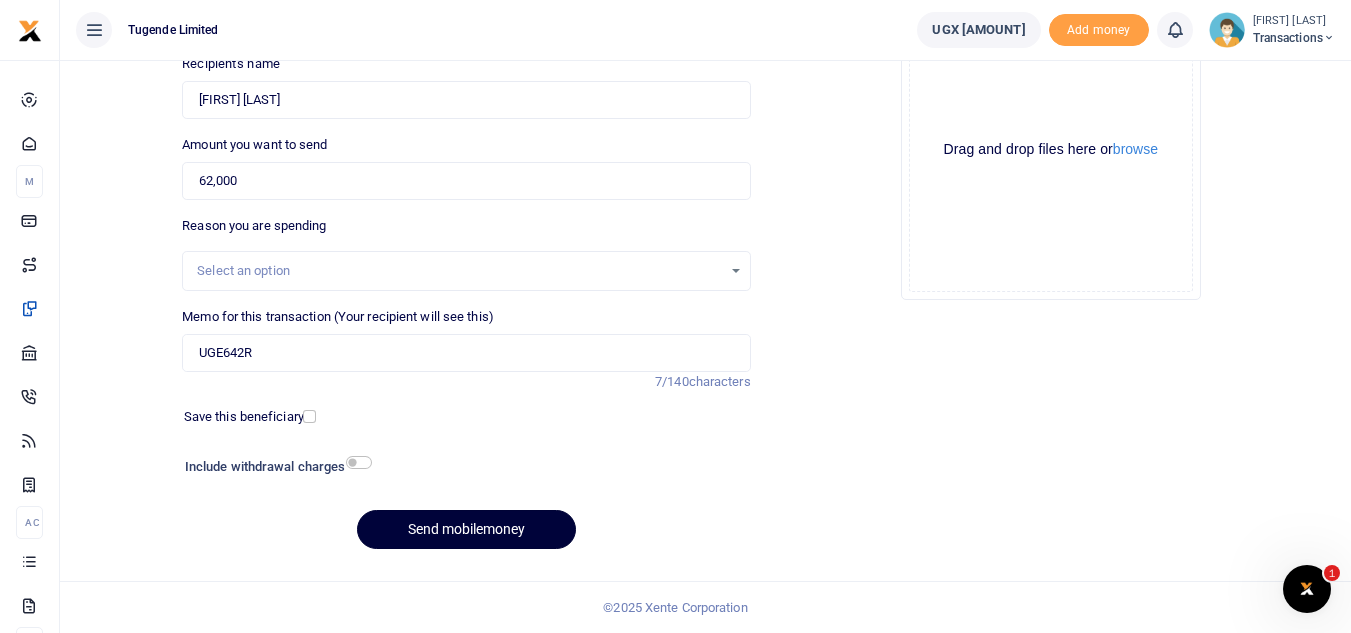 click on "Send mobilemoney" at bounding box center (466, 529) 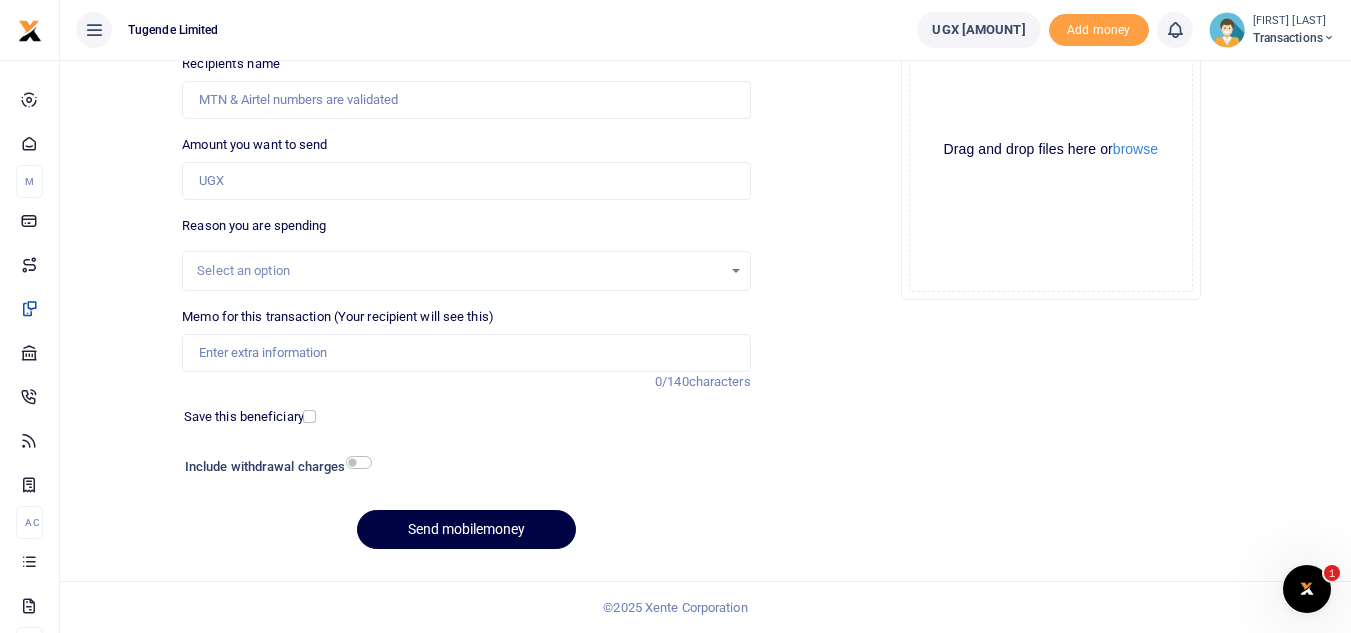 scroll, scrollTop: 233, scrollLeft: 0, axis: vertical 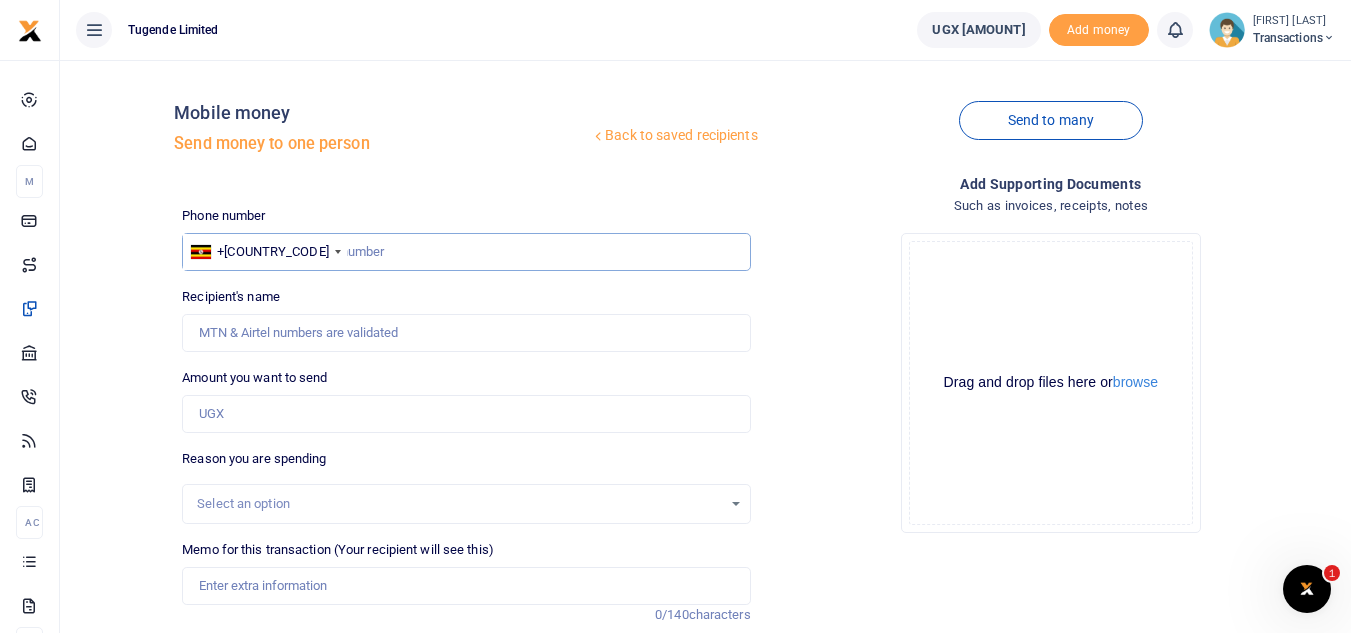 click at bounding box center (466, 252) 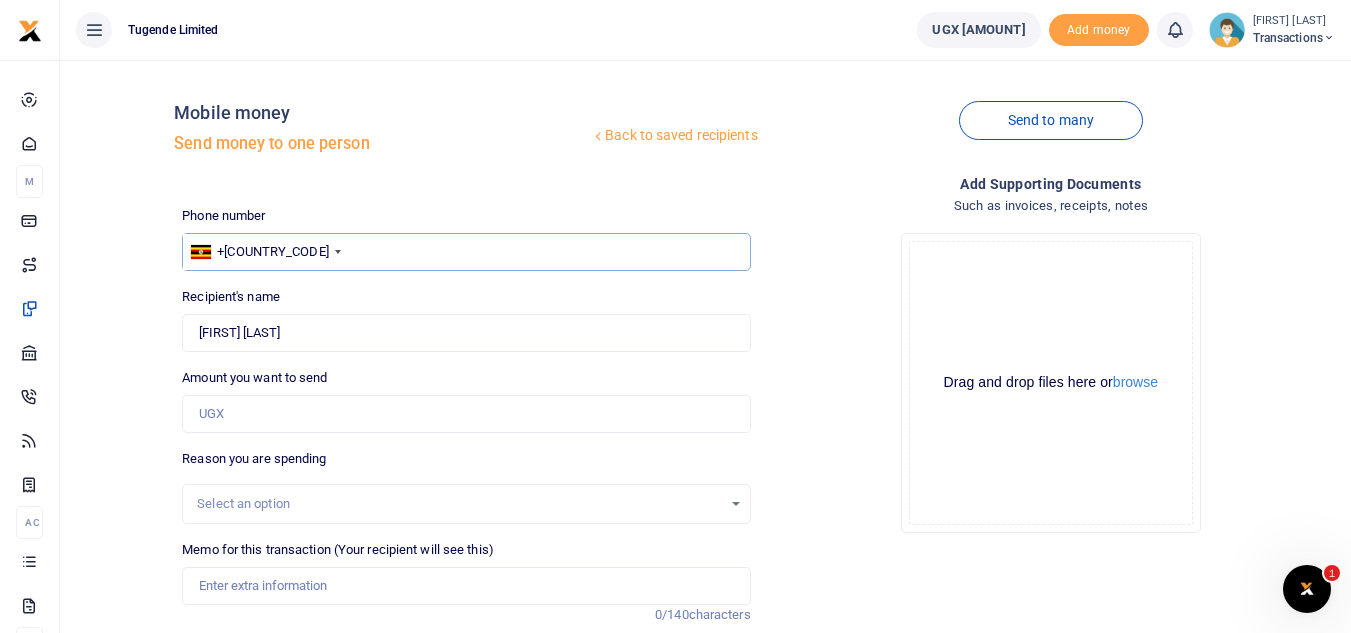 type on "[NUMBER]" 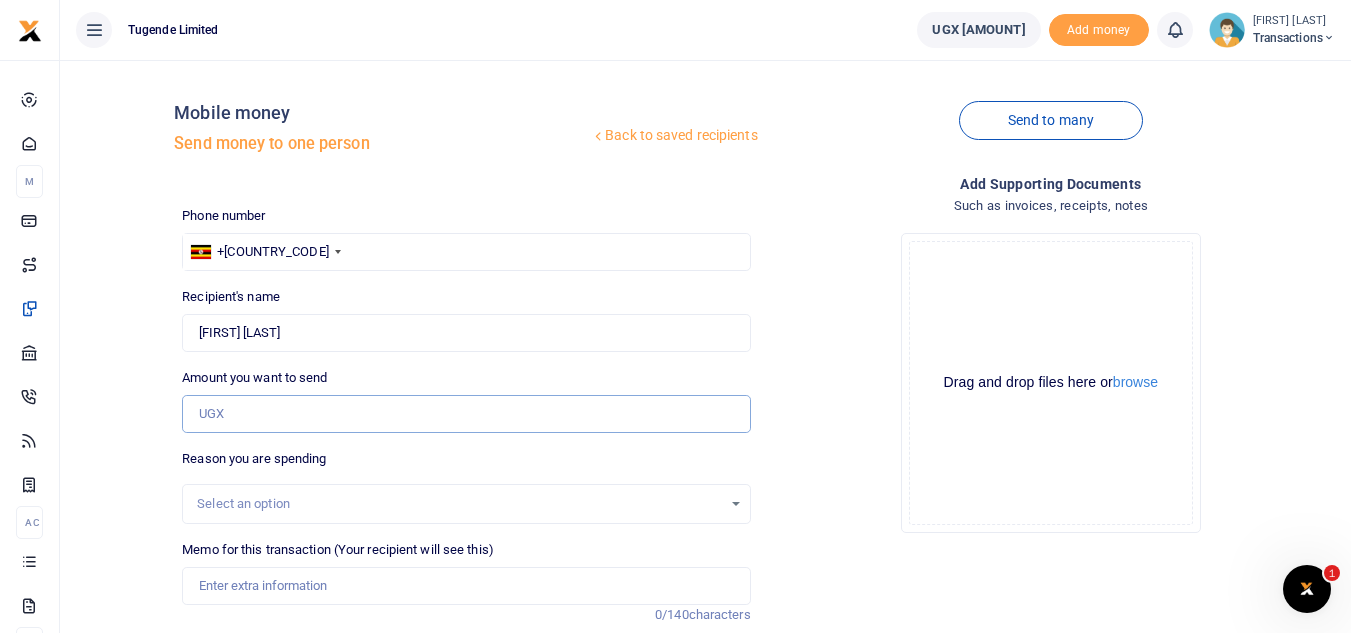 click on "Amount you want to send" at bounding box center (466, 414) 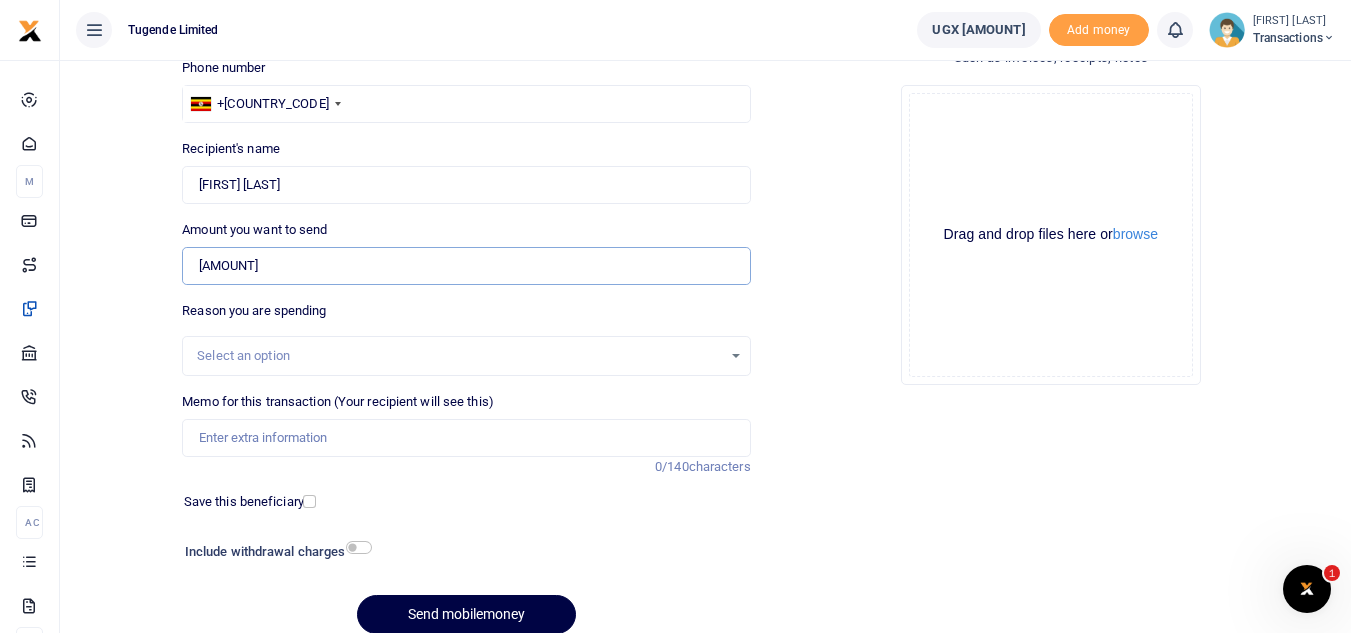 scroll, scrollTop: 153, scrollLeft: 0, axis: vertical 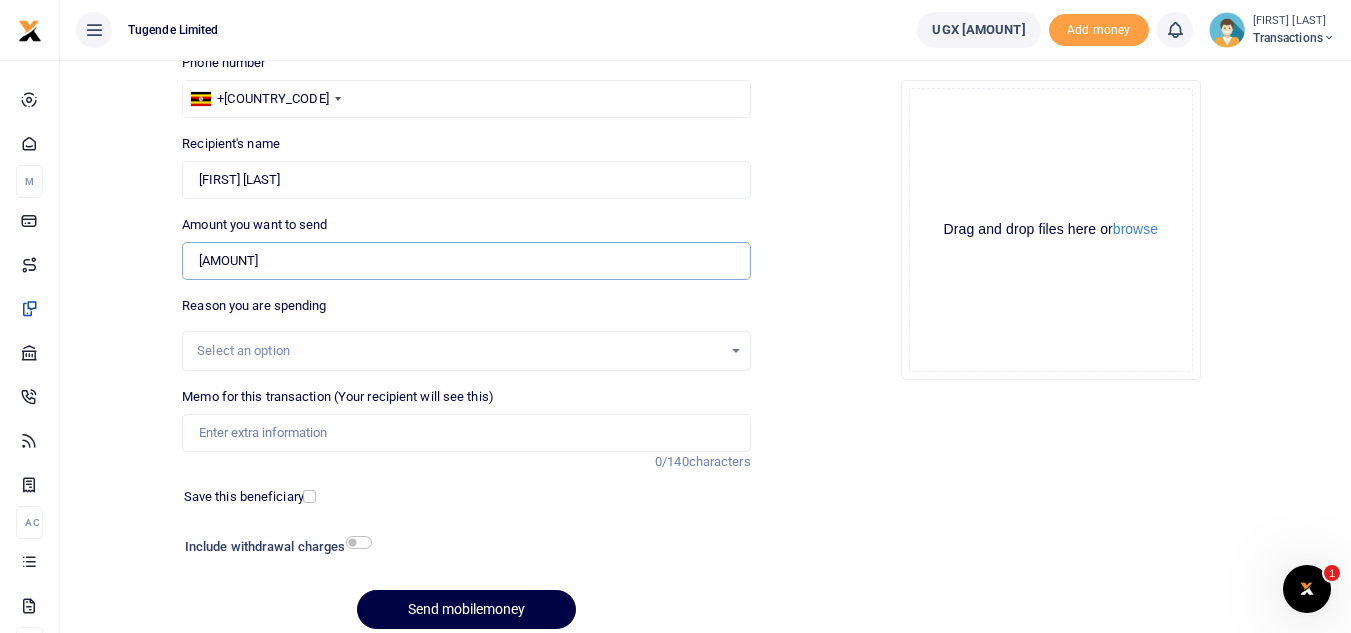 type on "205,000" 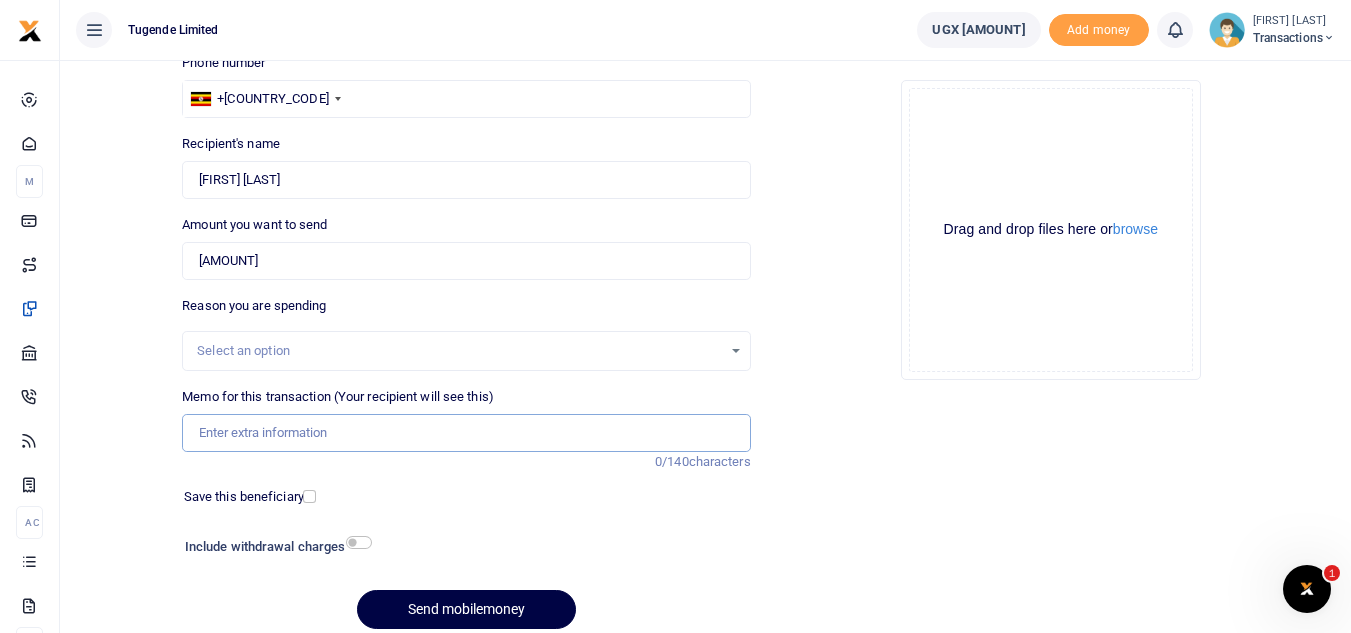 click on "Memo for this transaction (Your recipient will see this)" at bounding box center [466, 433] 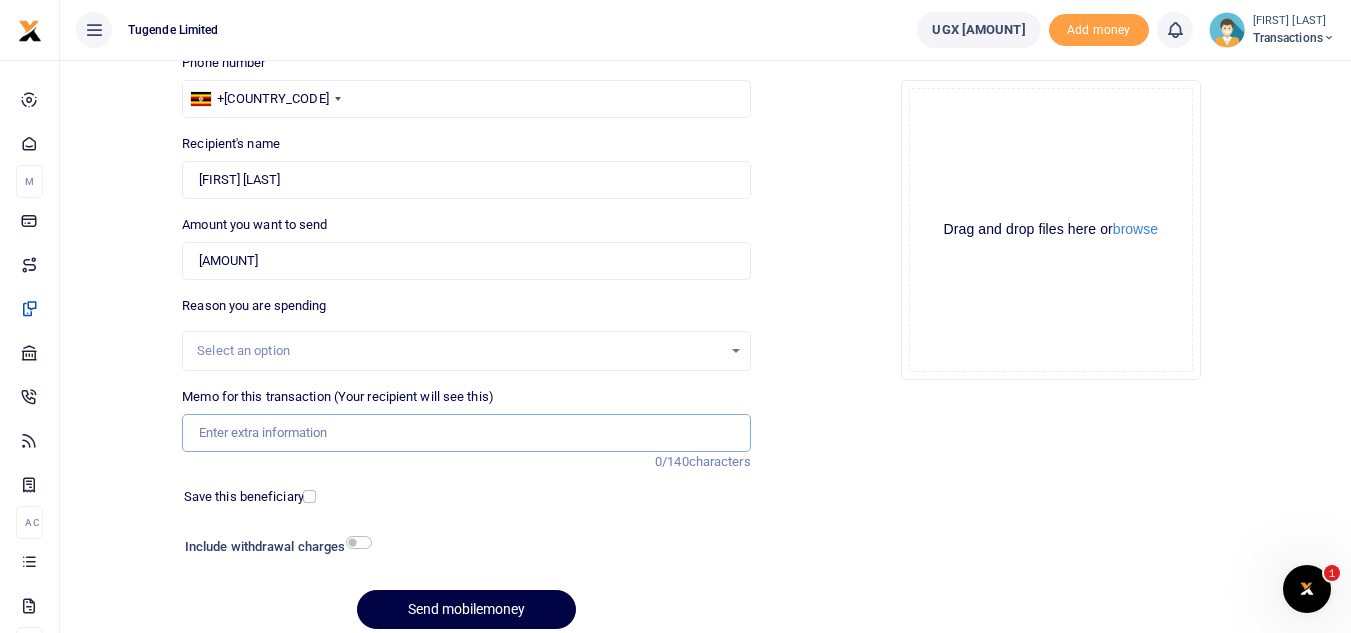 click on "Memo for this transaction (Your recipient will see this)" at bounding box center (466, 433) 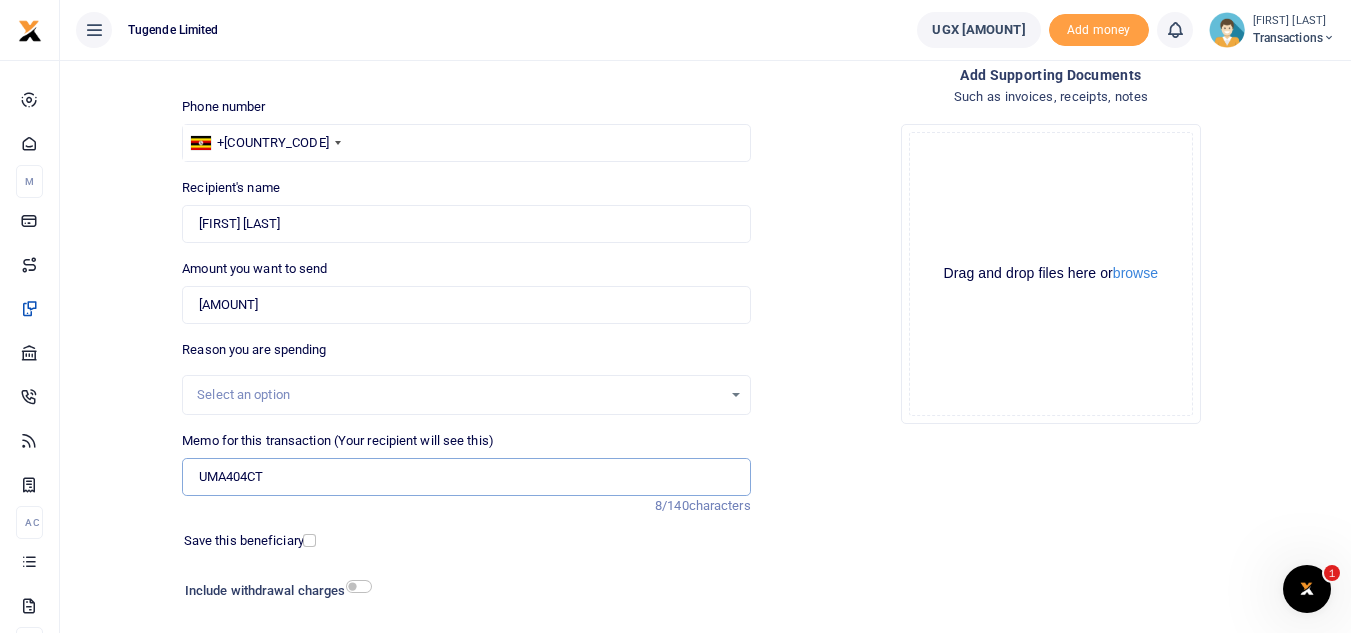 scroll, scrollTop: 233, scrollLeft: 0, axis: vertical 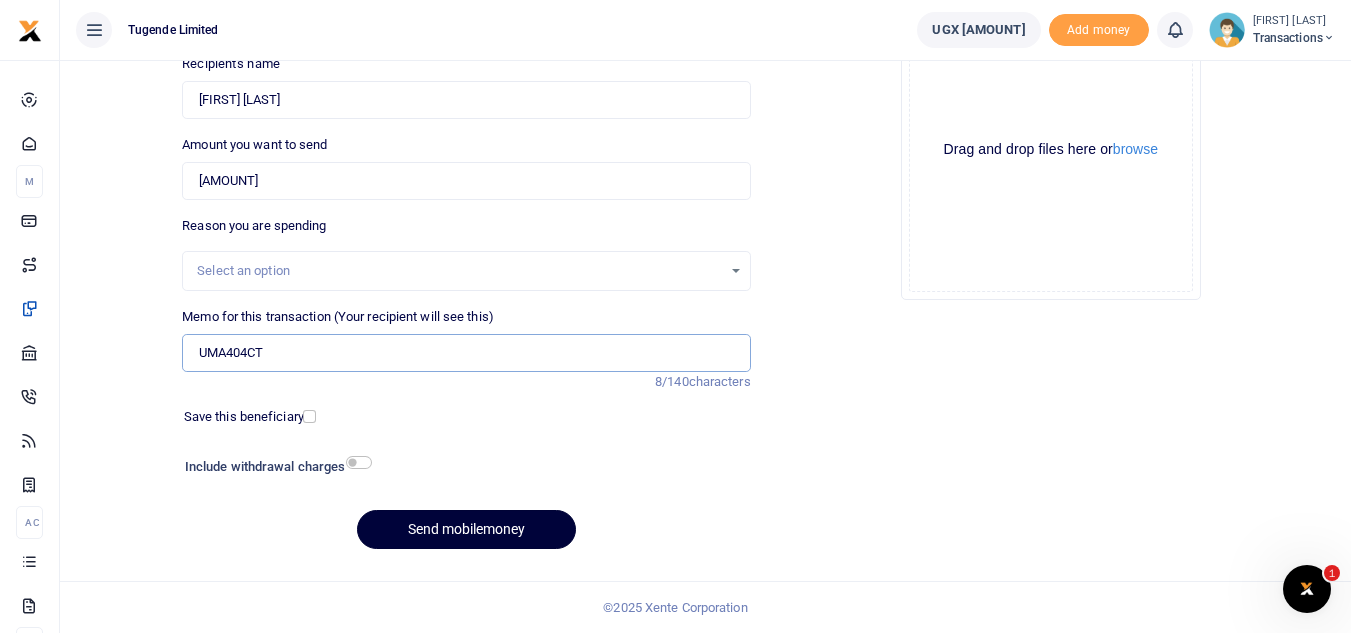 type on "UMA404CT" 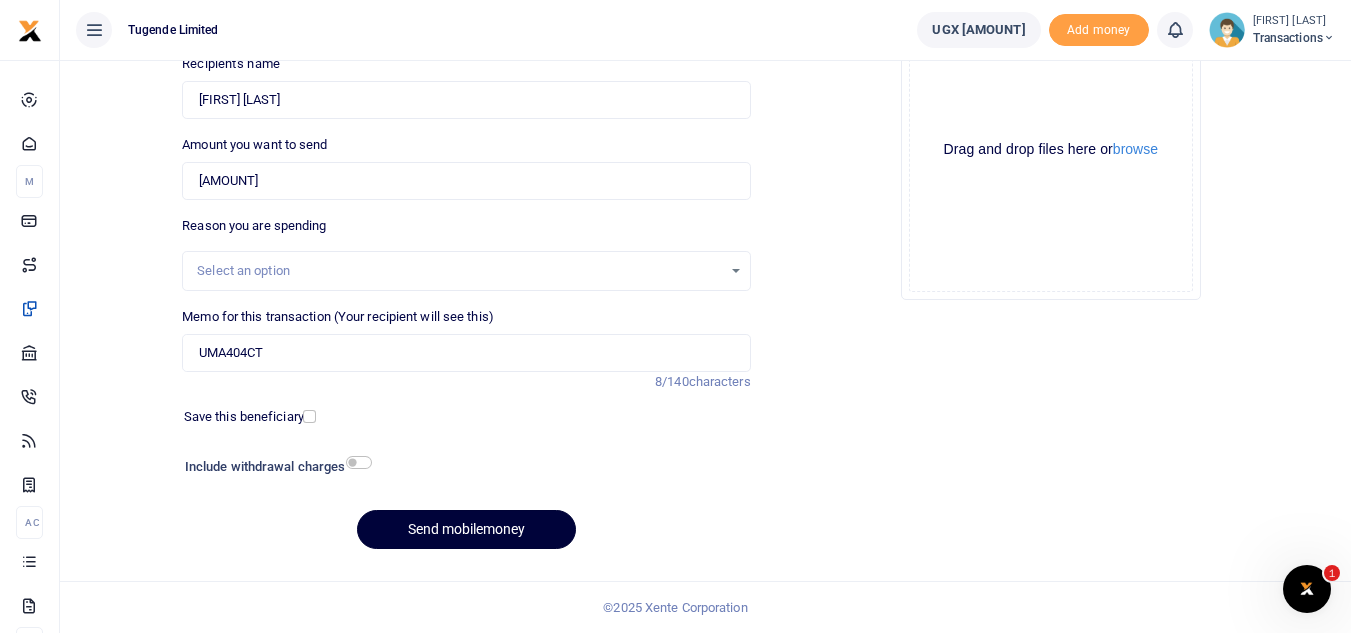 click on "Send mobilemoney" at bounding box center [466, 529] 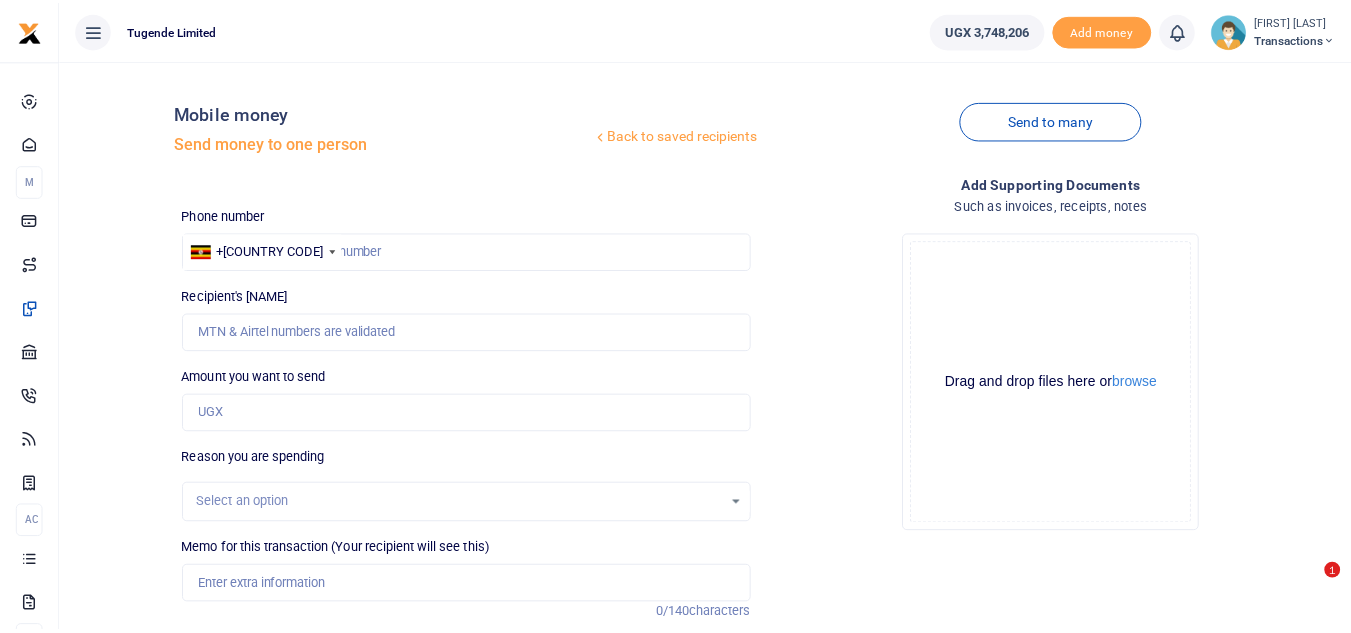 scroll, scrollTop: 233, scrollLeft: 0, axis: vertical 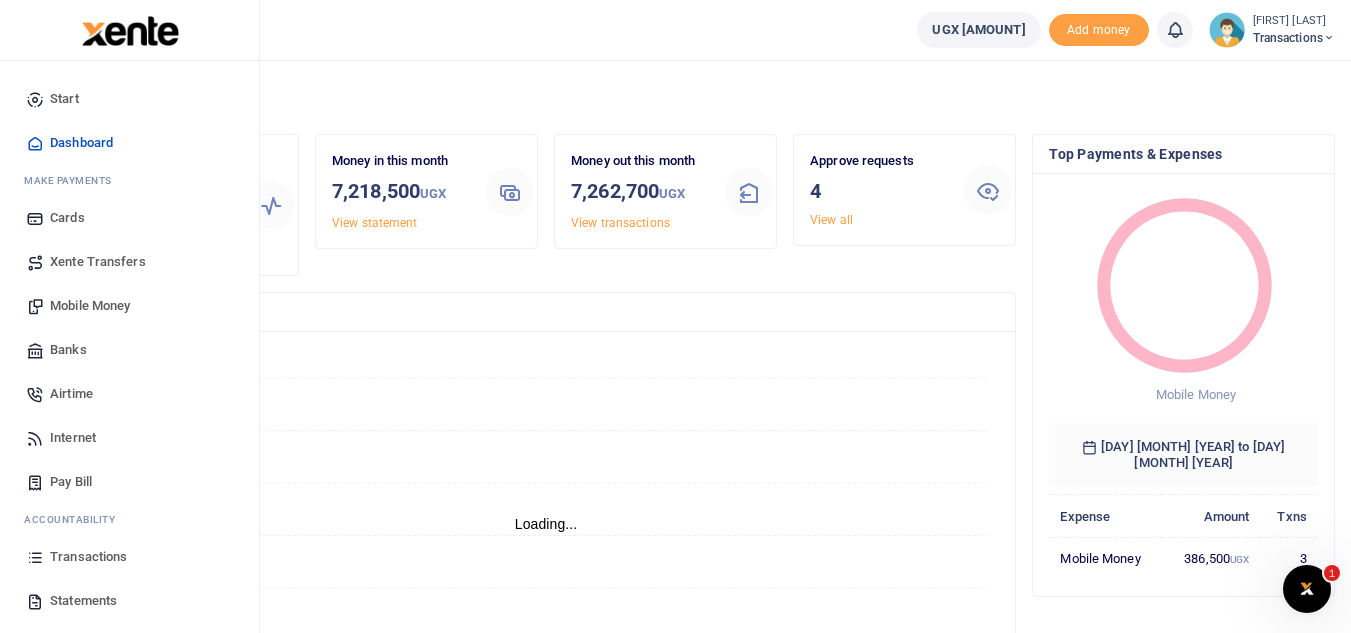 click on "Mobile Money" at bounding box center [90, 306] 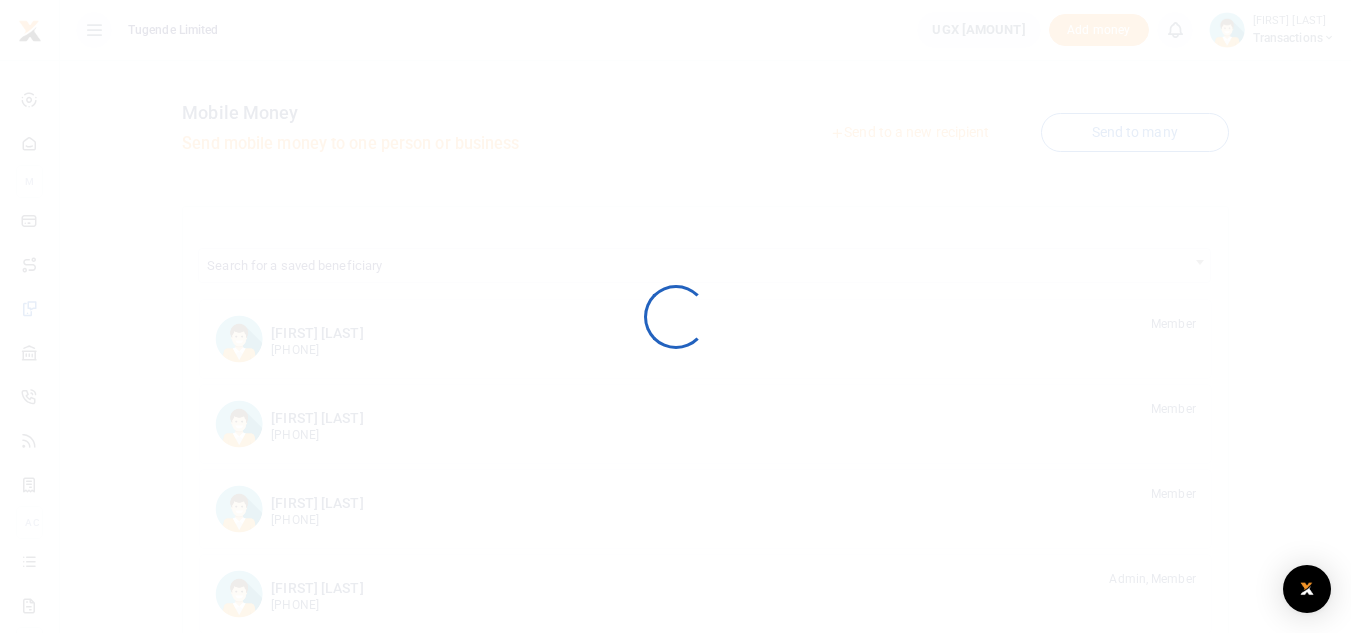 scroll, scrollTop: 0, scrollLeft: 0, axis: both 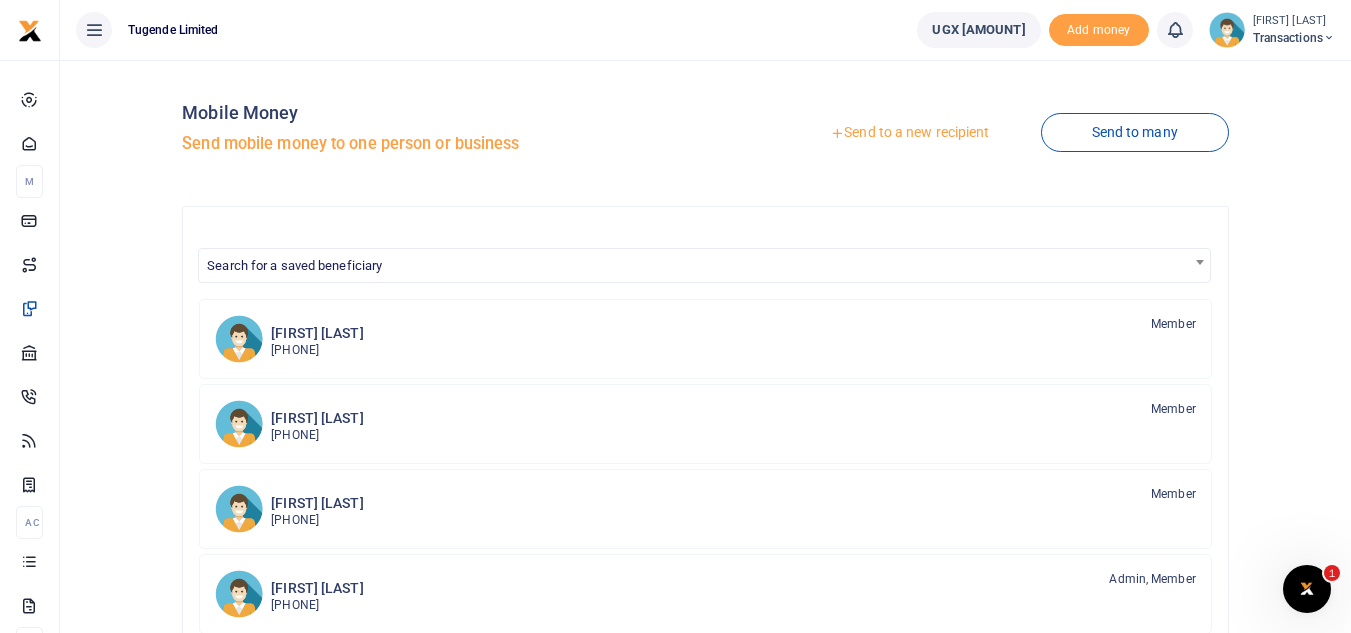 click on "Send to a new recipient" at bounding box center [909, 133] 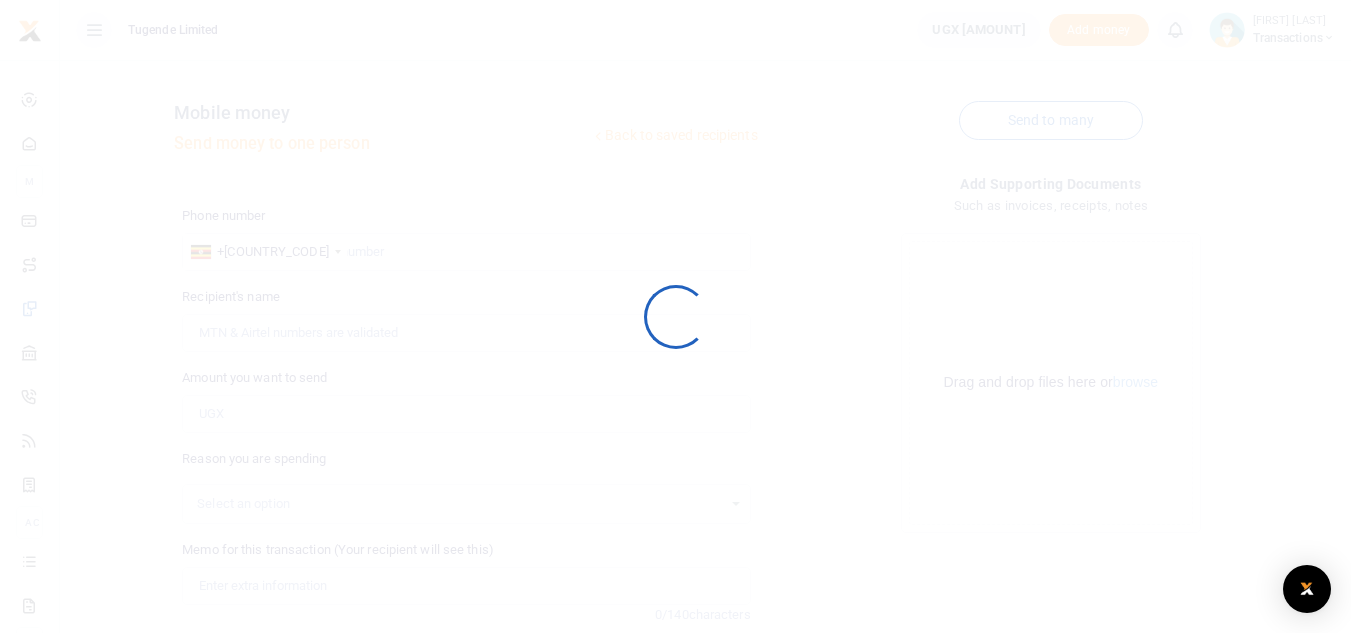 scroll, scrollTop: 0, scrollLeft: 0, axis: both 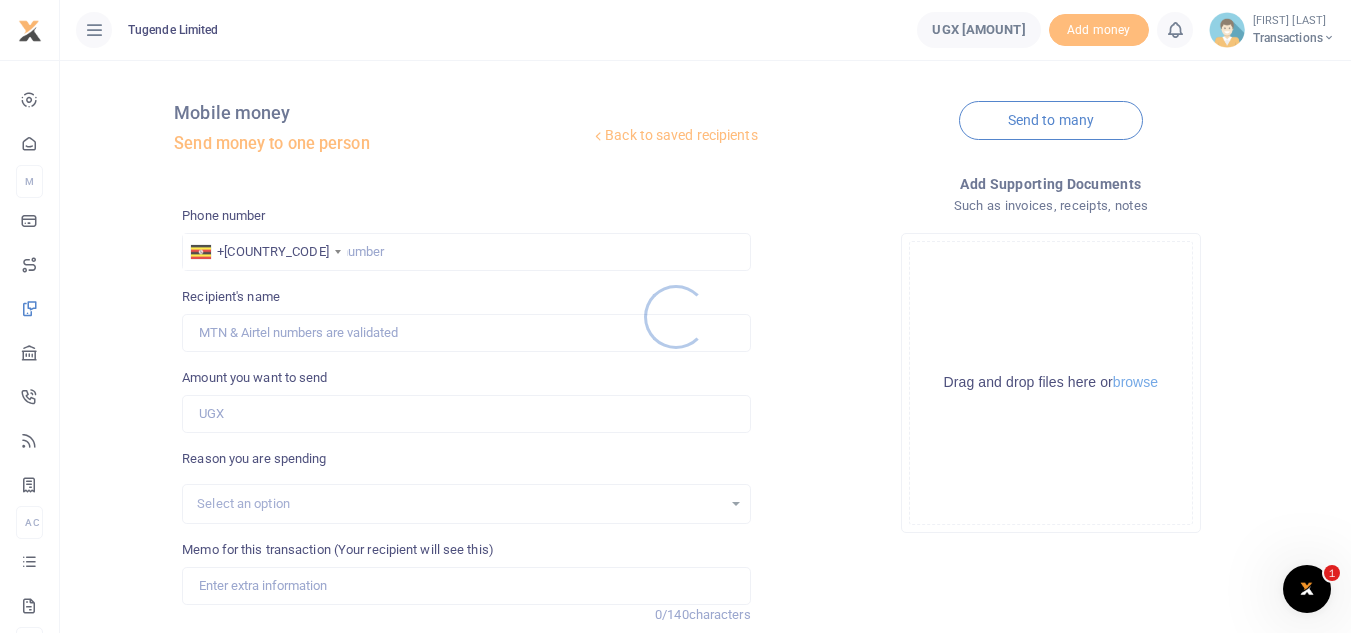 click at bounding box center [675, 316] 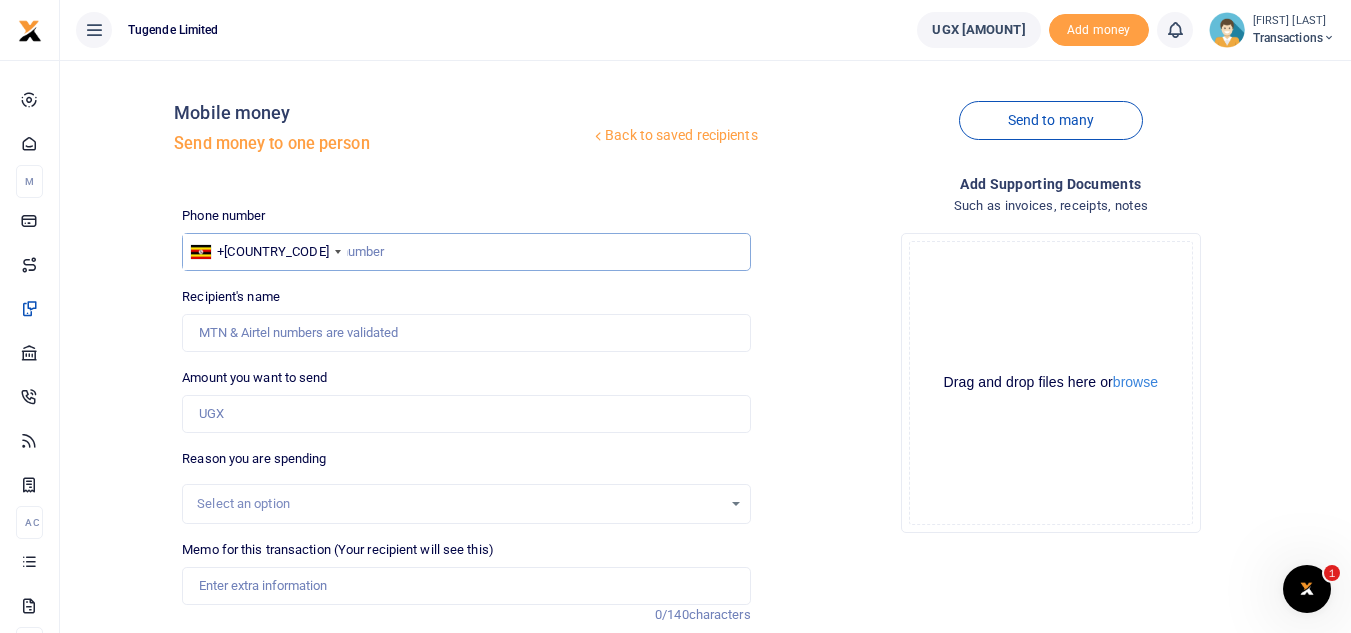 click at bounding box center [466, 252] 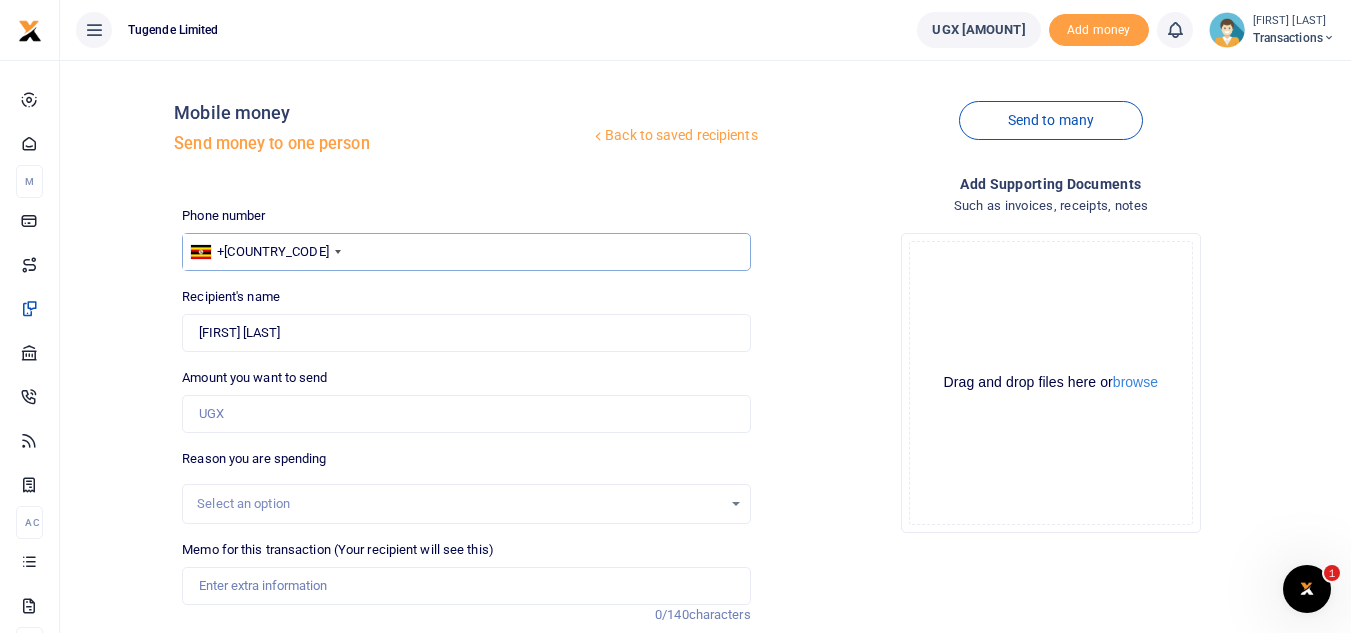 type on "785176697" 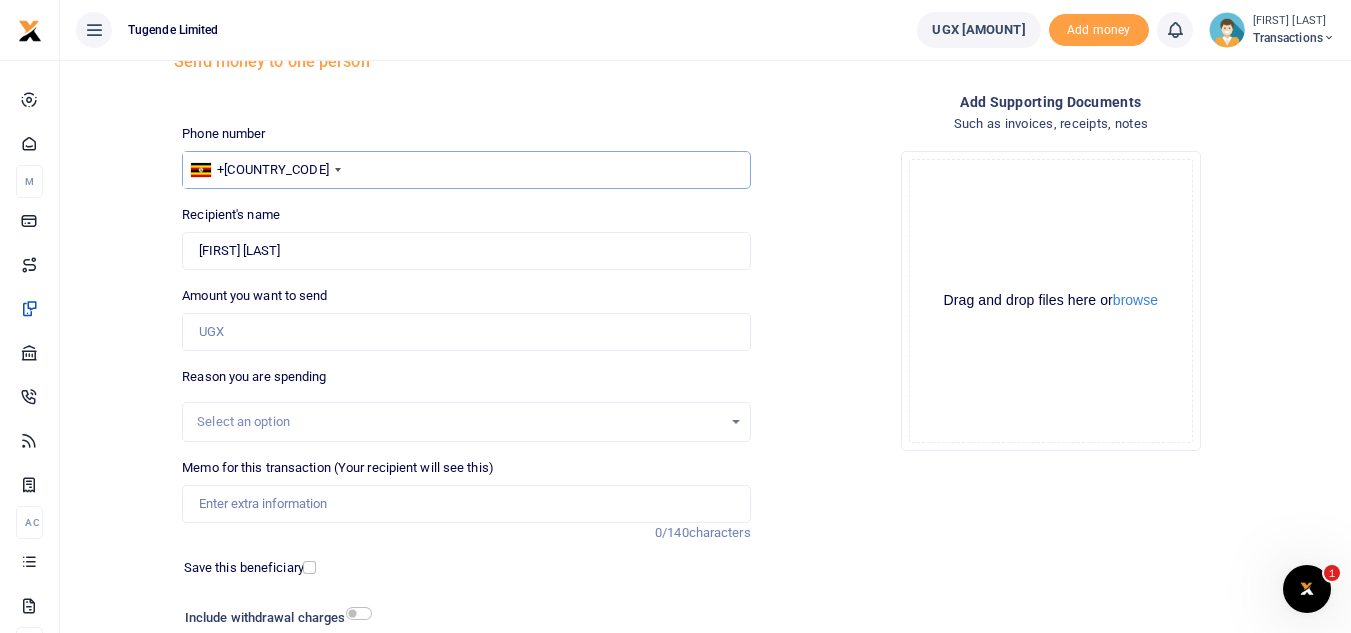 scroll, scrollTop: 96, scrollLeft: 0, axis: vertical 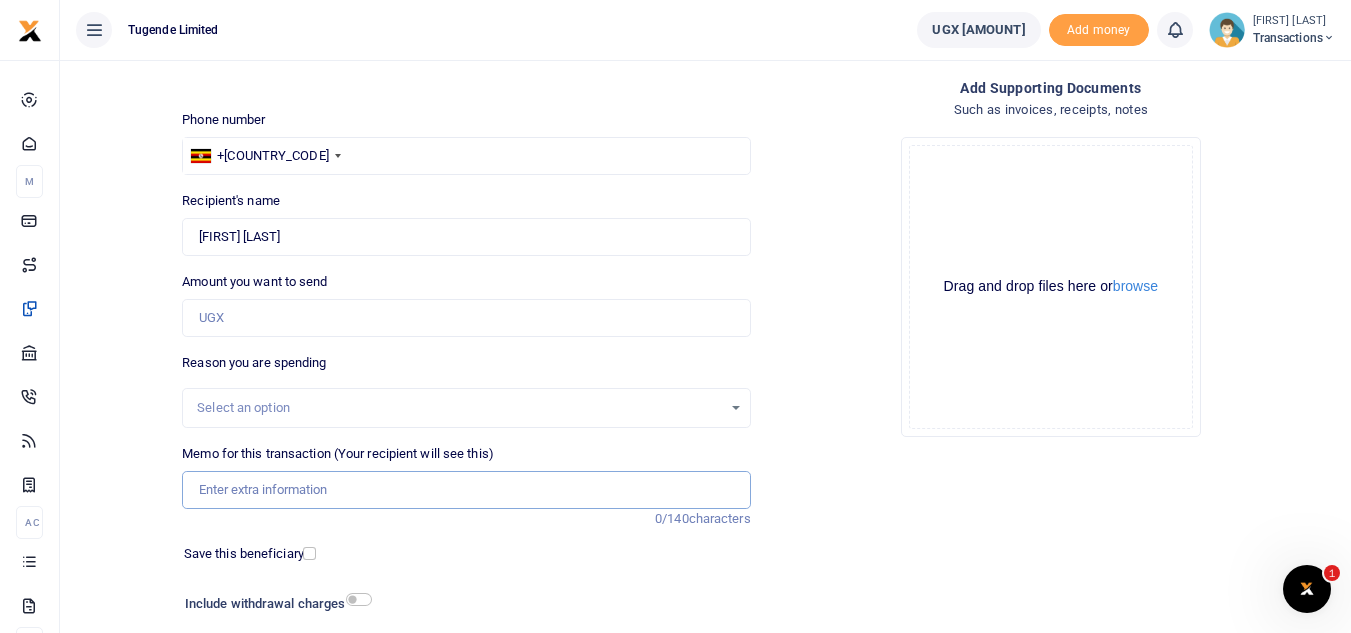 click on "Memo for this transaction (Your recipient will see this)" at bounding box center (466, 490) 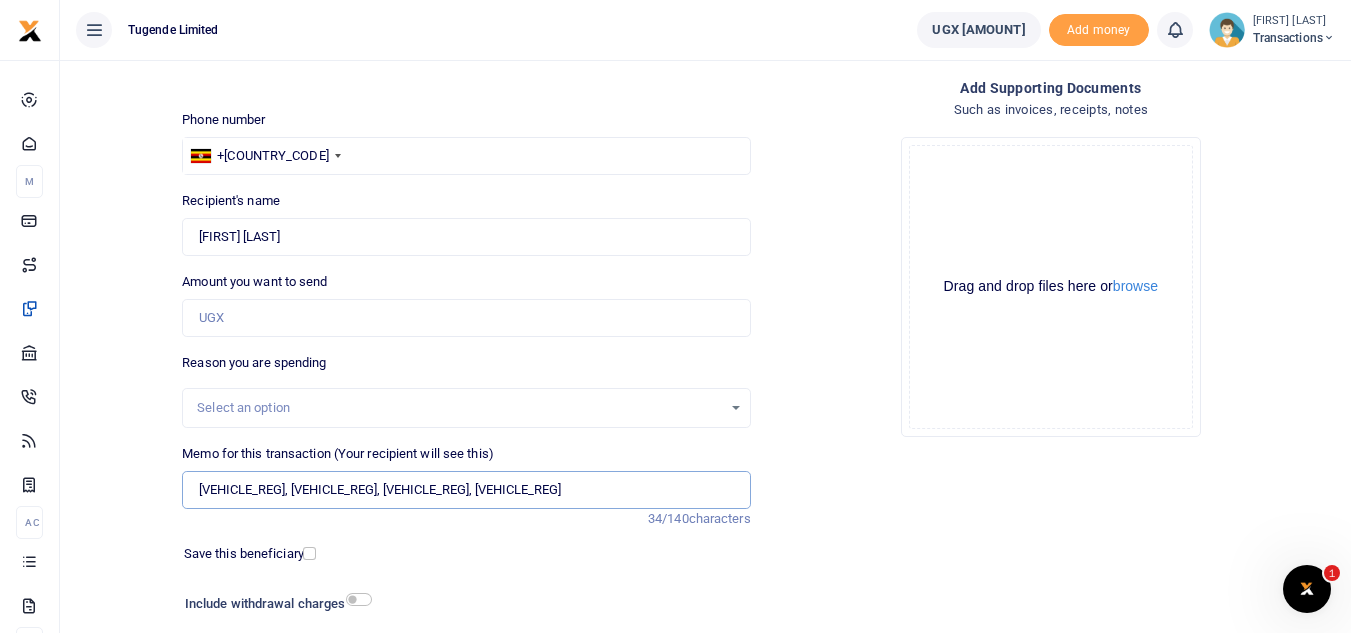 type on "UGA821L, UGD116A, UGD062N, UGC662P" 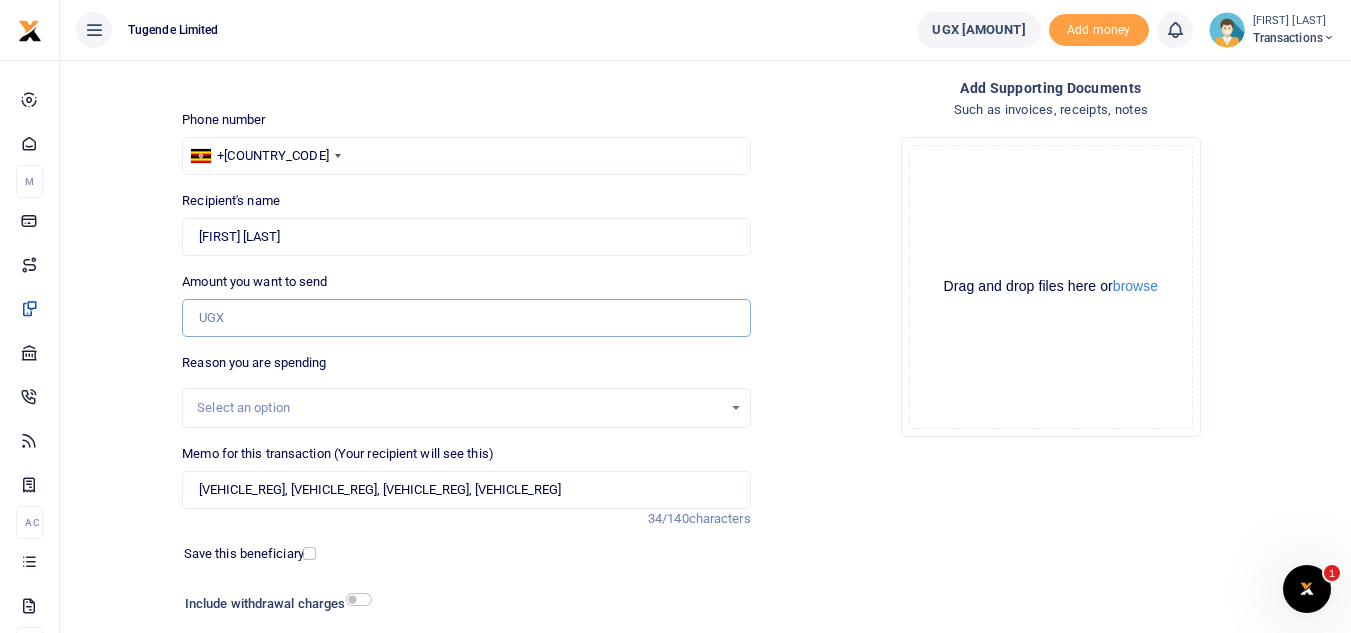 click on "[AMOUNT] you want to send" at bounding box center (466, 318) 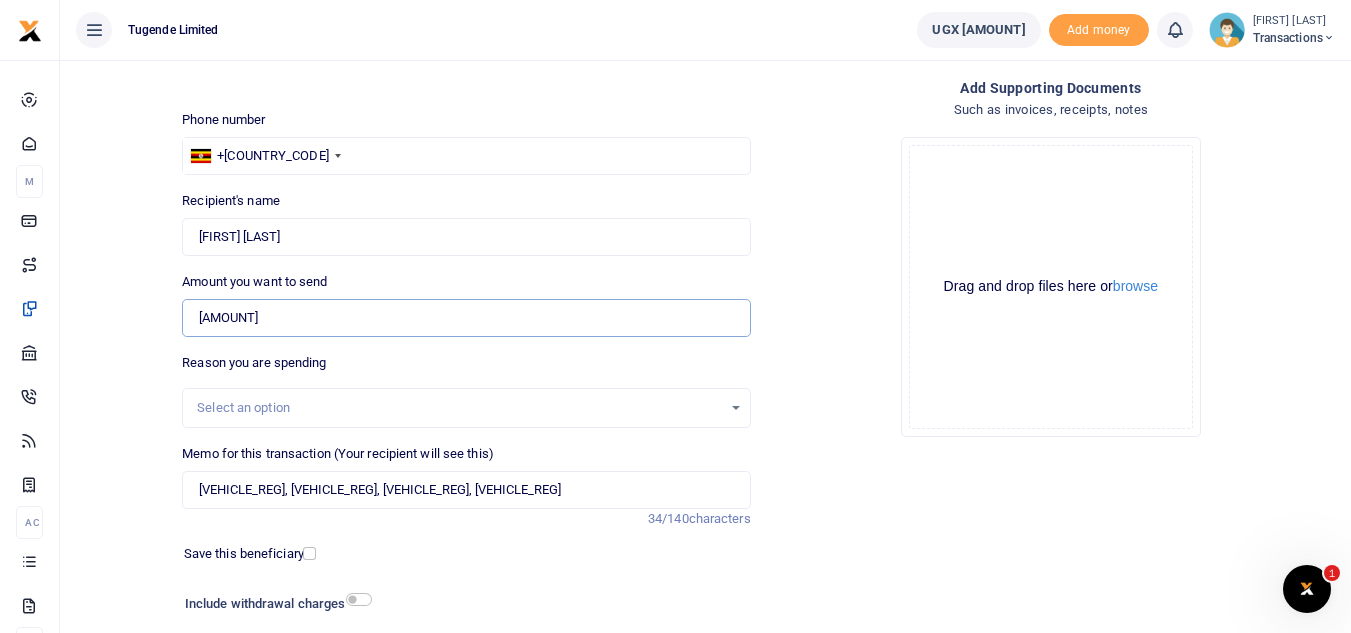 scroll, scrollTop: 233, scrollLeft: 0, axis: vertical 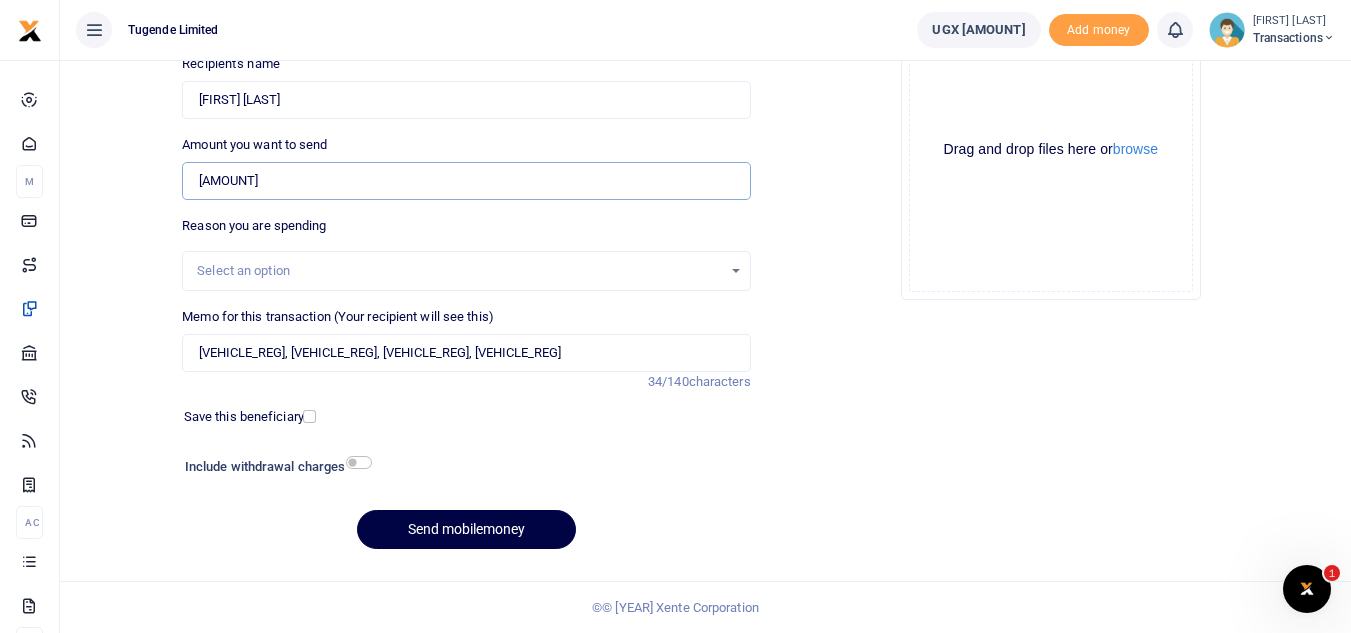 type on "128,000" 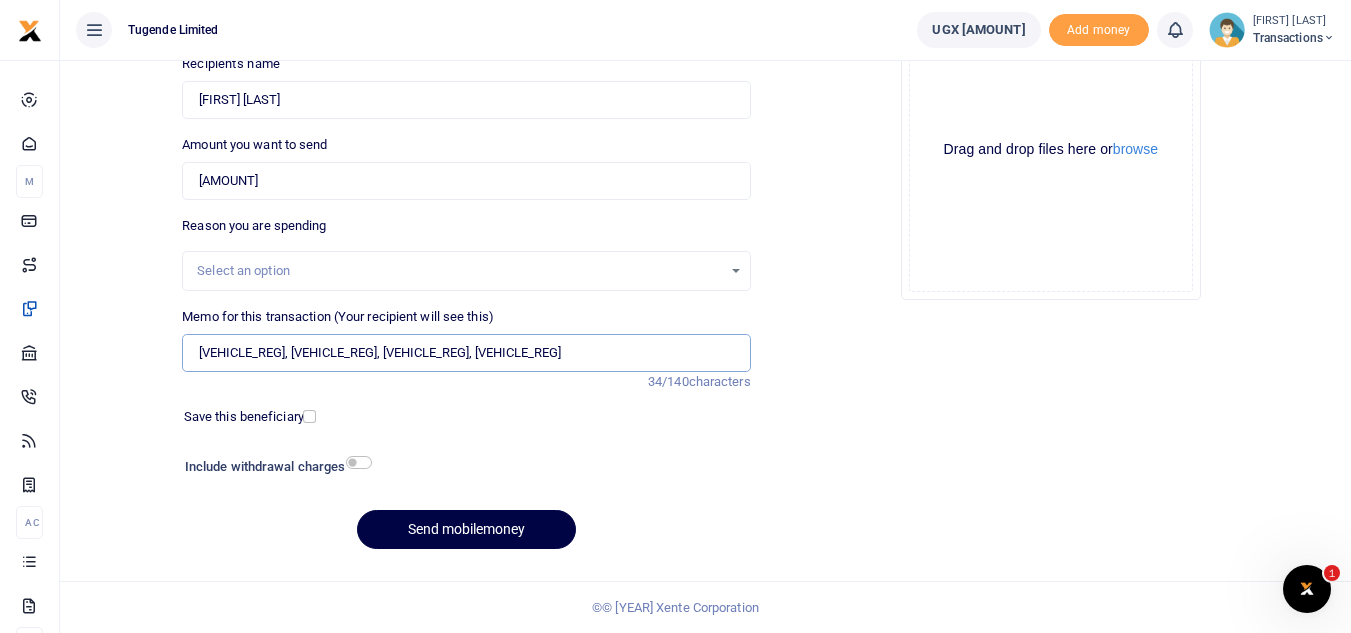 click on "UGA821L, UGD116A, UGD062N, UGC662P" at bounding box center [466, 353] 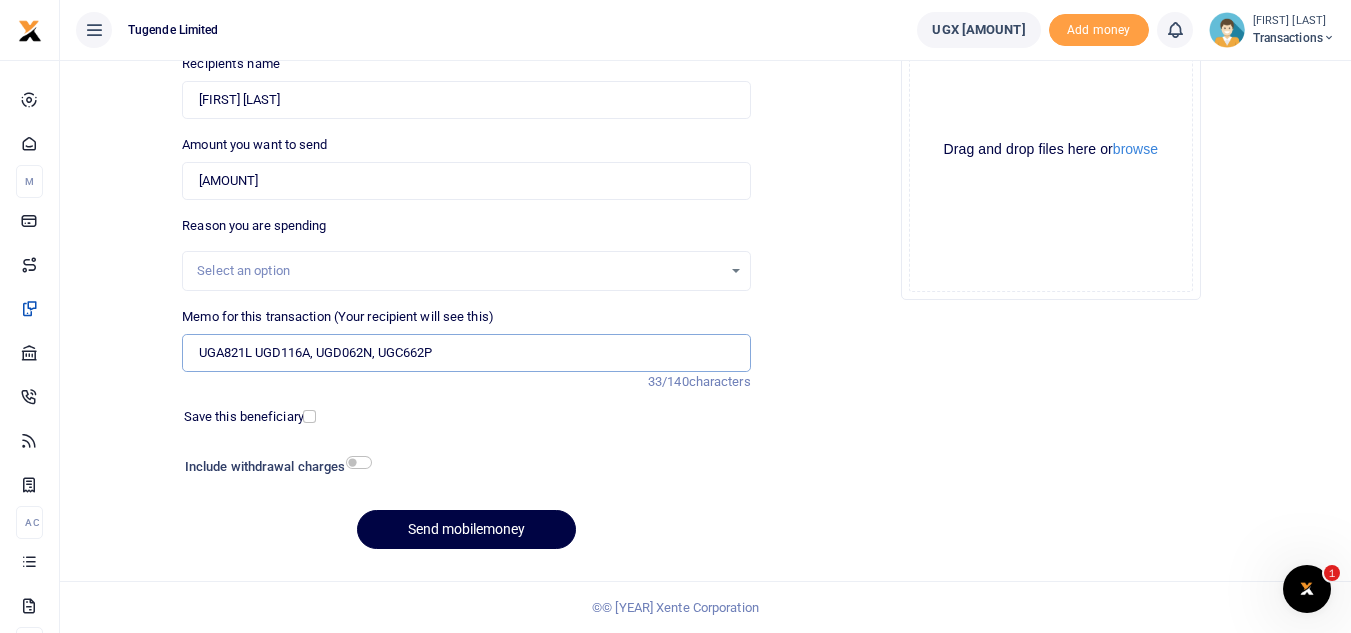 click on "UGA821L UGD116A, UGD062N, UGC662P" at bounding box center [466, 353] 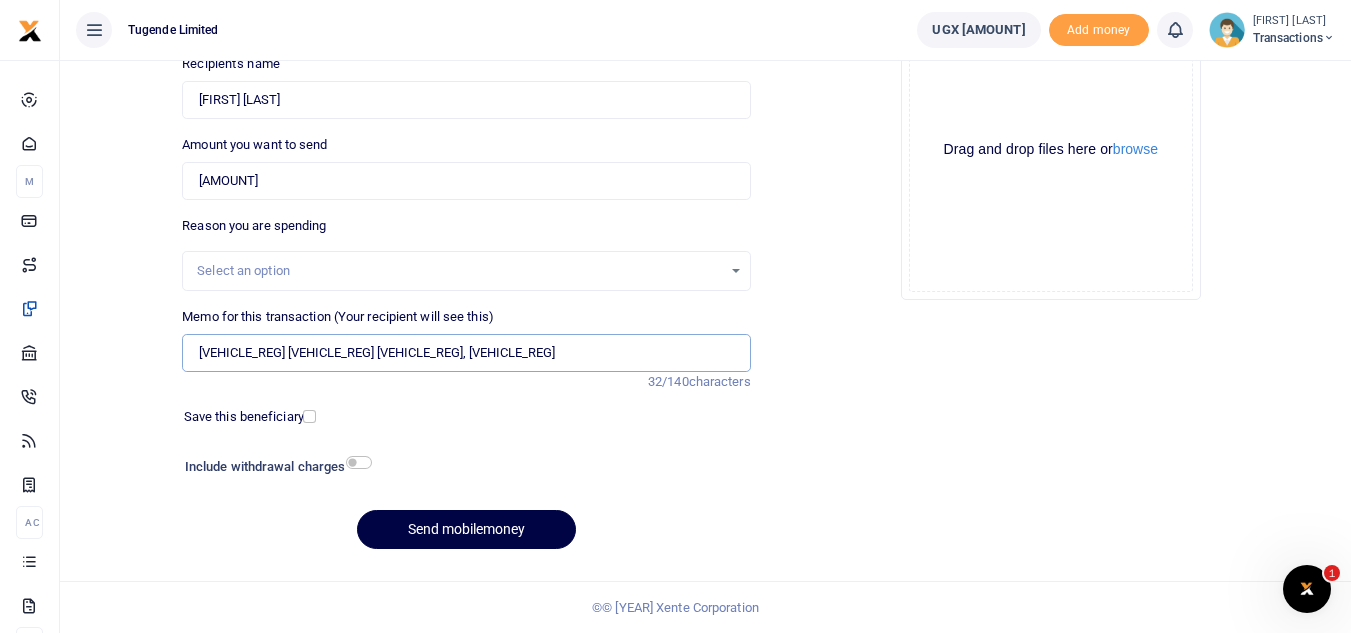 click on "UGA821L UGD116A UGD062N, UGC662P" at bounding box center [466, 353] 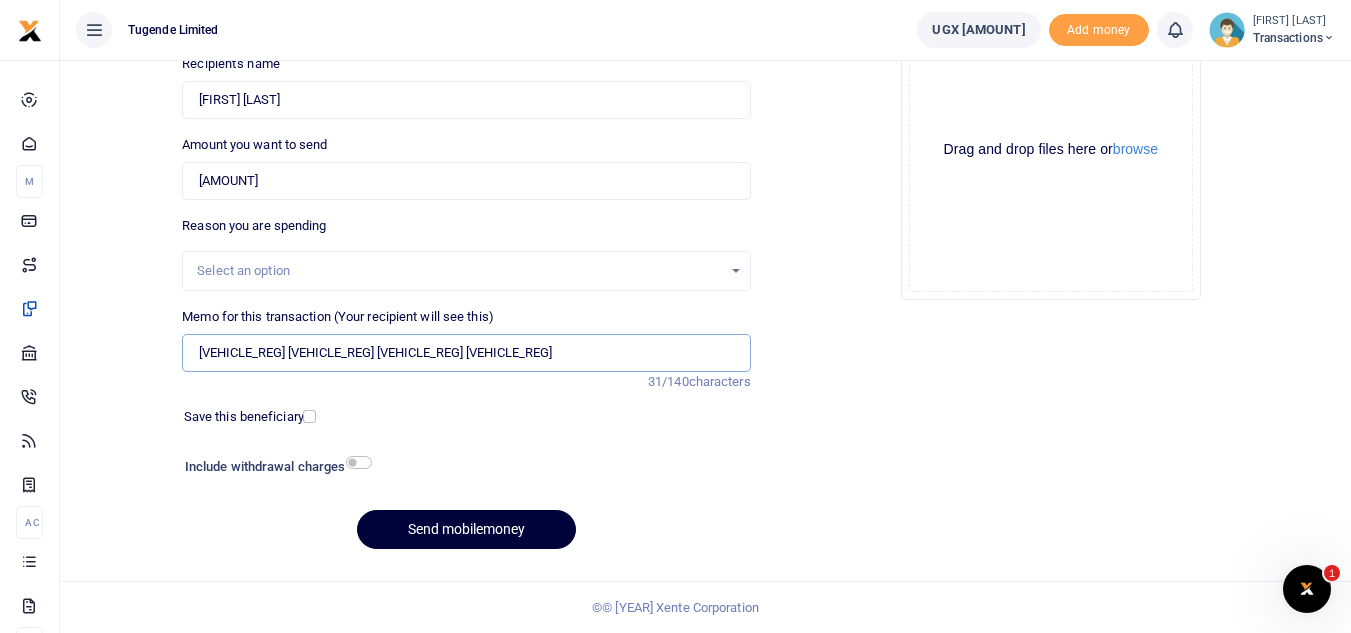 type on "UGA821L UGD116A UGD062N UGC662P" 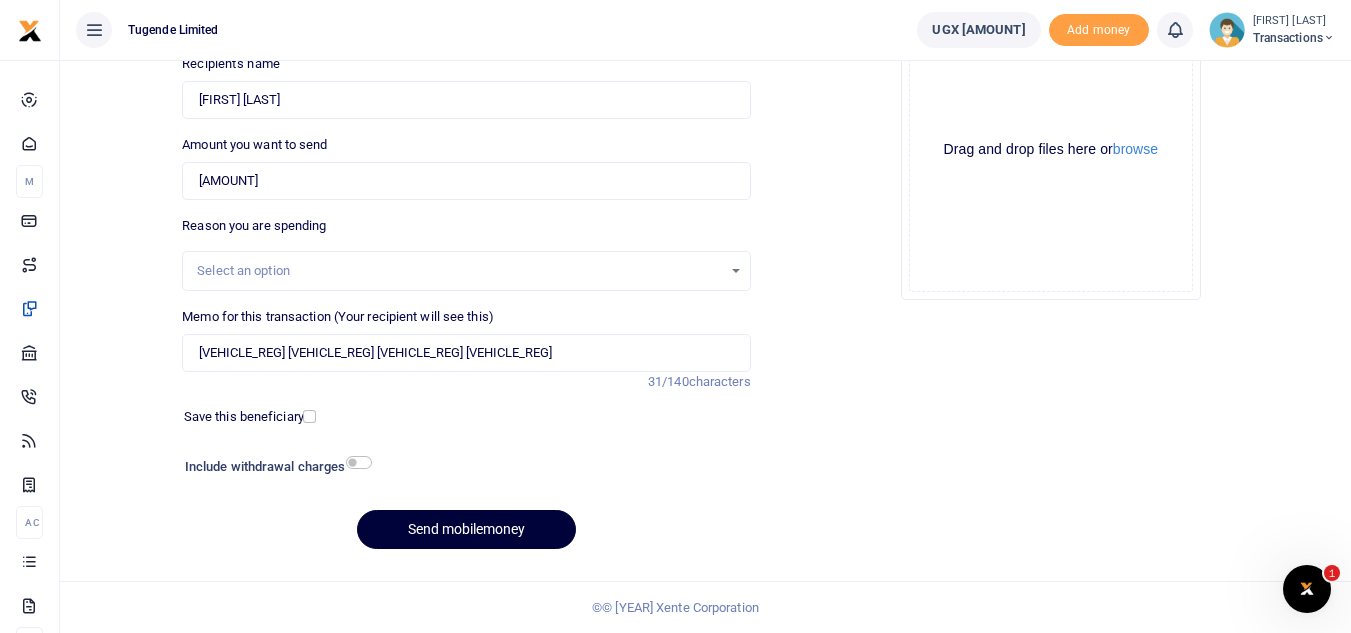 click on "Send mobilemoney" at bounding box center (466, 529) 